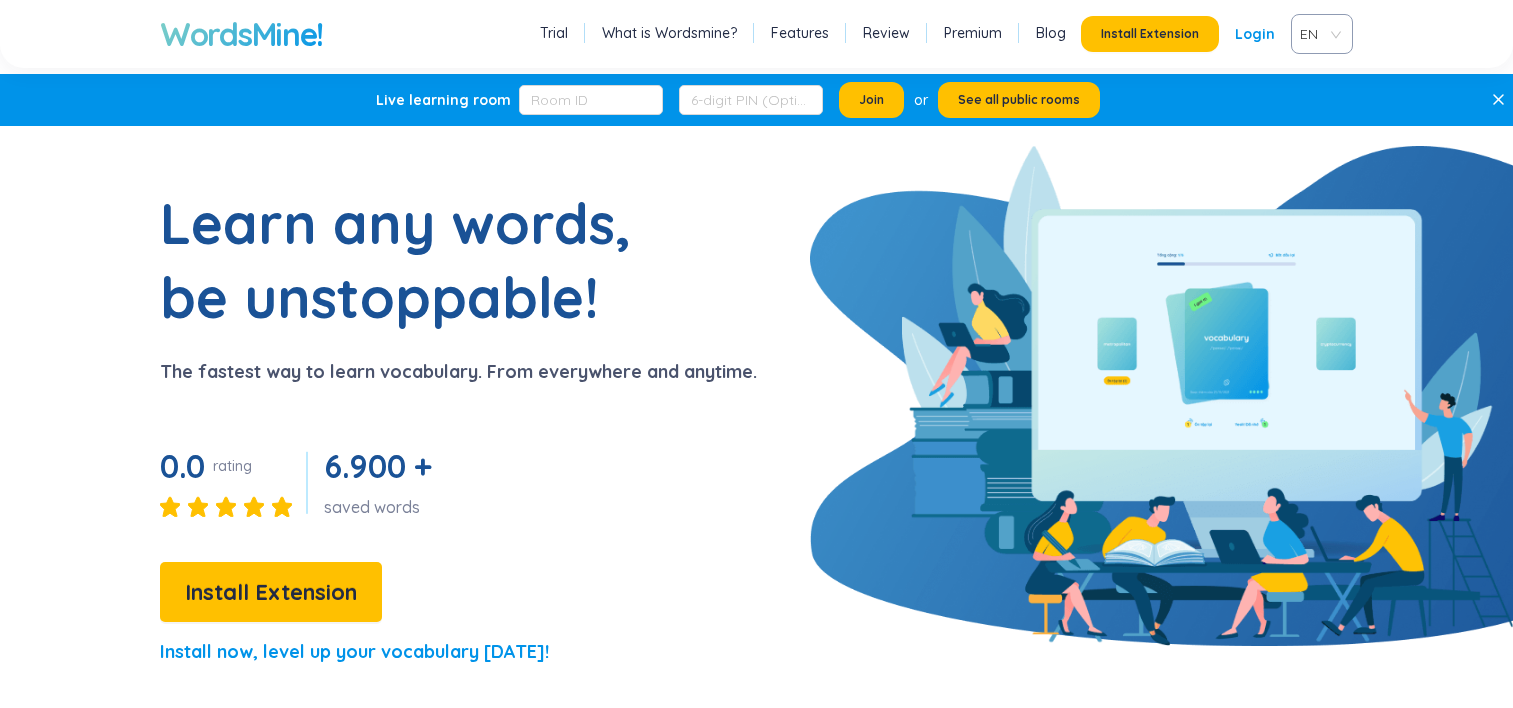 scroll, scrollTop: 0, scrollLeft: 0, axis: both 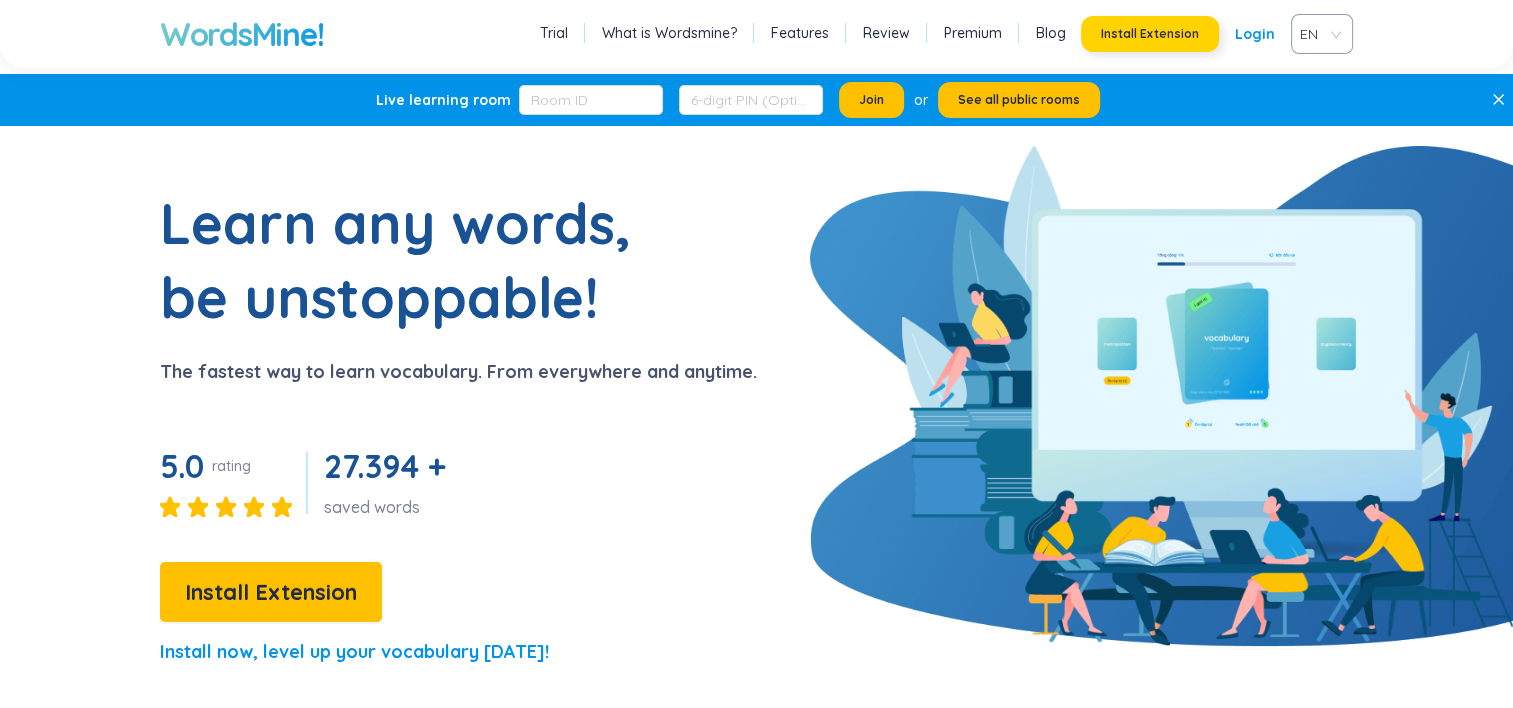 click on "Install Extension" at bounding box center (1150, 34) 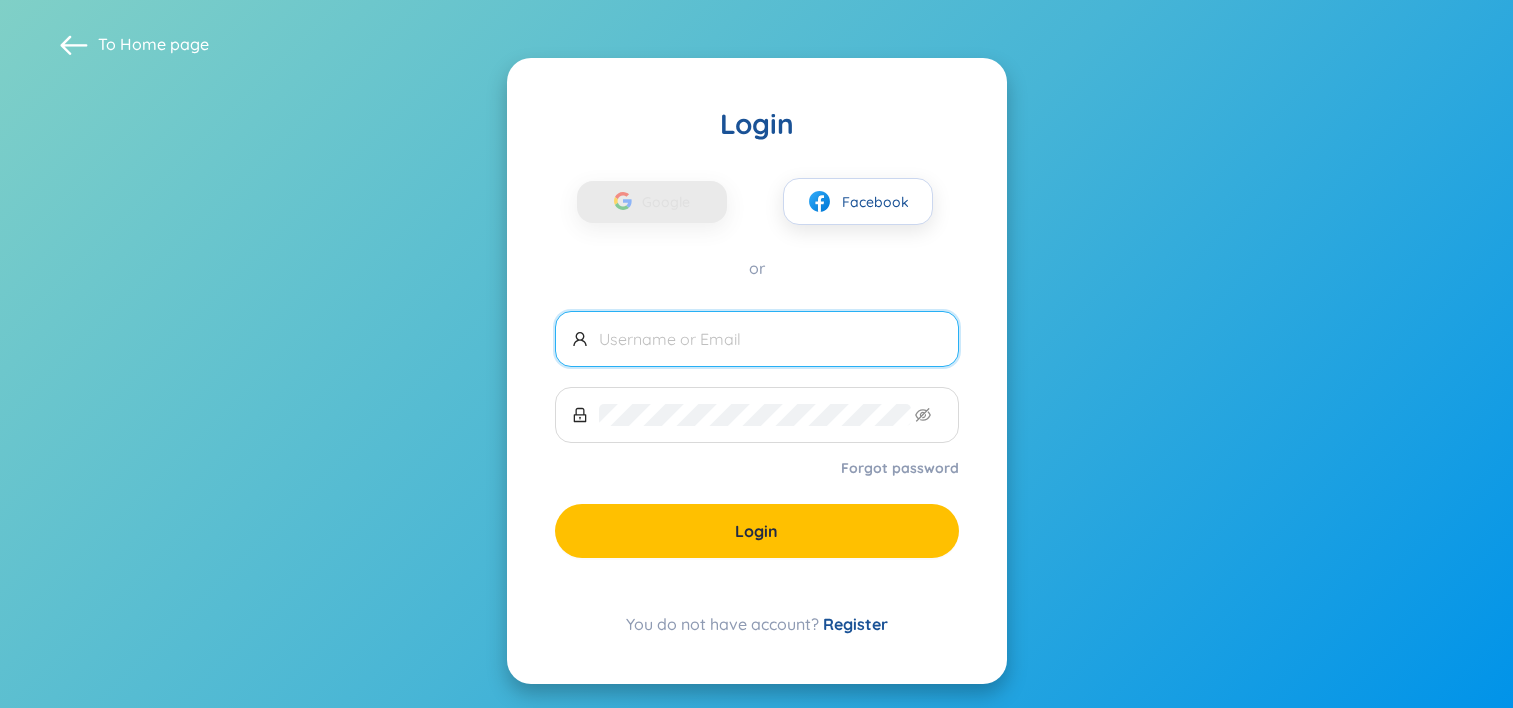 scroll, scrollTop: 0, scrollLeft: 0, axis: both 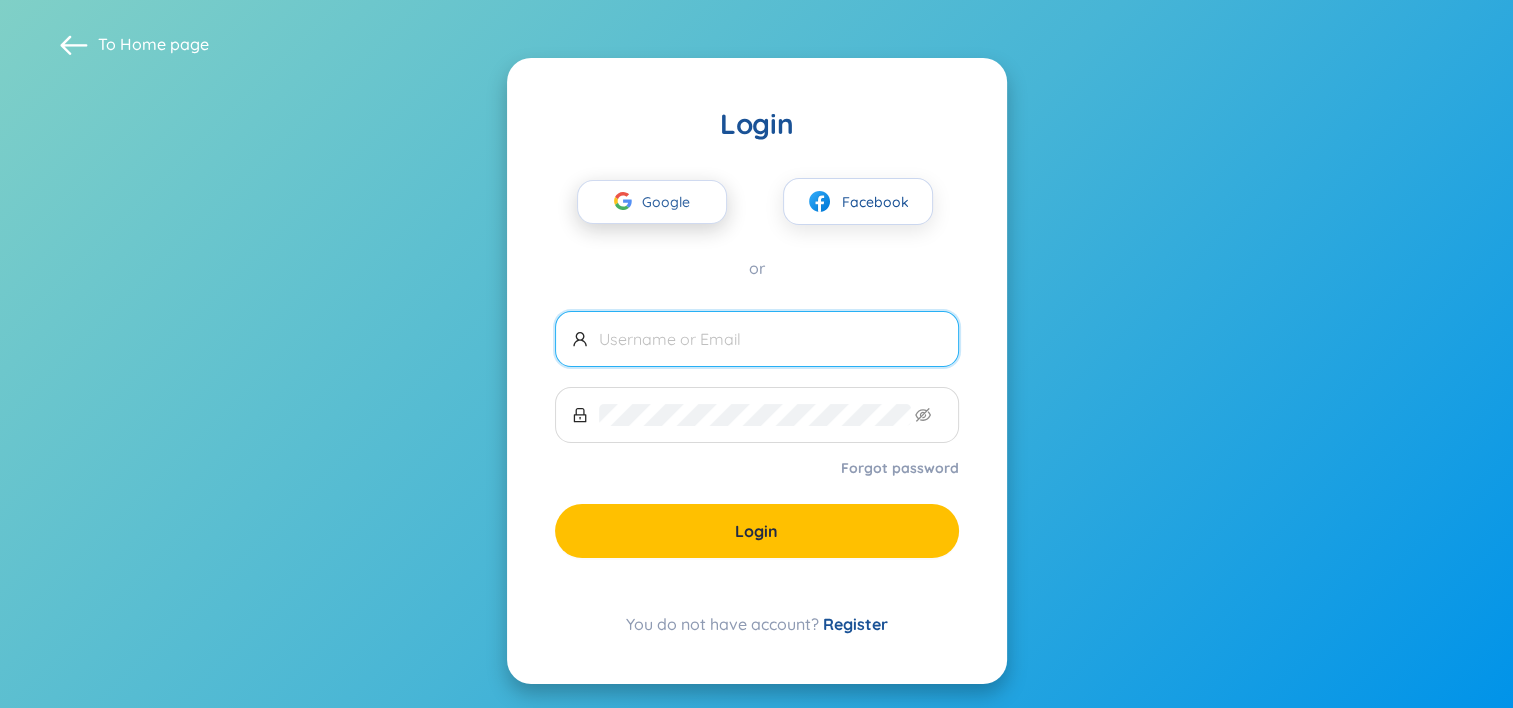 click on "Google" at bounding box center [671, 202] 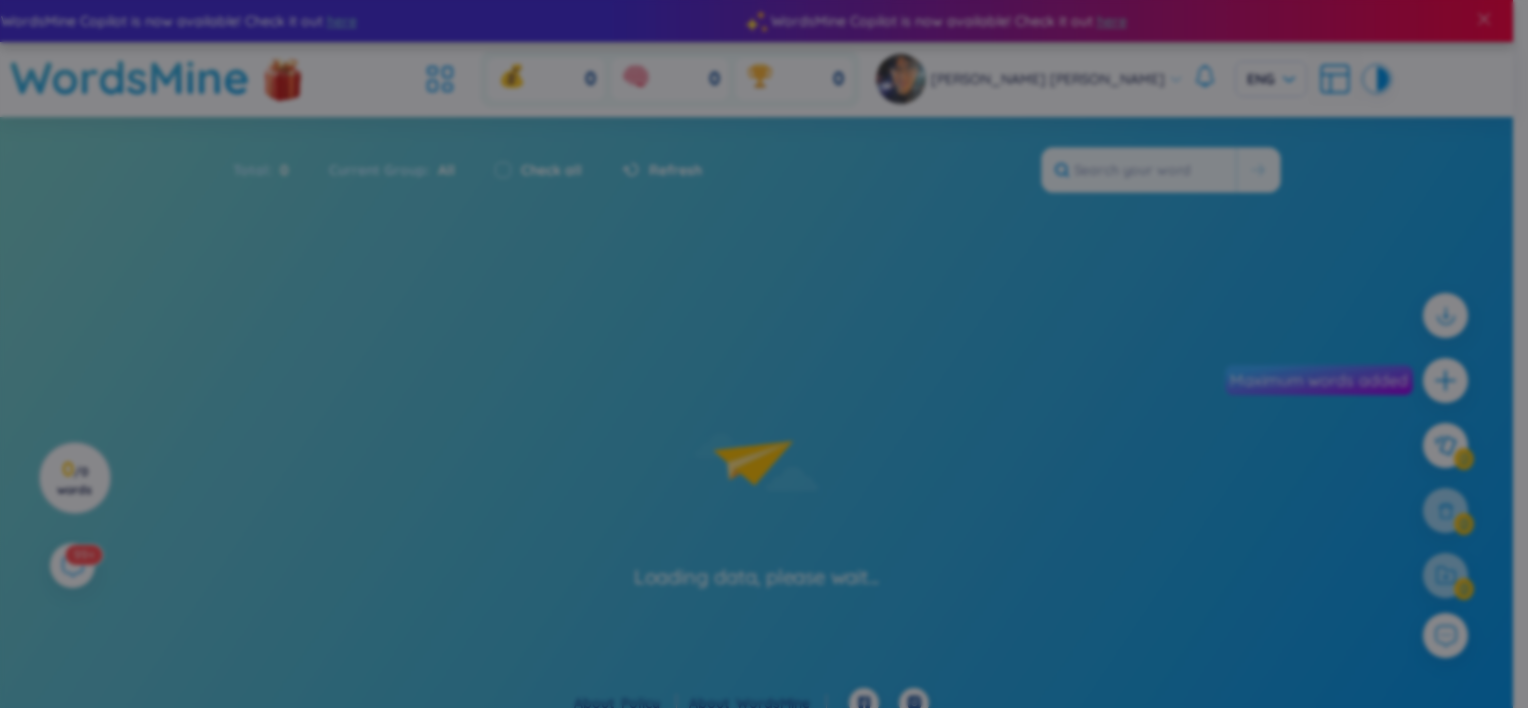scroll, scrollTop: 0, scrollLeft: 0, axis: both 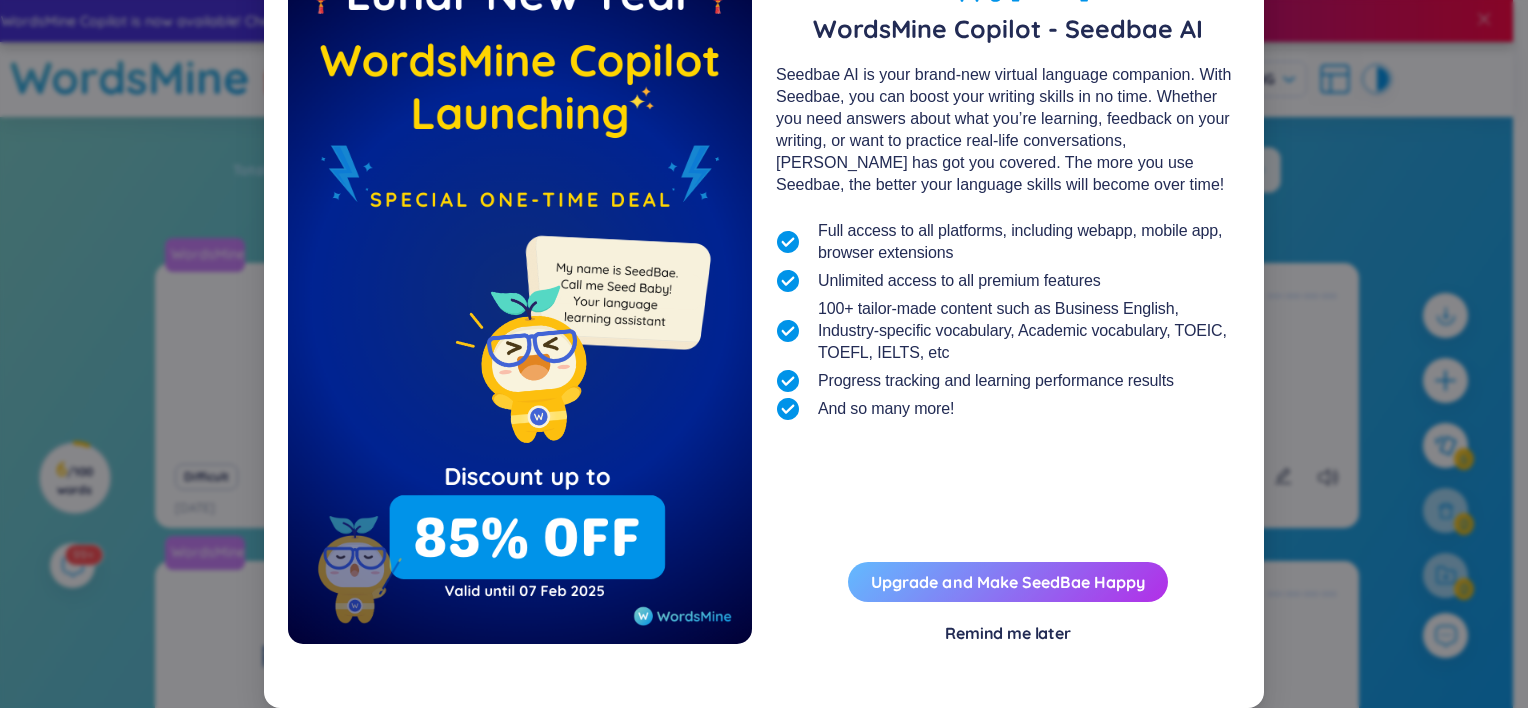 click on "Upgrade and Make SeedBae Happy" at bounding box center (1008, 582) 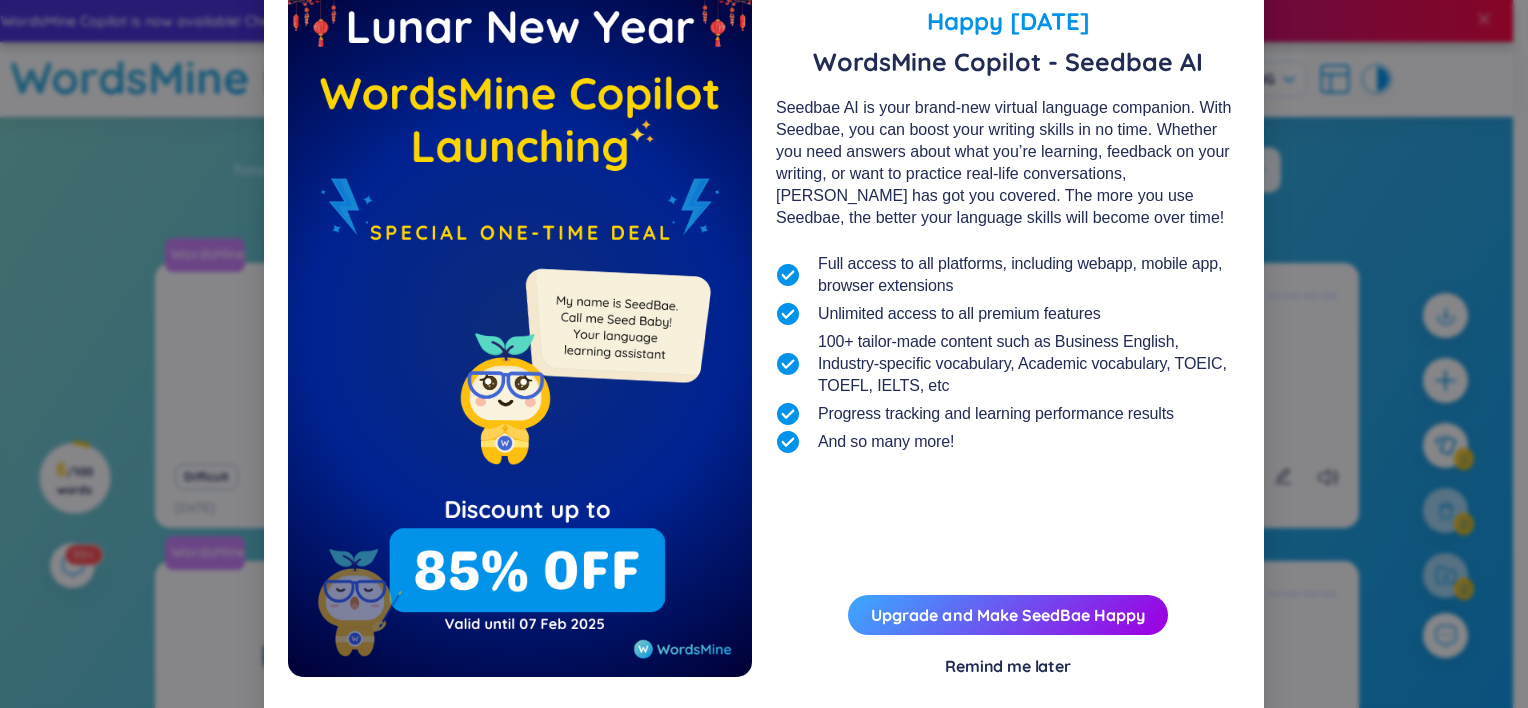 scroll, scrollTop: 94, scrollLeft: 0, axis: vertical 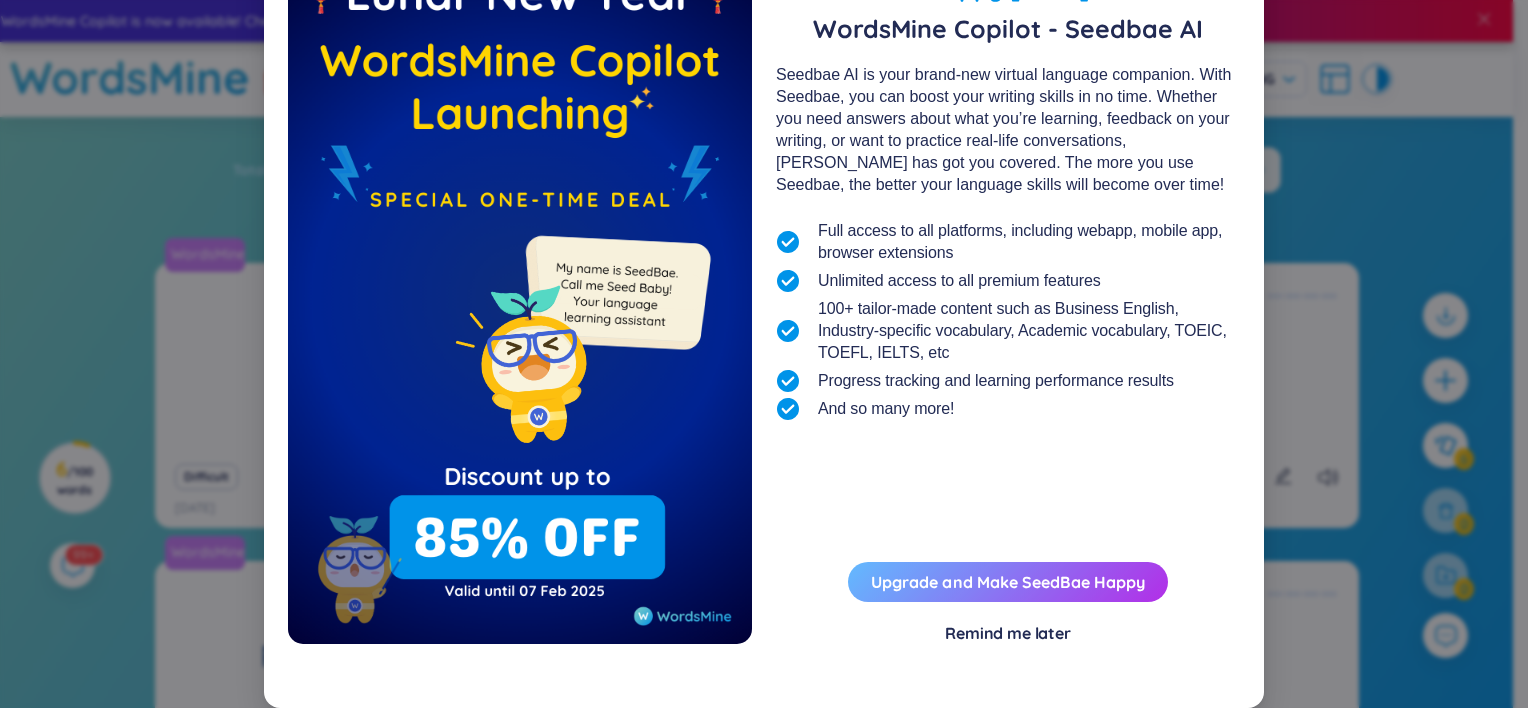 click on "Upgrade and Make SeedBae Happy" at bounding box center [1008, 582] 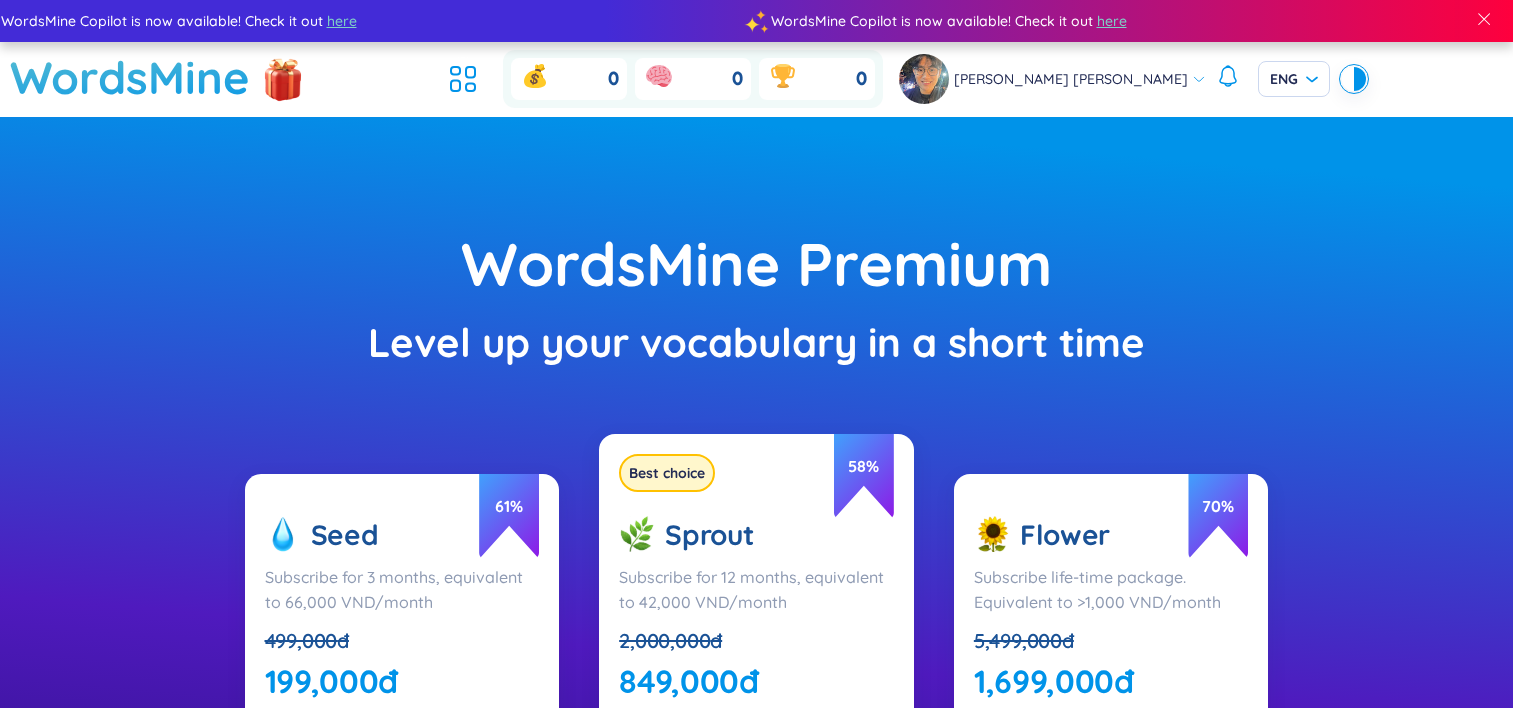 scroll, scrollTop: 0, scrollLeft: 0, axis: both 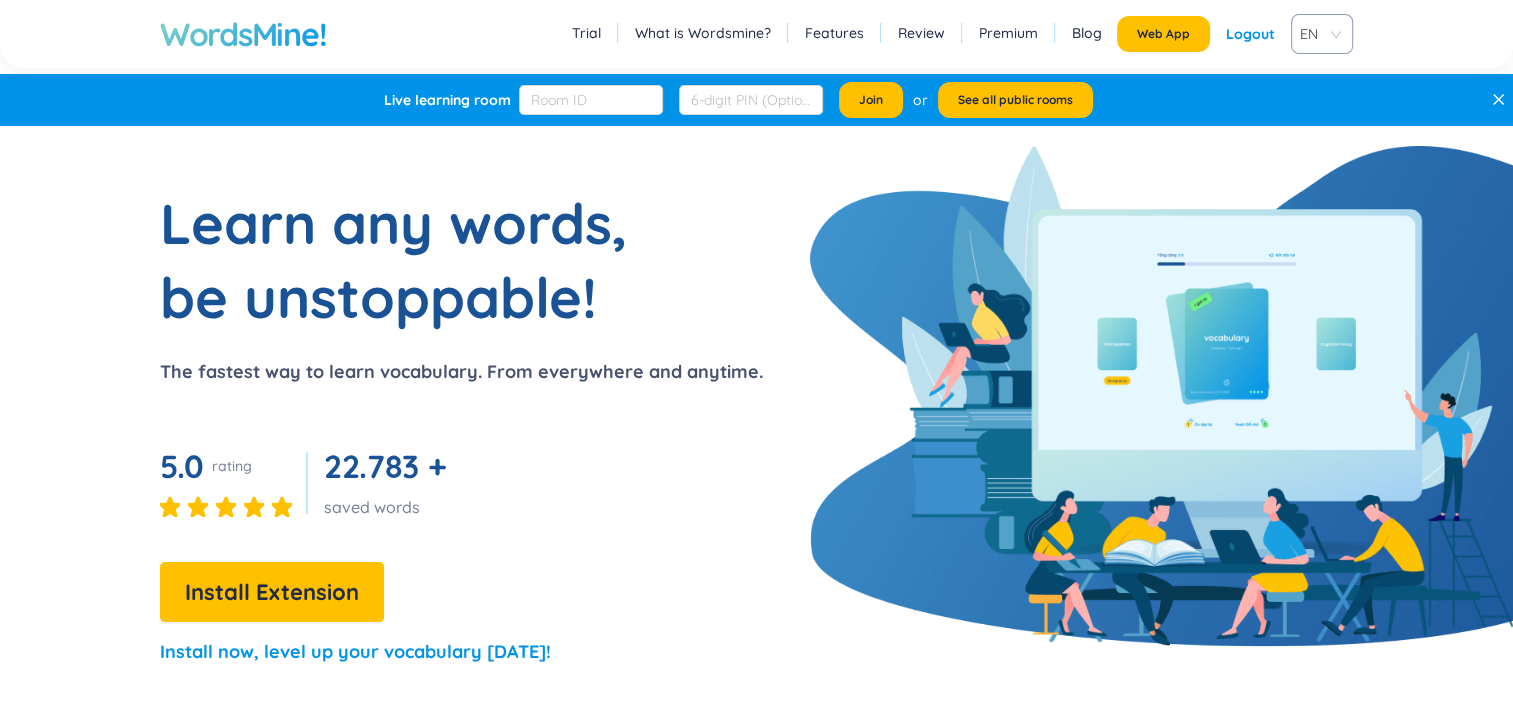 click on "Logout" at bounding box center (1250, 34) 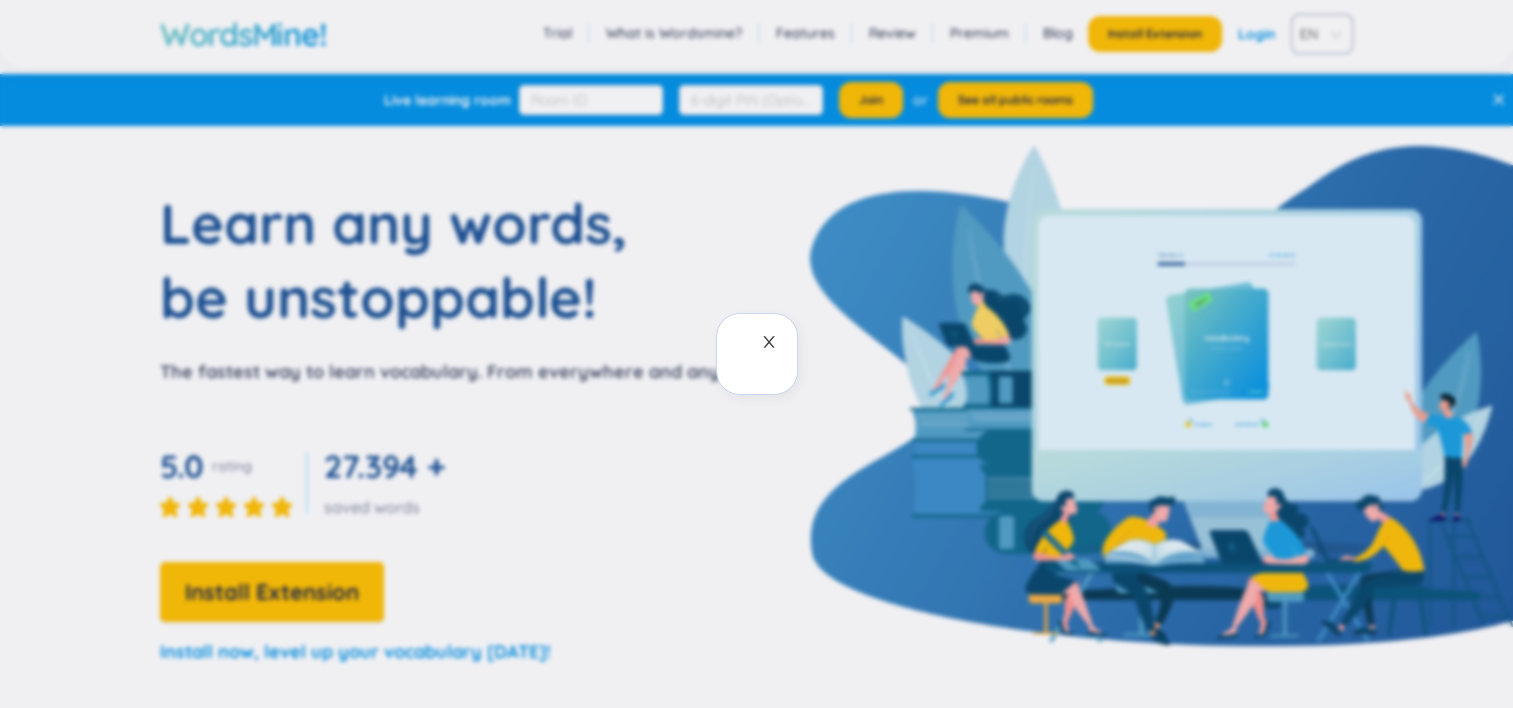 click 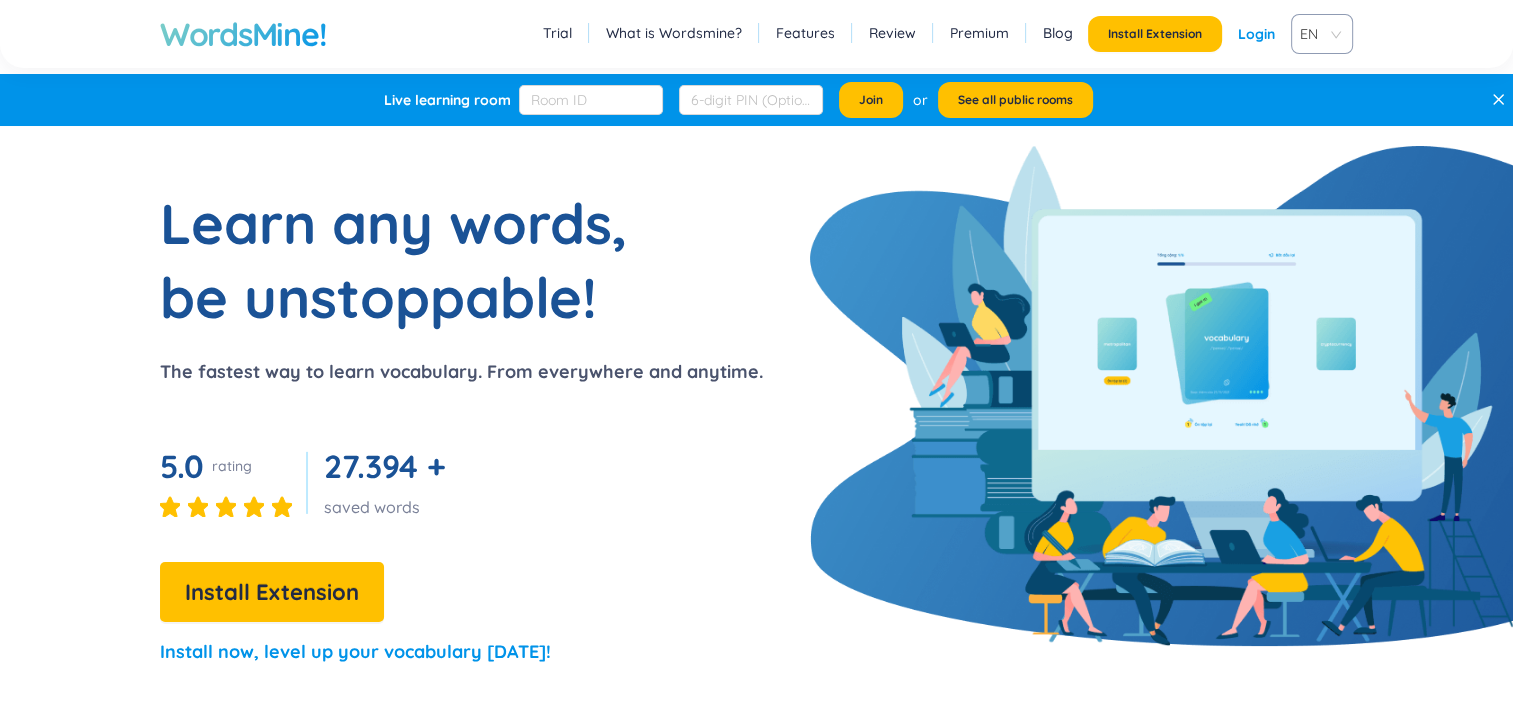 click on "Login" at bounding box center [1256, 34] 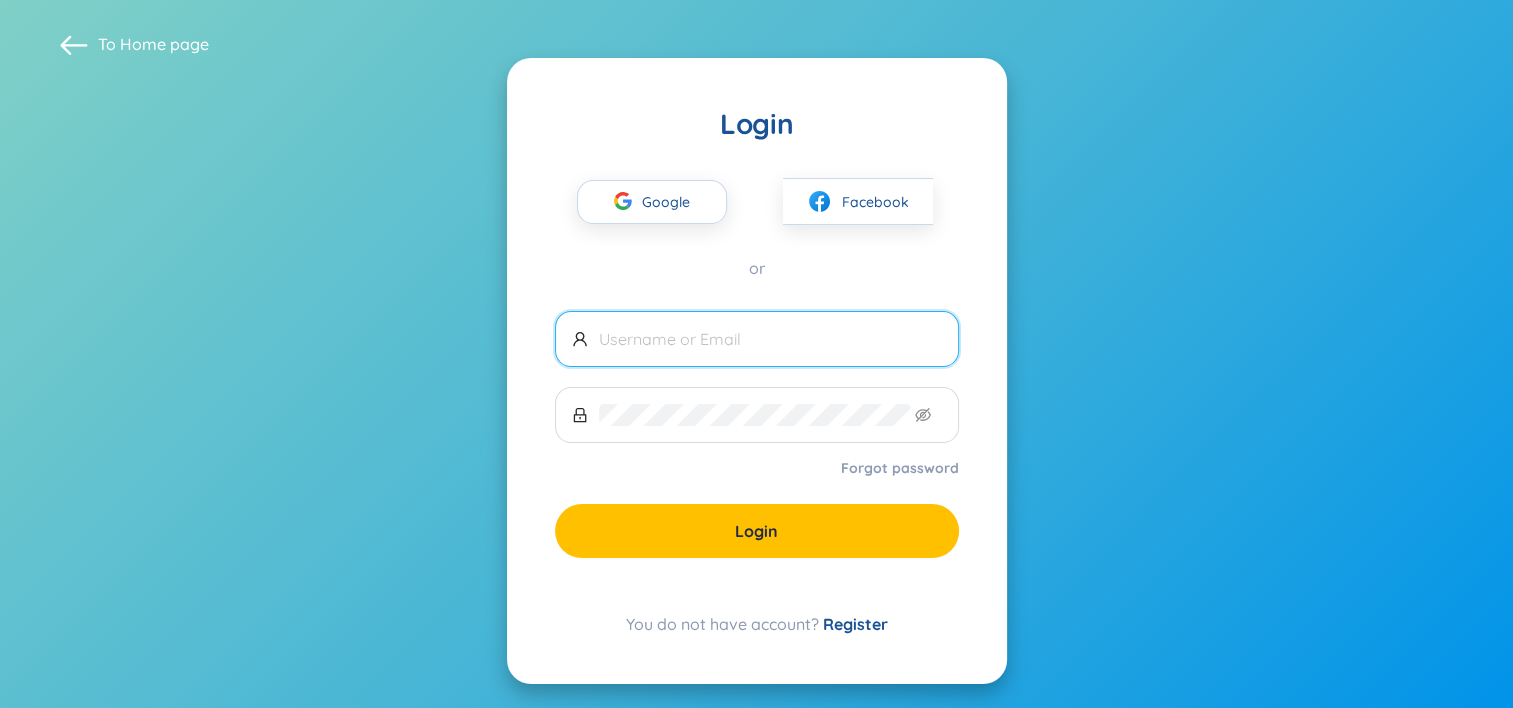 click on "Register" at bounding box center [855, 624] 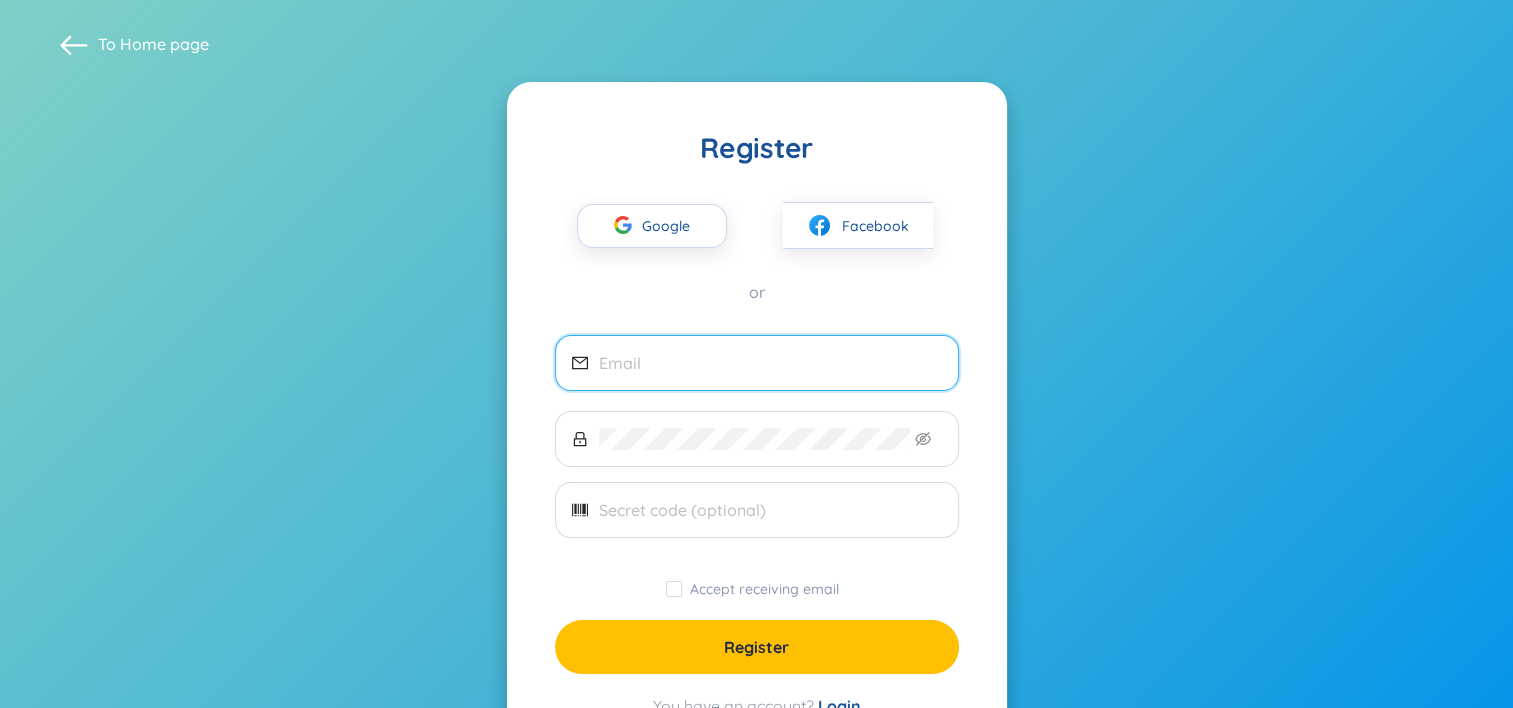 click at bounding box center (770, 363) 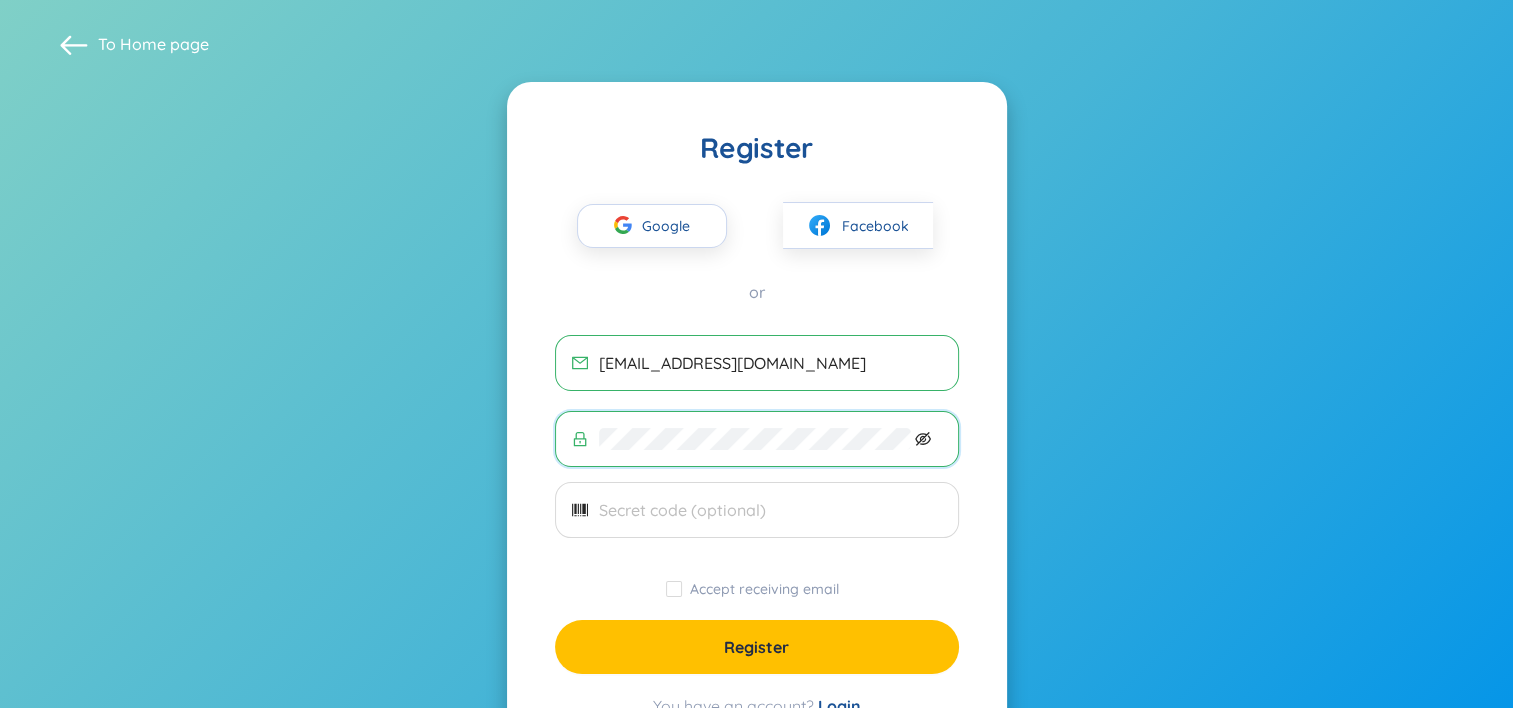 click 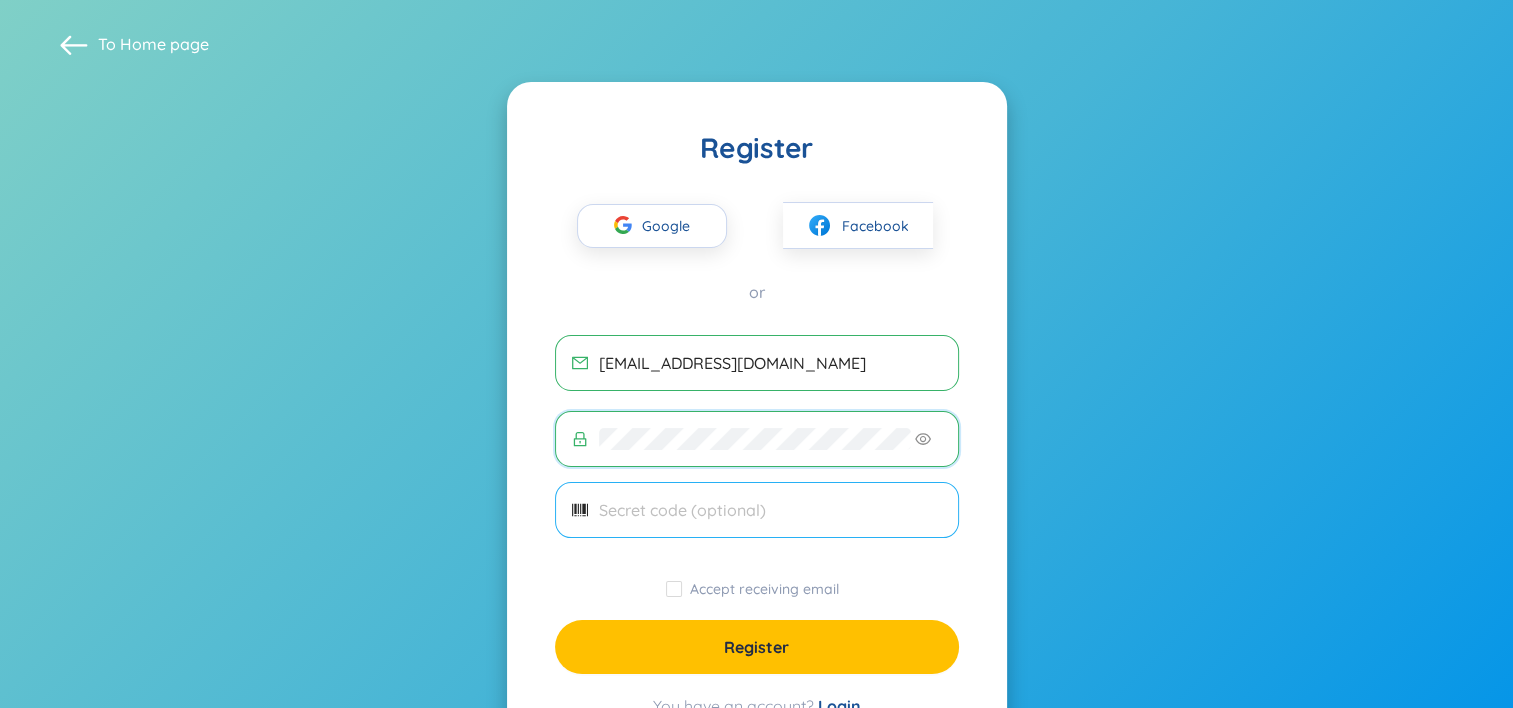 click at bounding box center [770, 510] 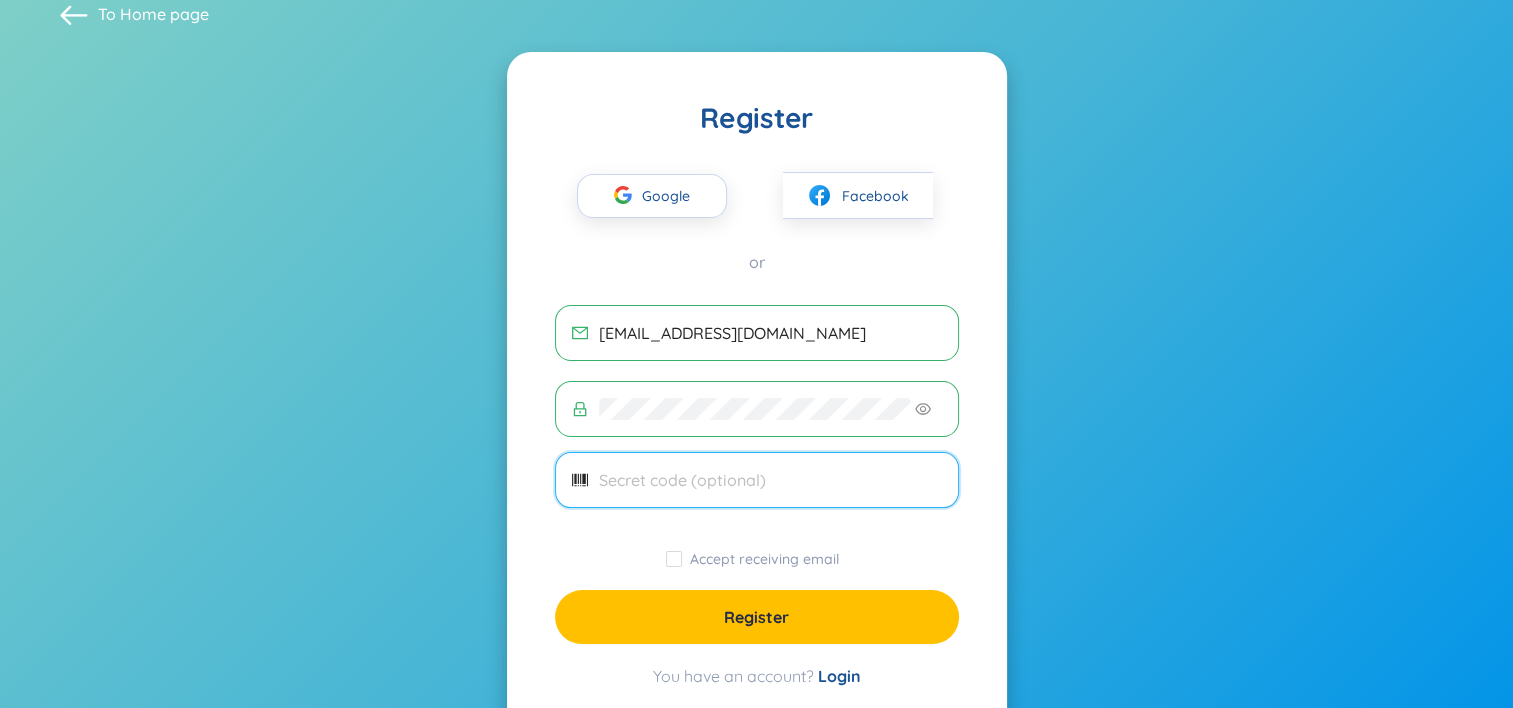 scroll, scrollTop: 0, scrollLeft: 0, axis: both 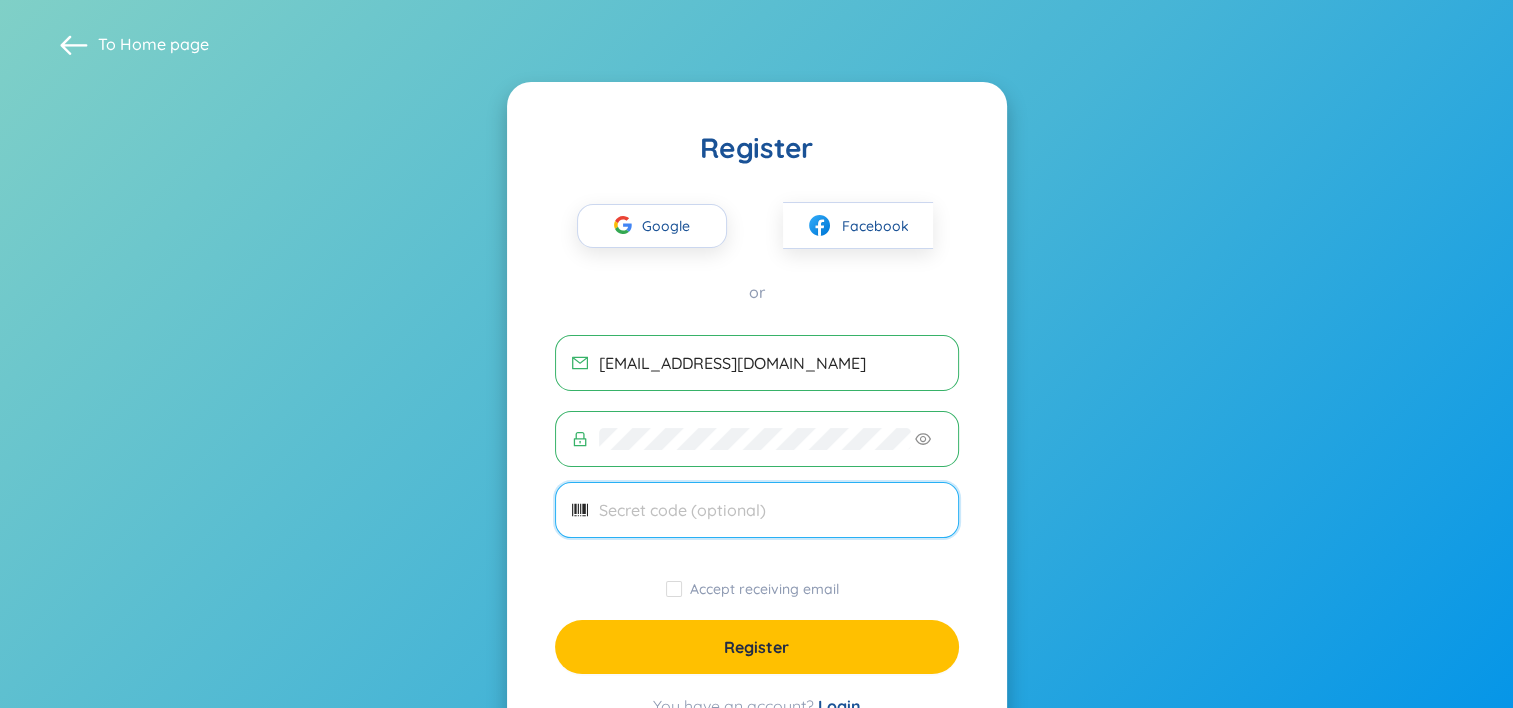 click at bounding box center [770, 510] 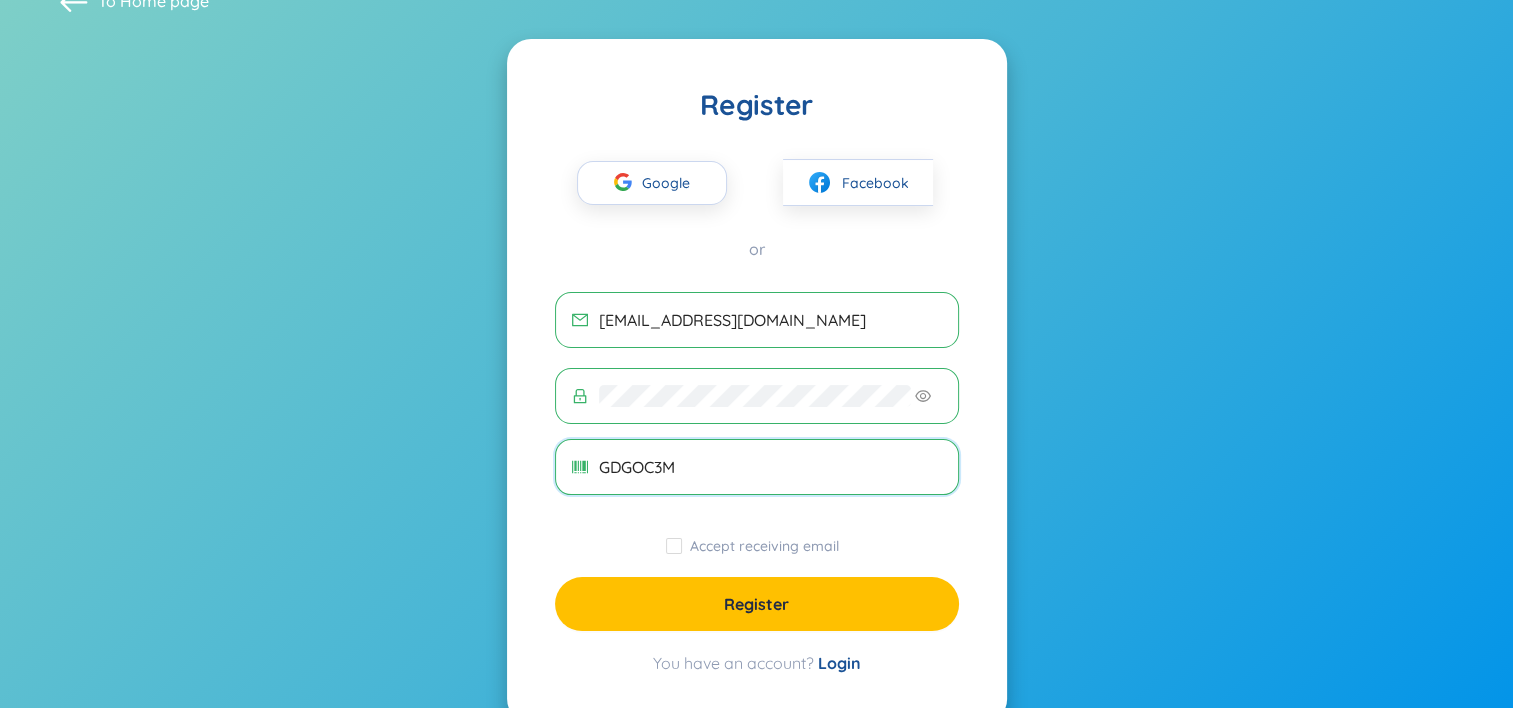 scroll, scrollTop: 86, scrollLeft: 0, axis: vertical 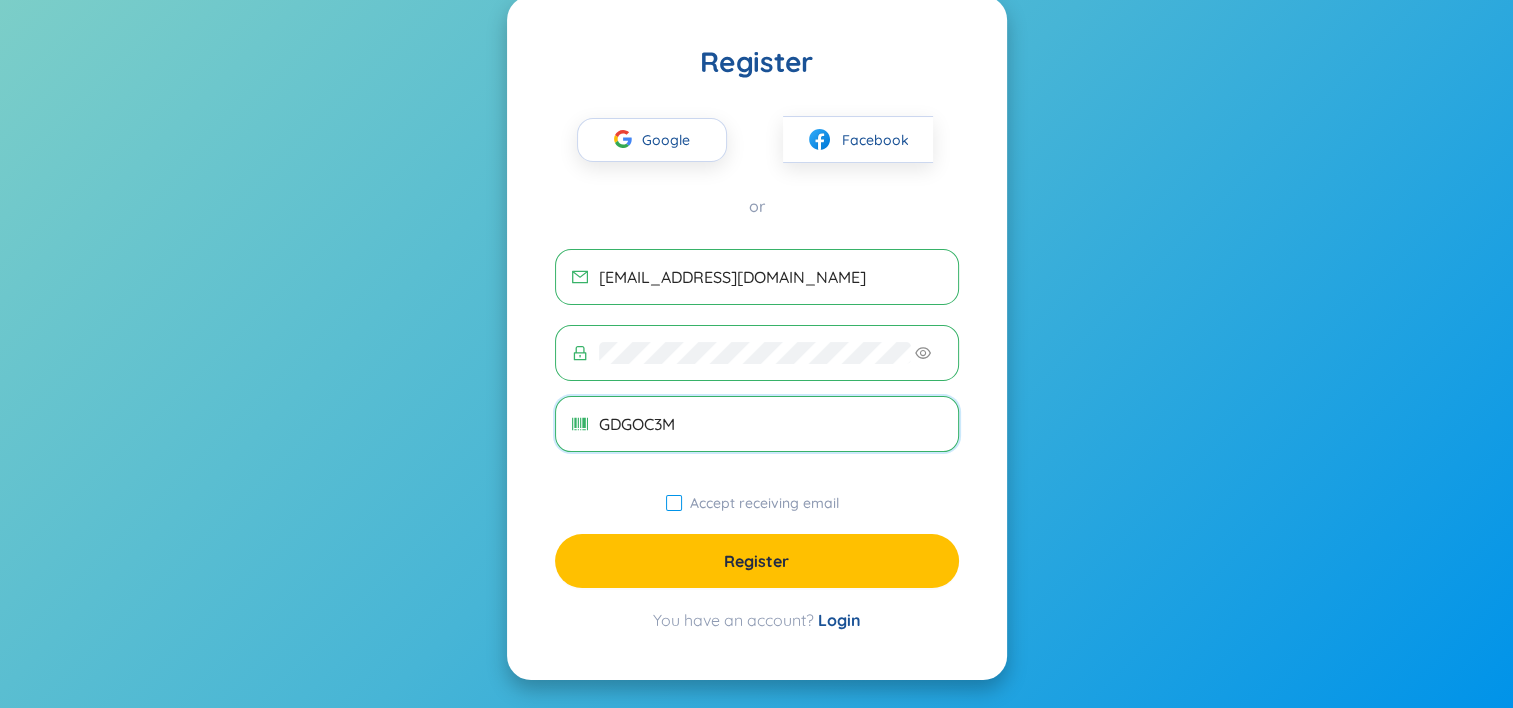 type on "GDGOC3M" 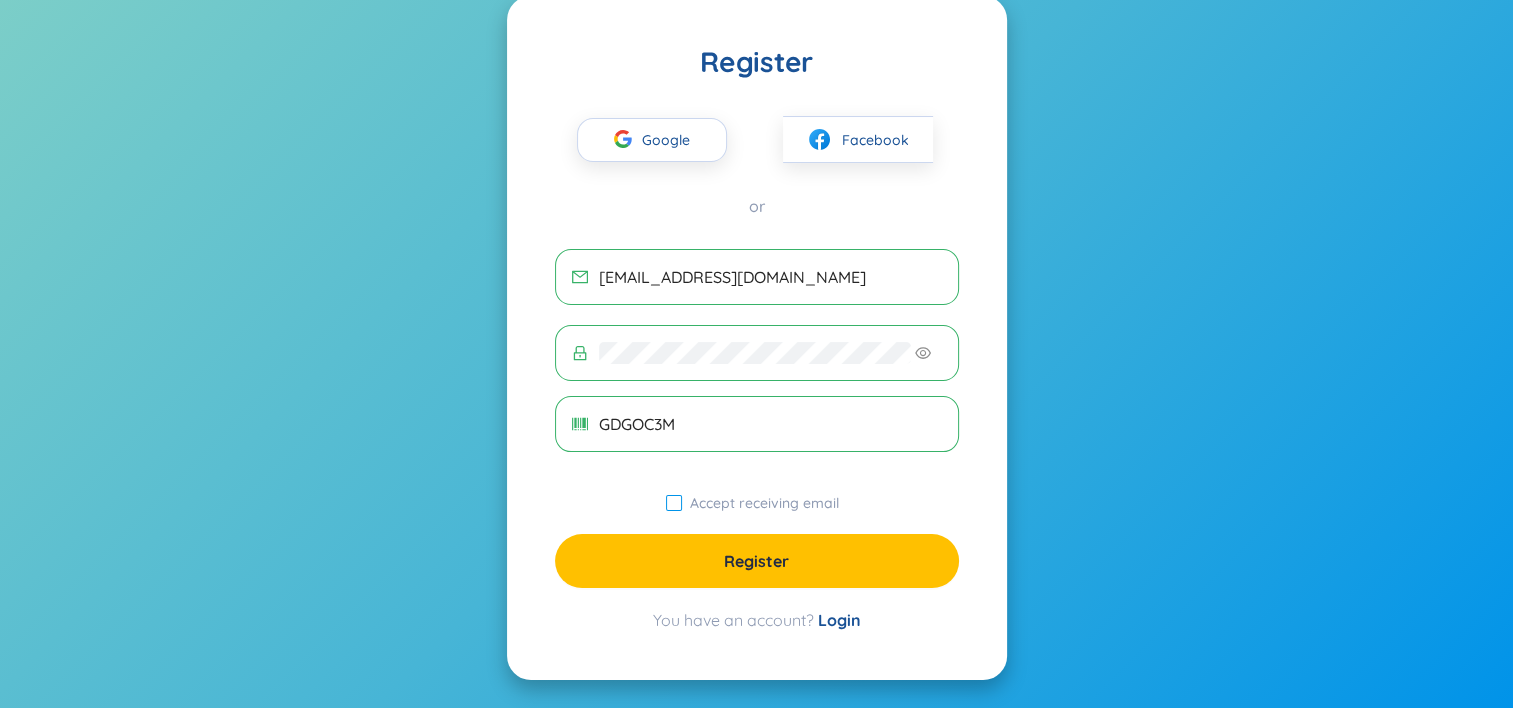 click on "Accept receiving email" at bounding box center [764, 503] 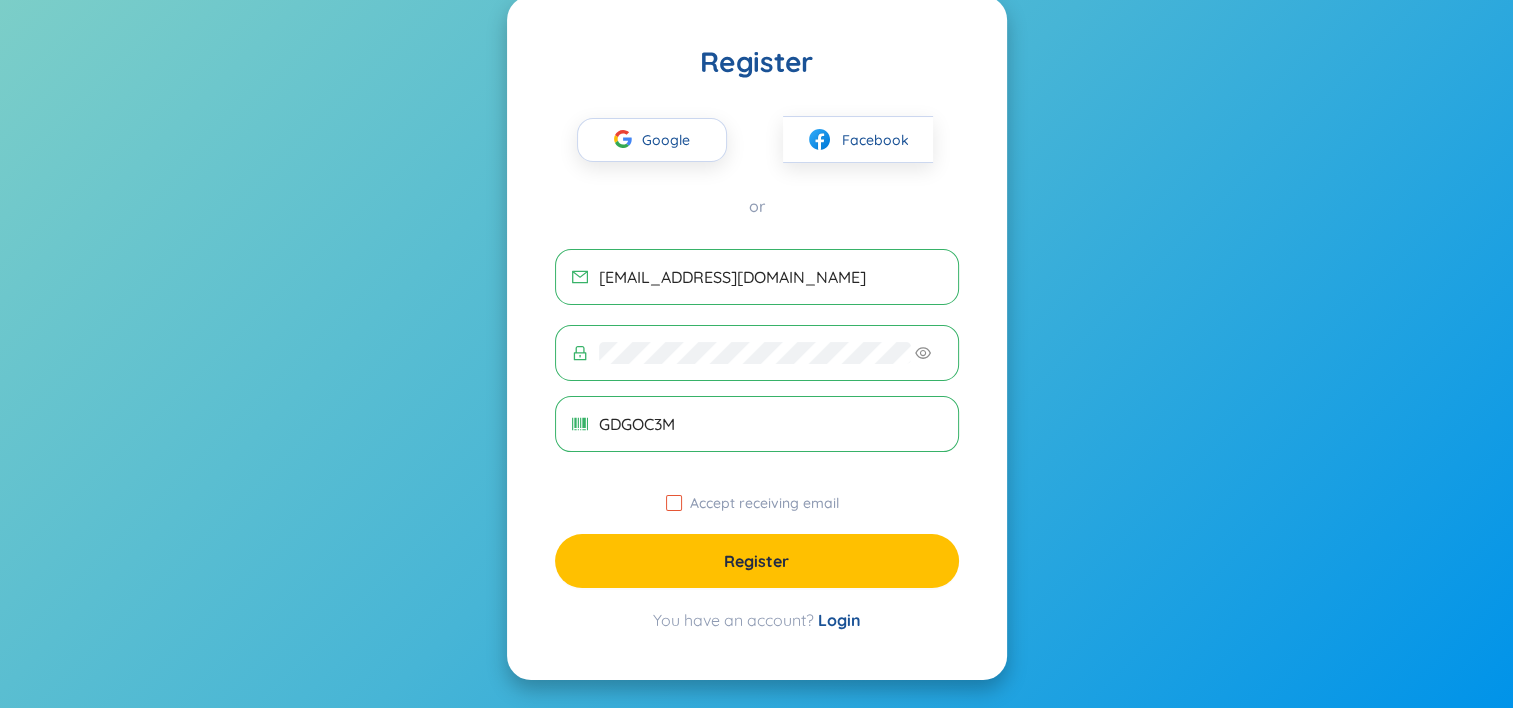checkbox on "true" 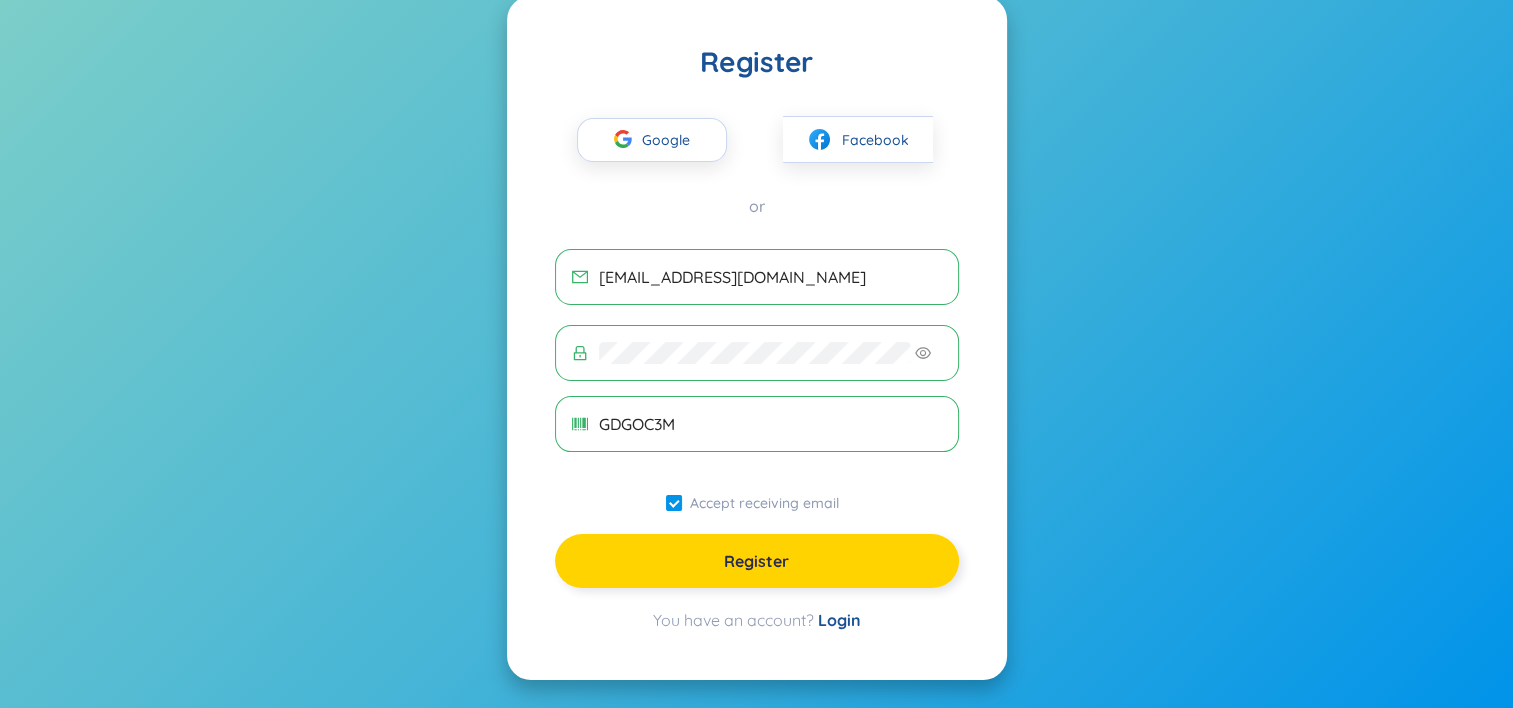 click on "Register" at bounding box center (756, 561) 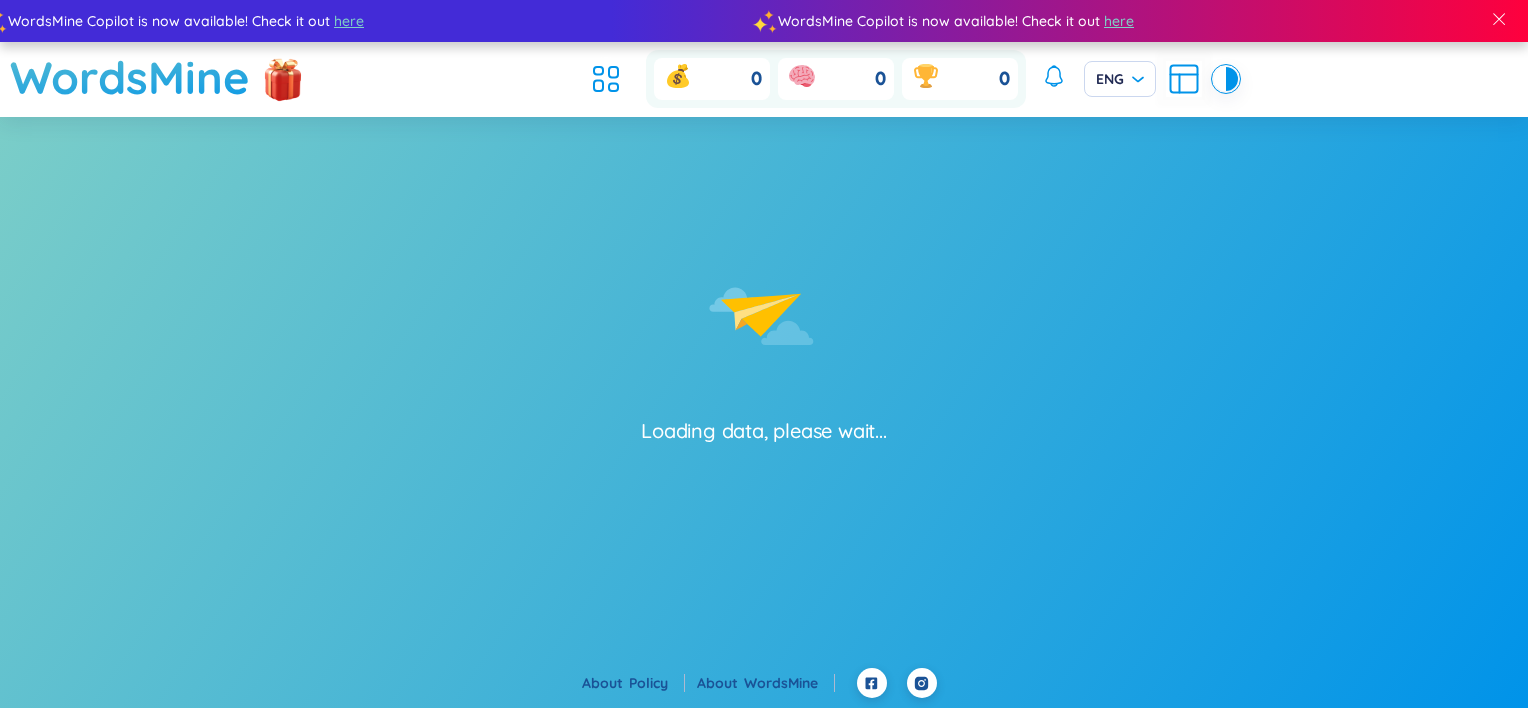 scroll, scrollTop: 0, scrollLeft: 0, axis: both 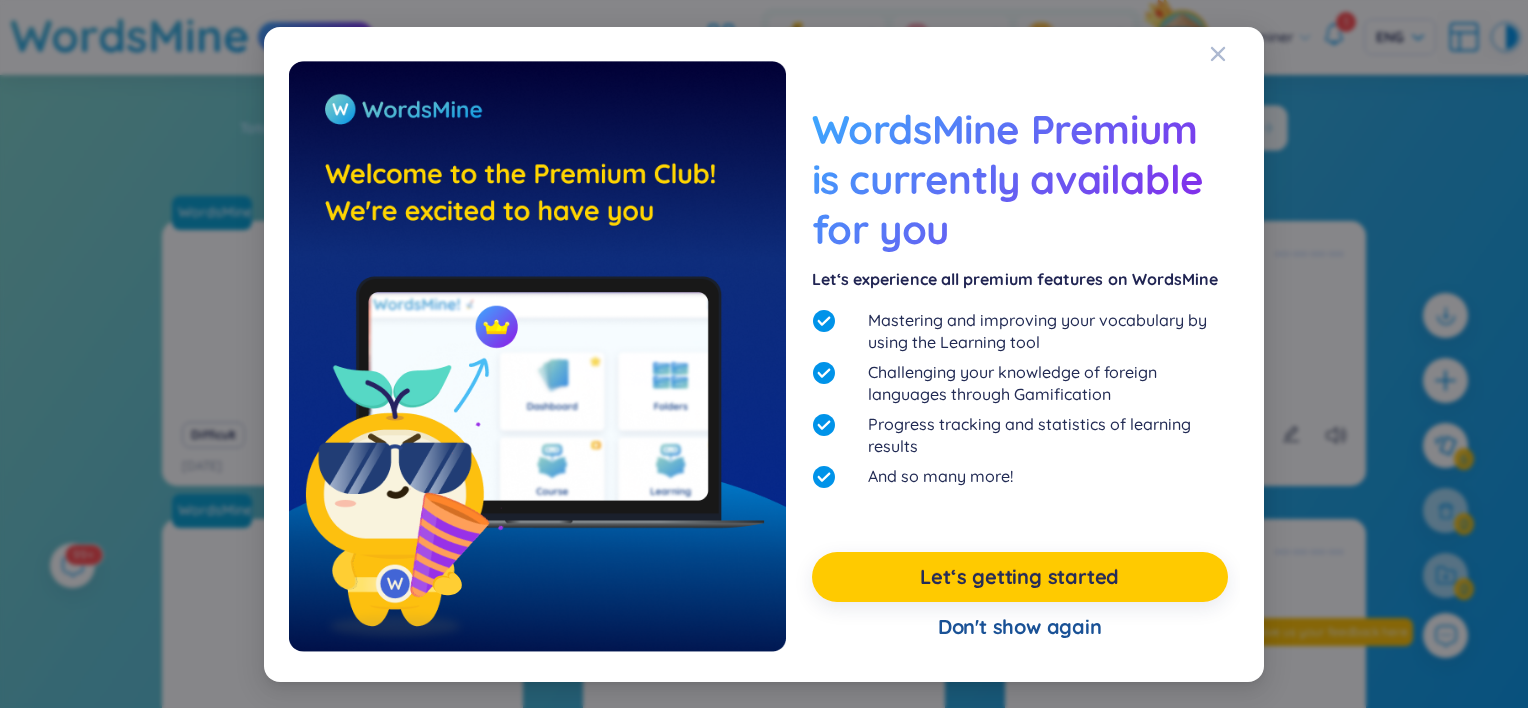 click on "Let‘s getting started" at bounding box center (1019, 577) 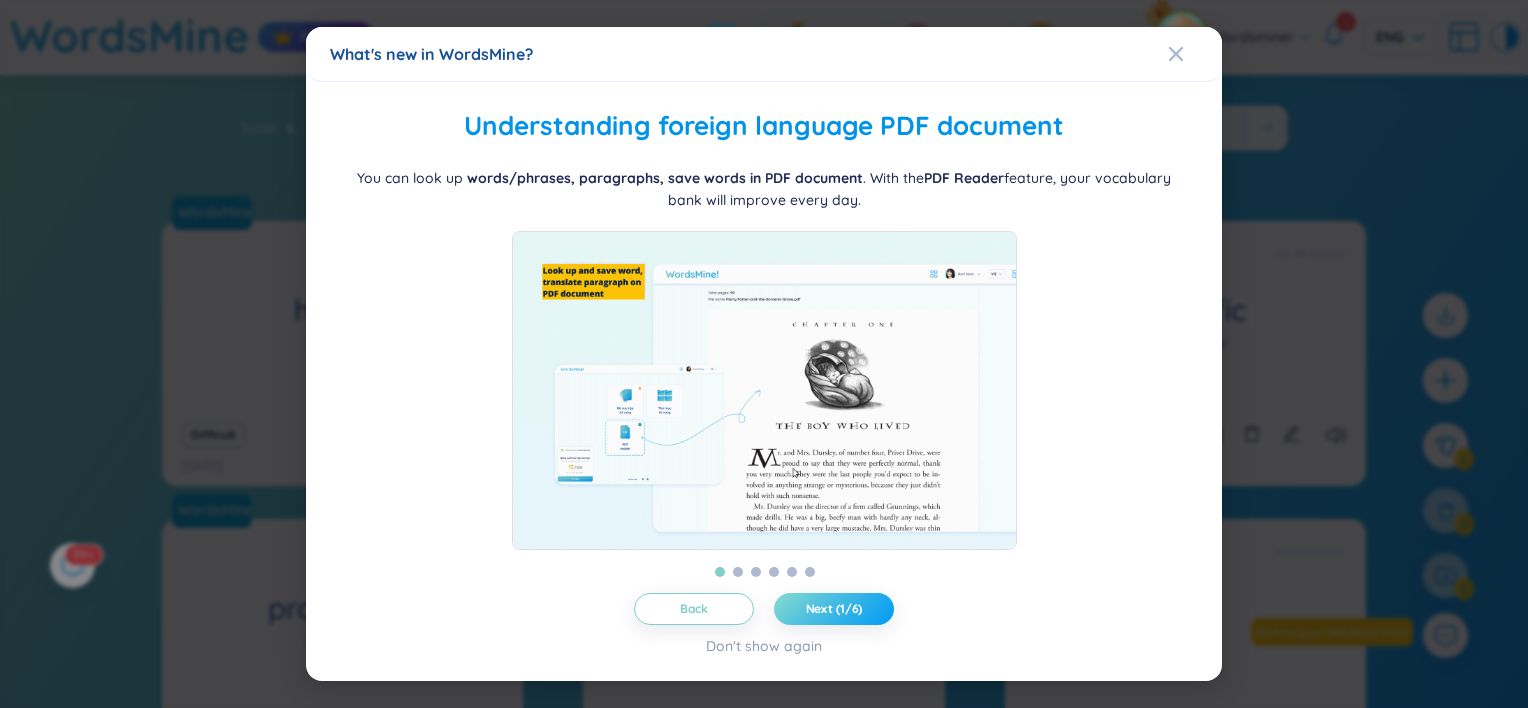 click on "Next (1/6)" at bounding box center (834, 609) 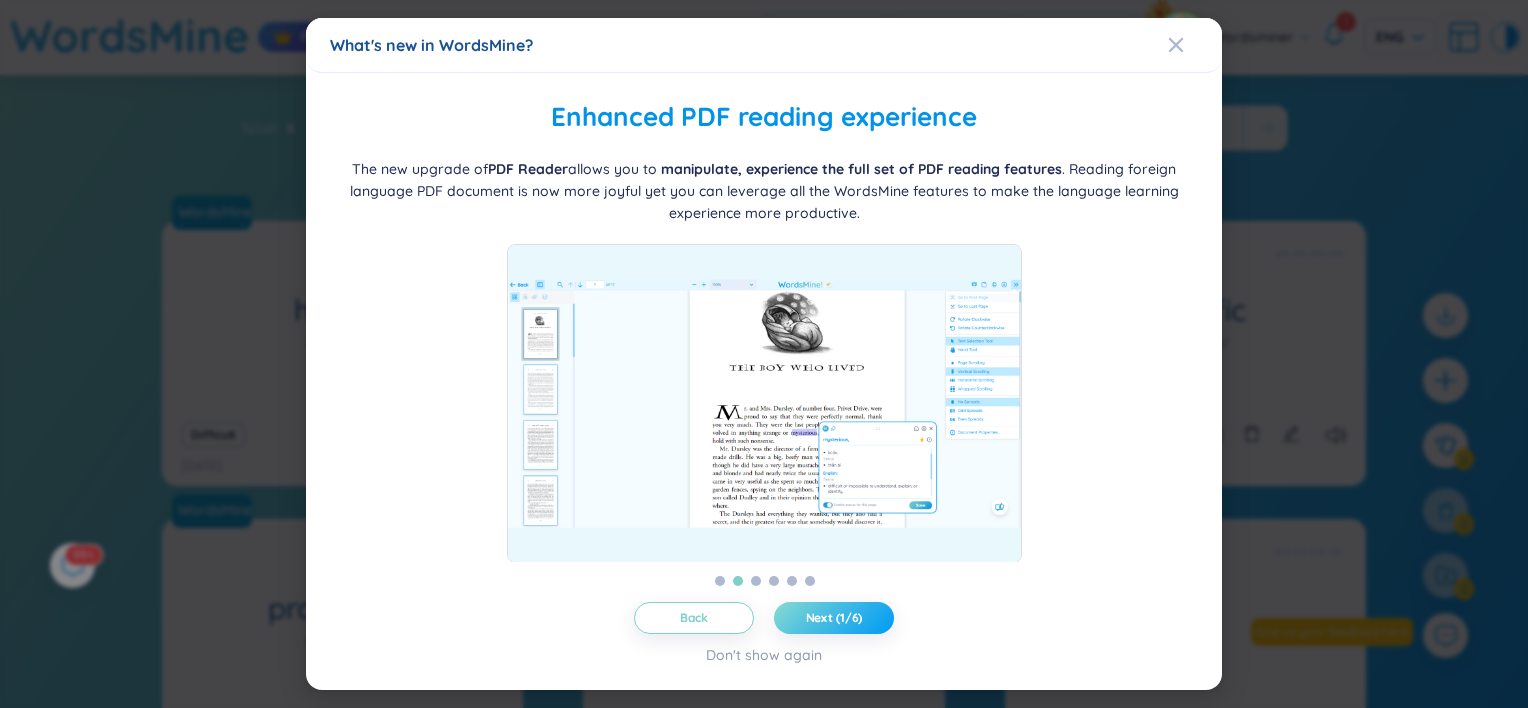 click on "Next (1/6)" at bounding box center [834, 618] 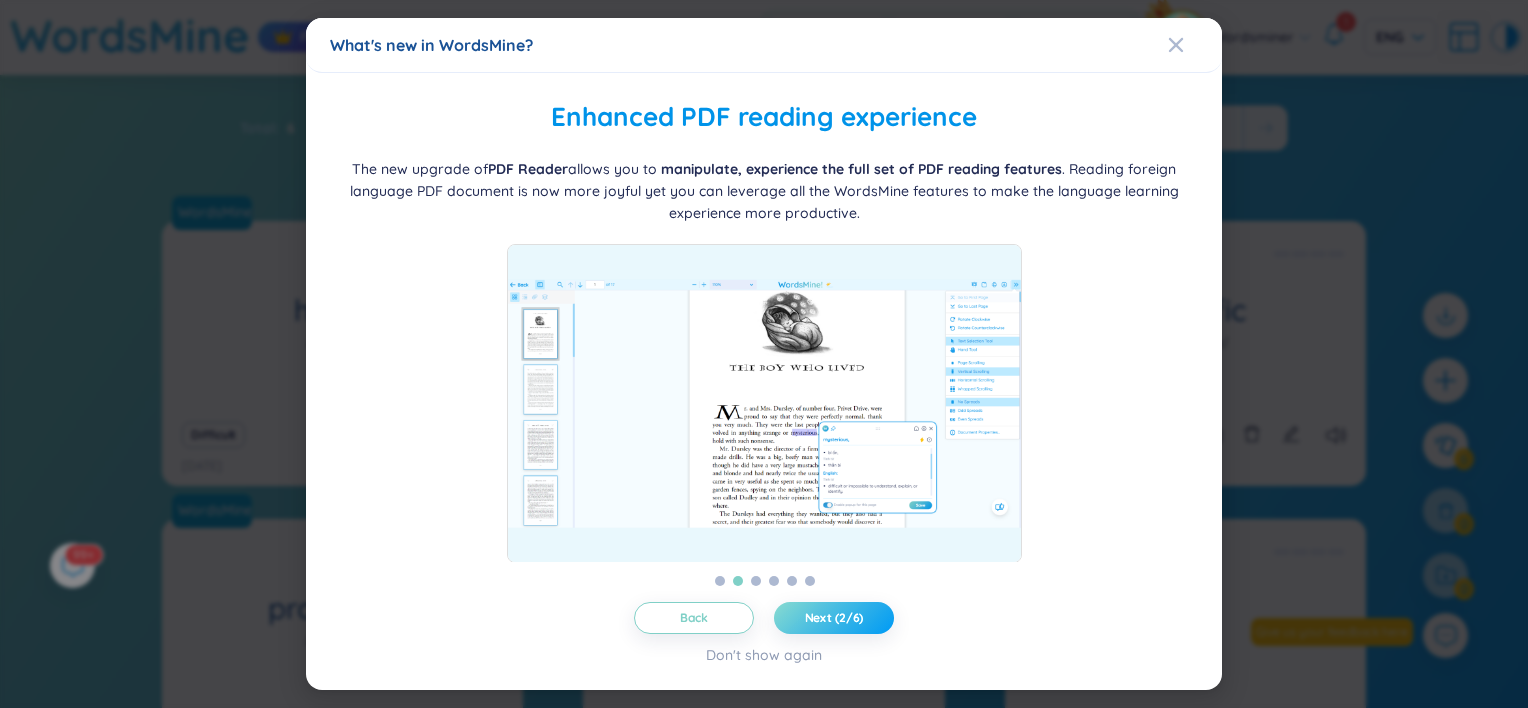 click on "Next (2/6)" at bounding box center (834, 618) 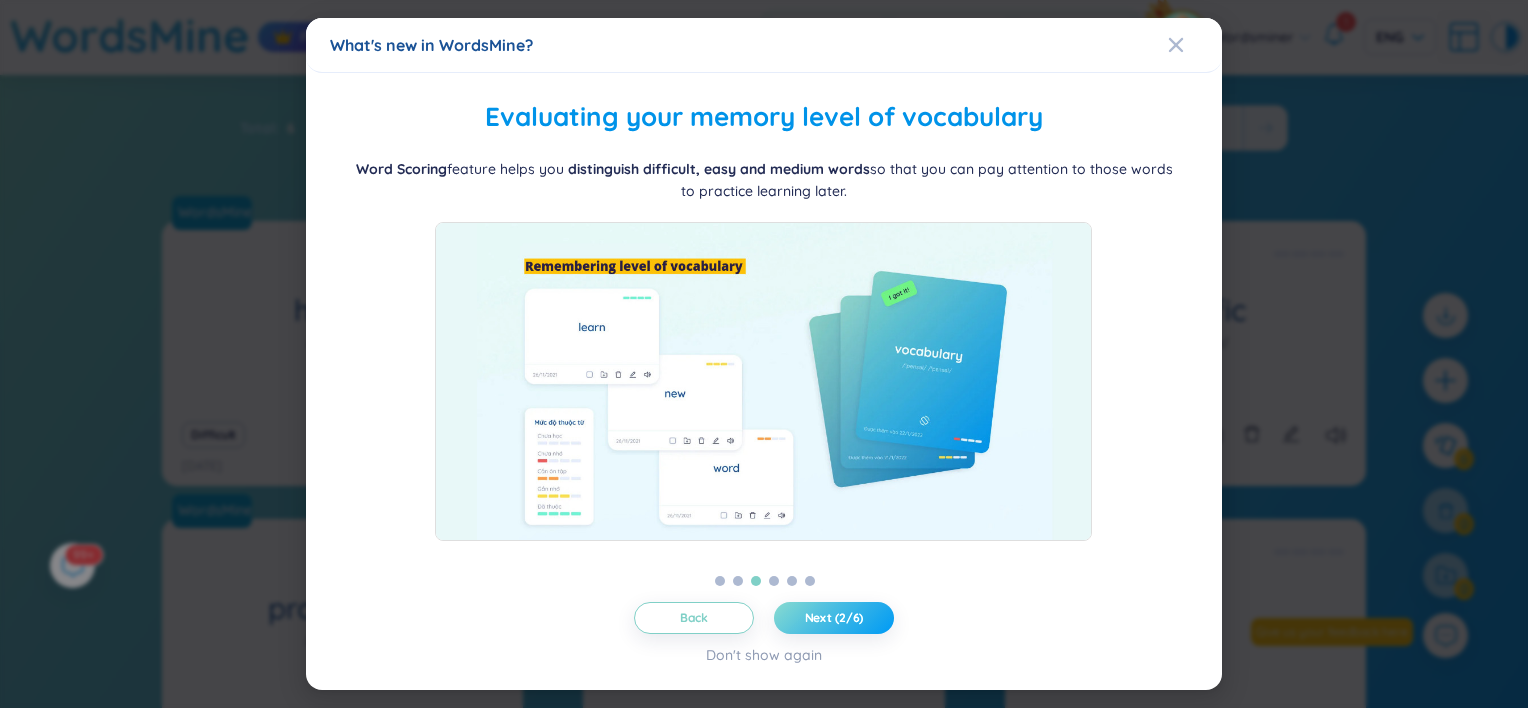 click on "Next (2/6)" at bounding box center (834, 618) 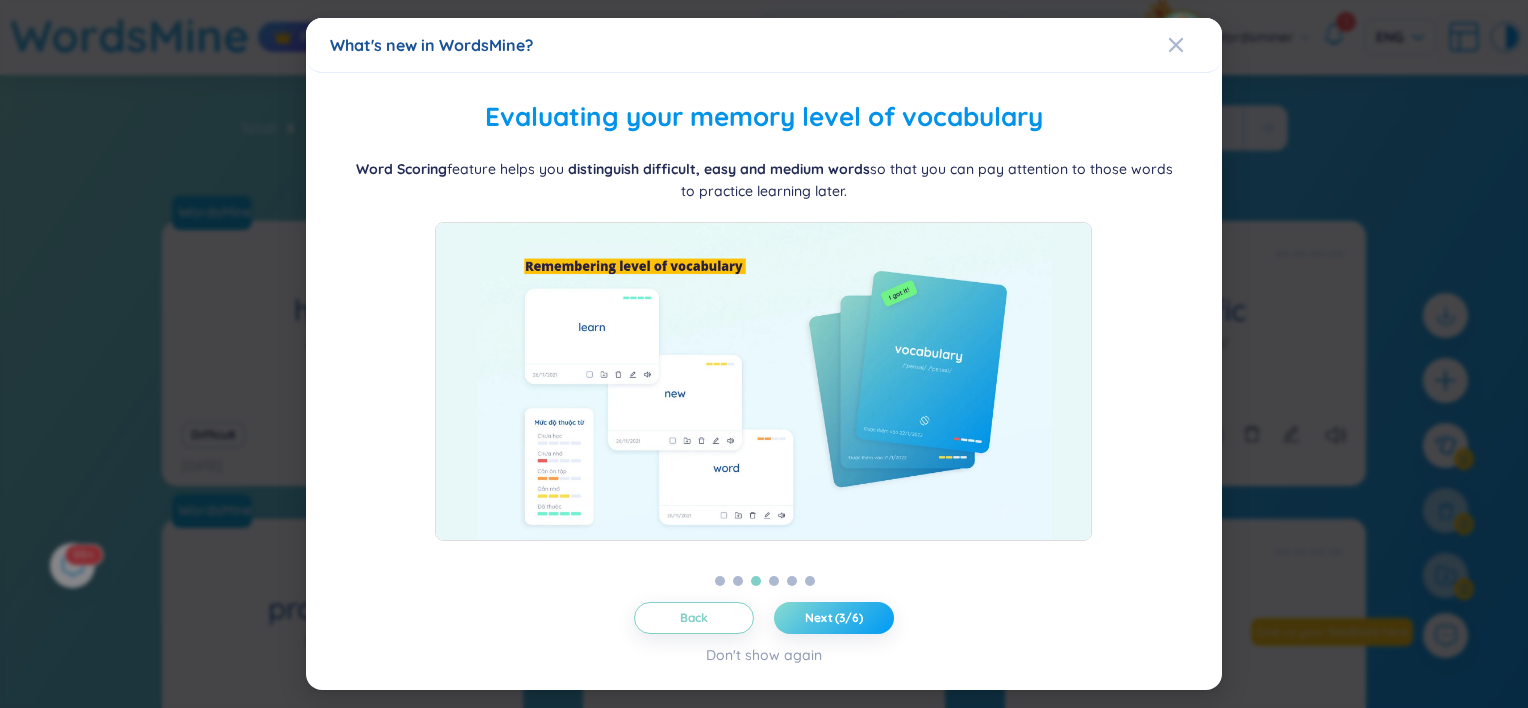 click on "Next (3/6)" at bounding box center [834, 618] 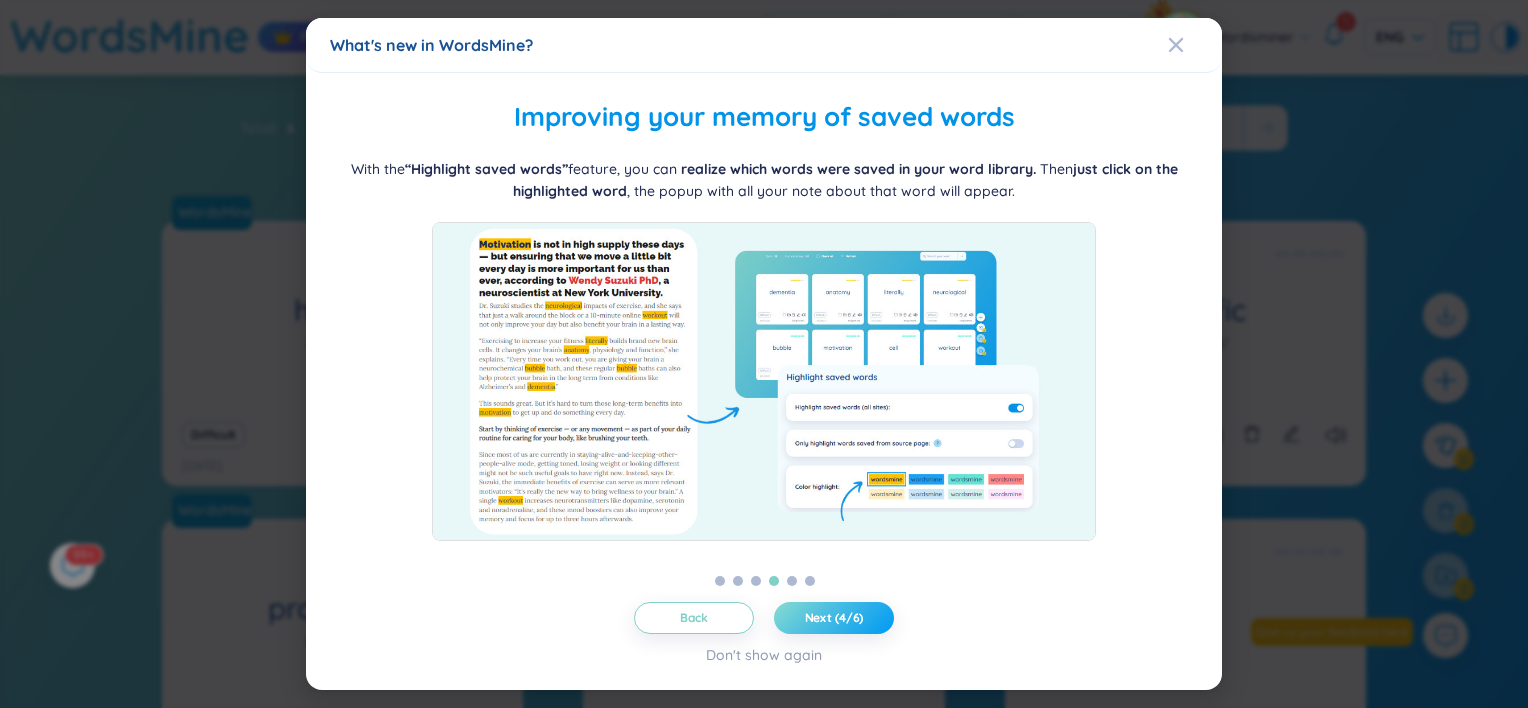click on "Next (4/6)" at bounding box center (834, 618) 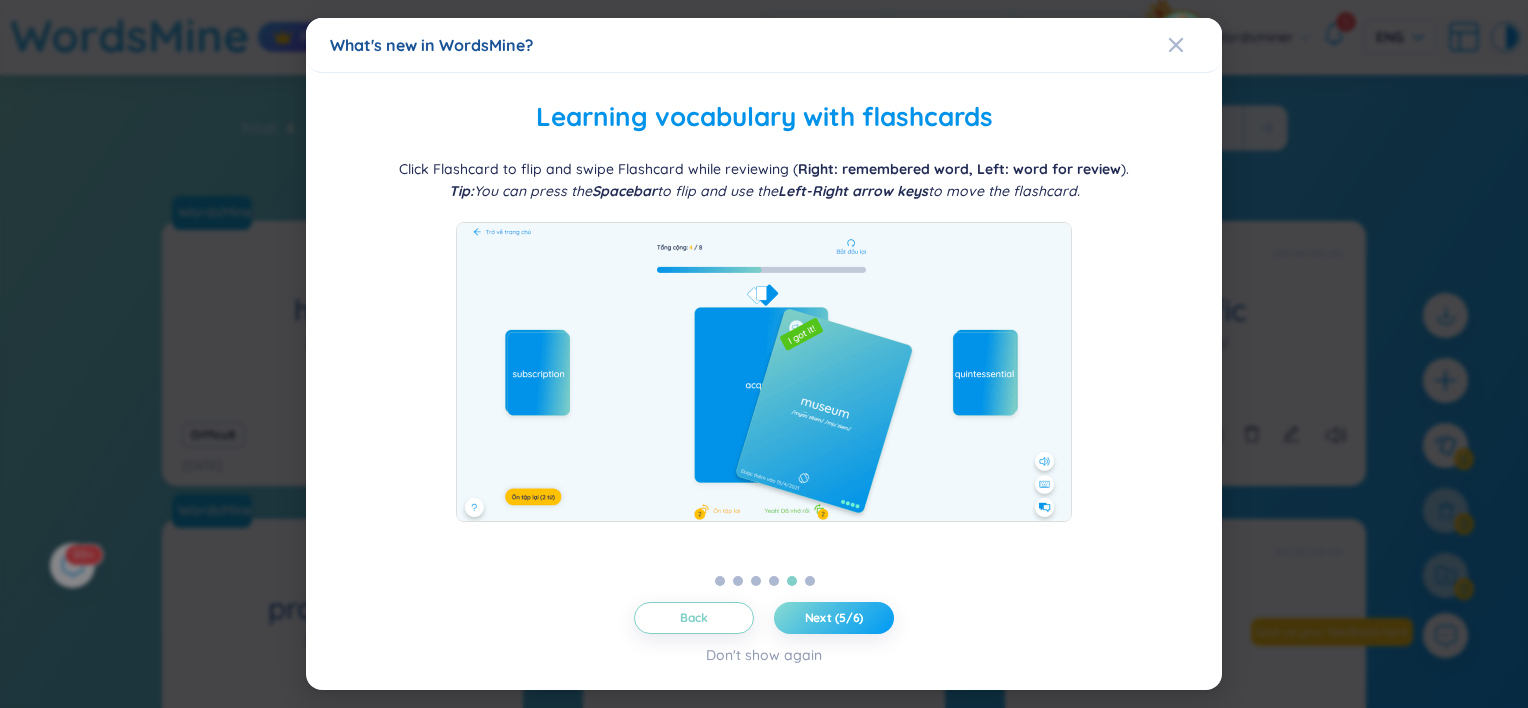 click on "Next (5/6)" at bounding box center [834, 618] 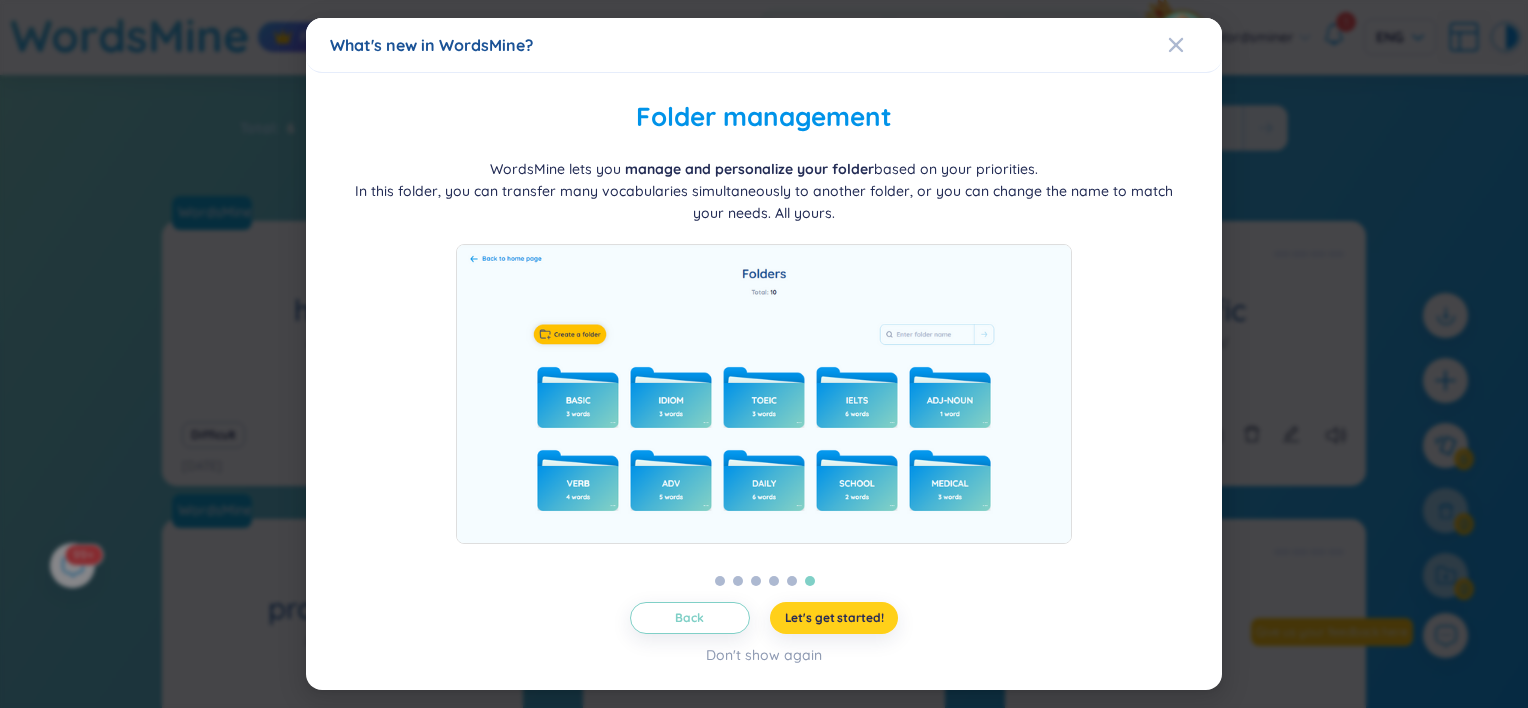 click on "Let's get started!" at bounding box center (834, 618) 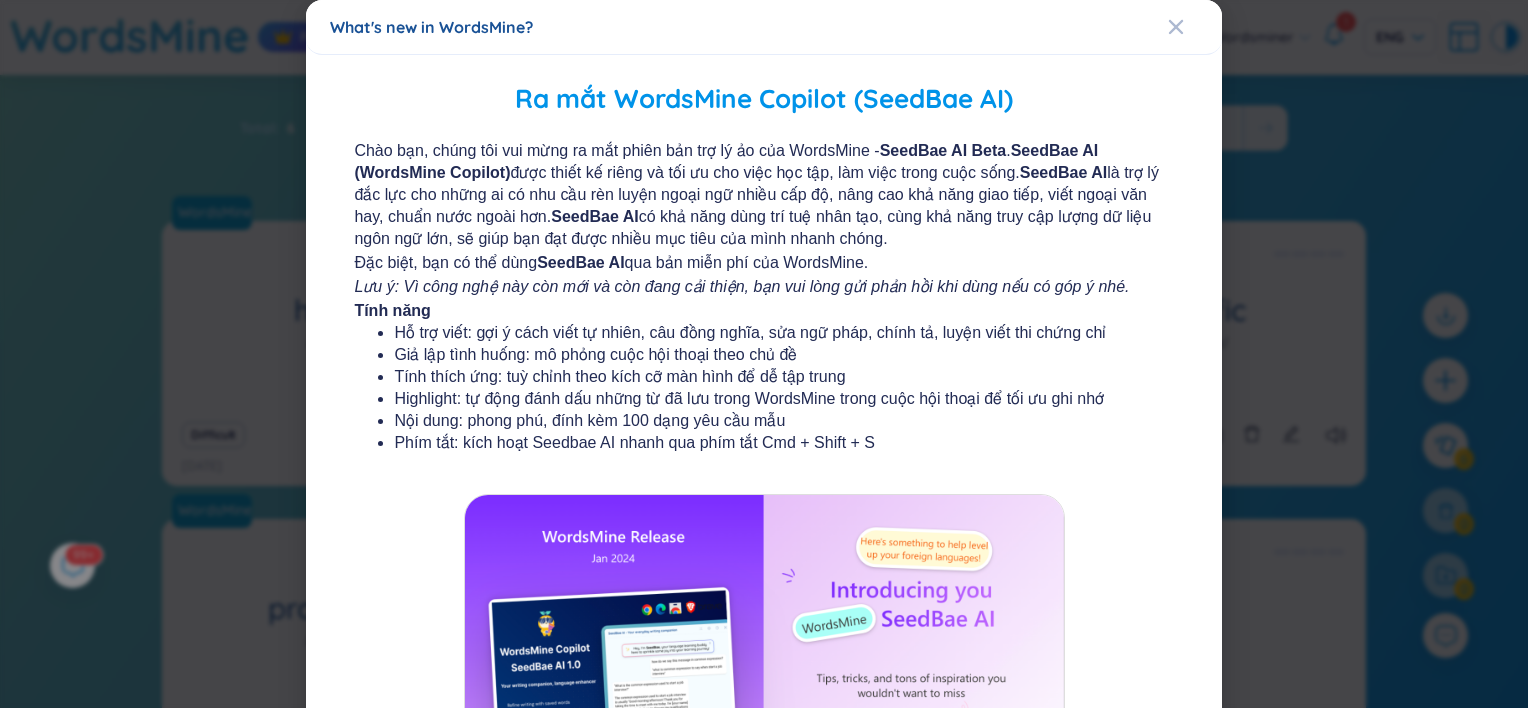 scroll, scrollTop: 232, scrollLeft: 0, axis: vertical 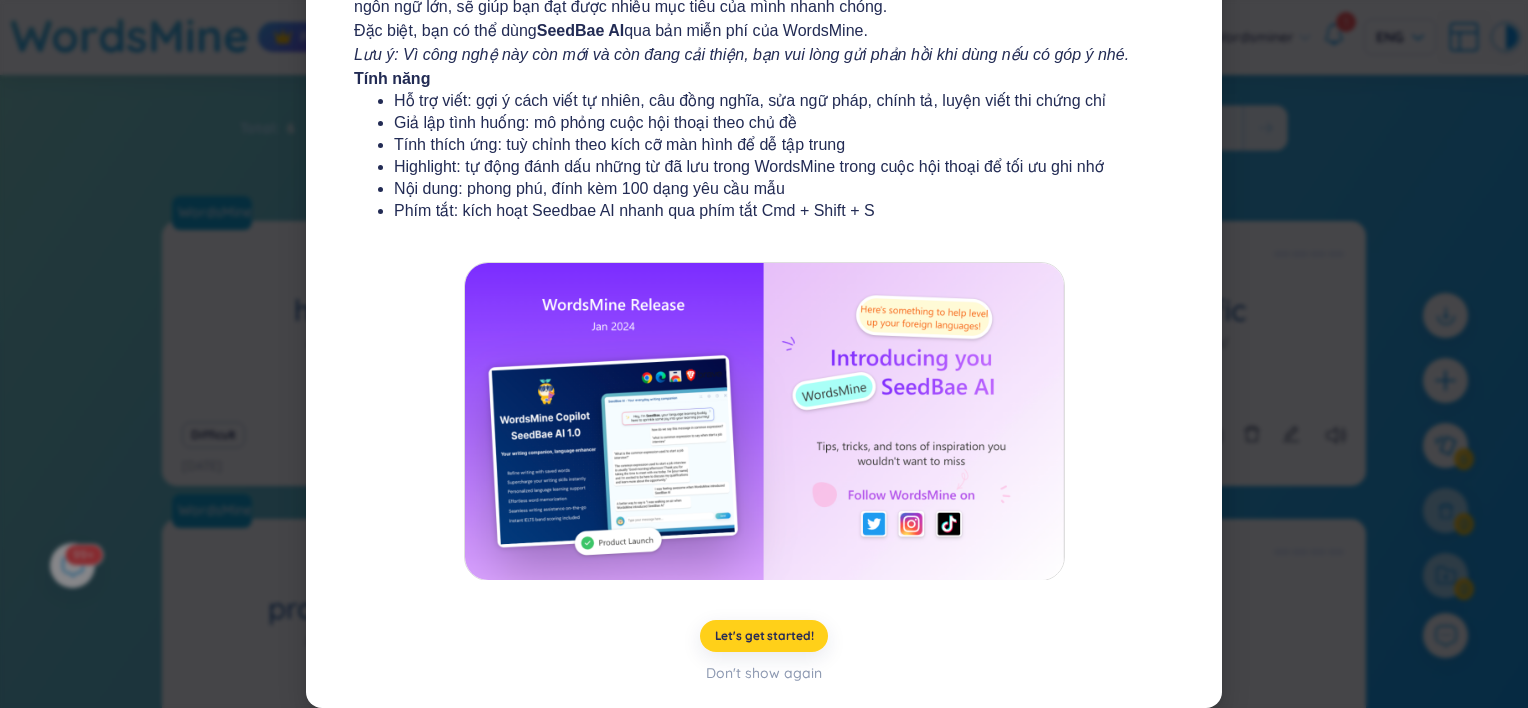click on "Let's get started!" at bounding box center (764, 636) 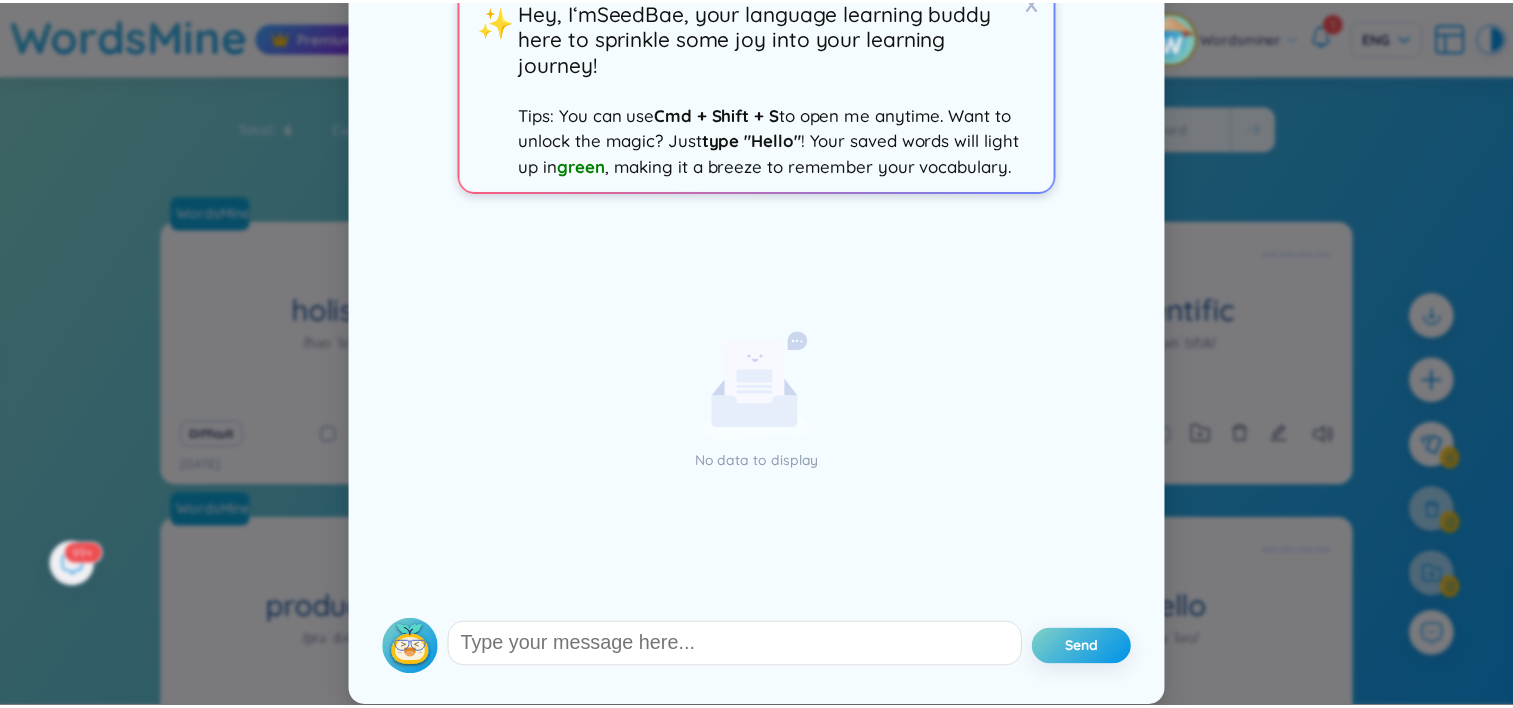scroll, scrollTop: 0, scrollLeft: 0, axis: both 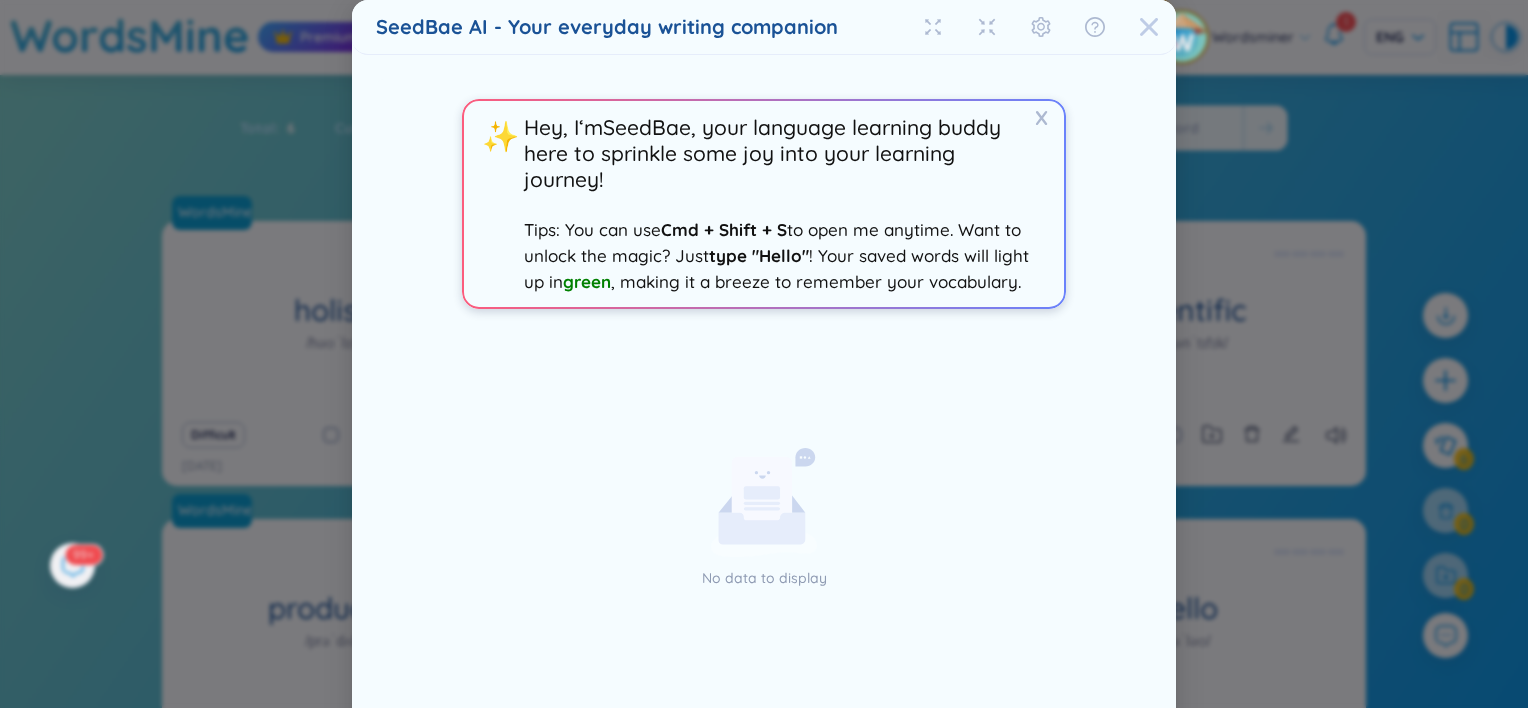 click at bounding box center (1149, 27) 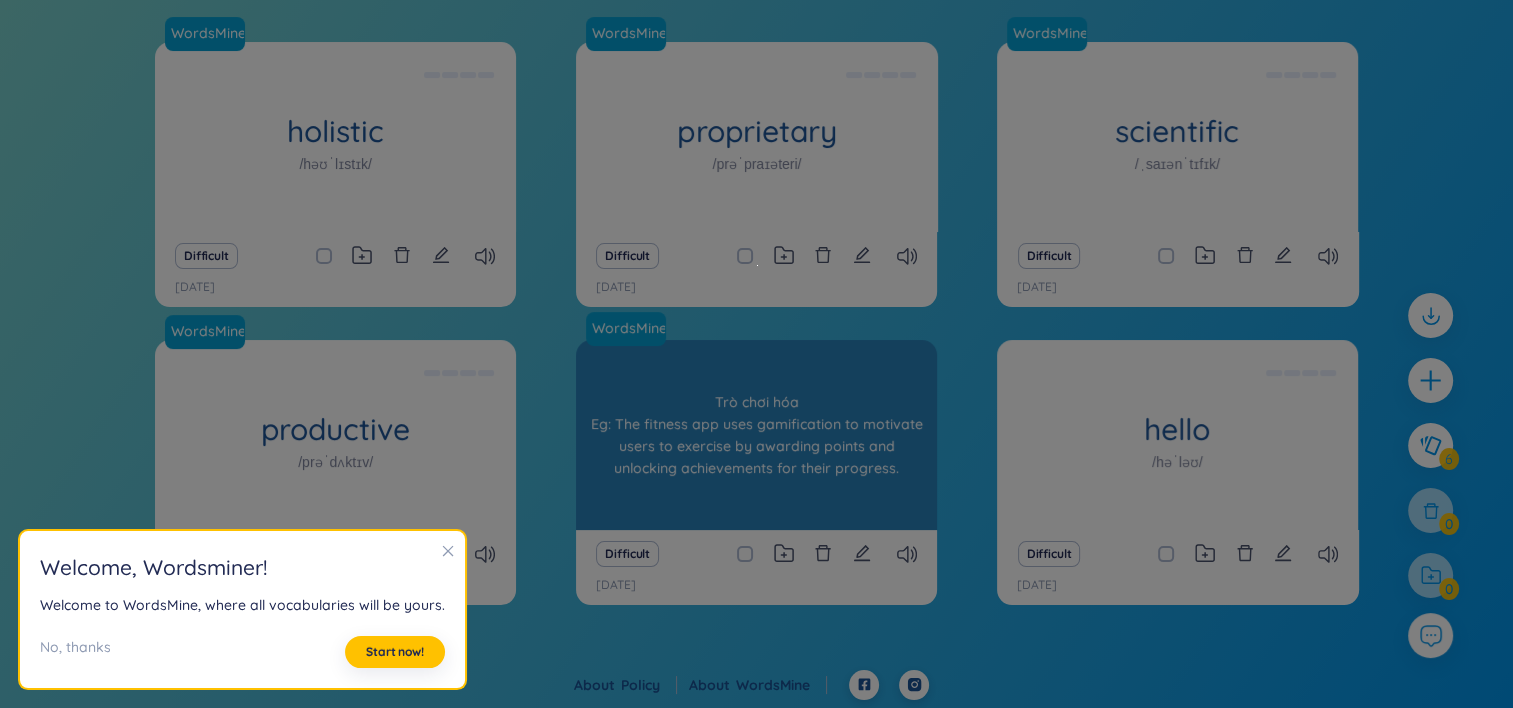 scroll, scrollTop: 180, scrollLeft: 0, axis: vertical 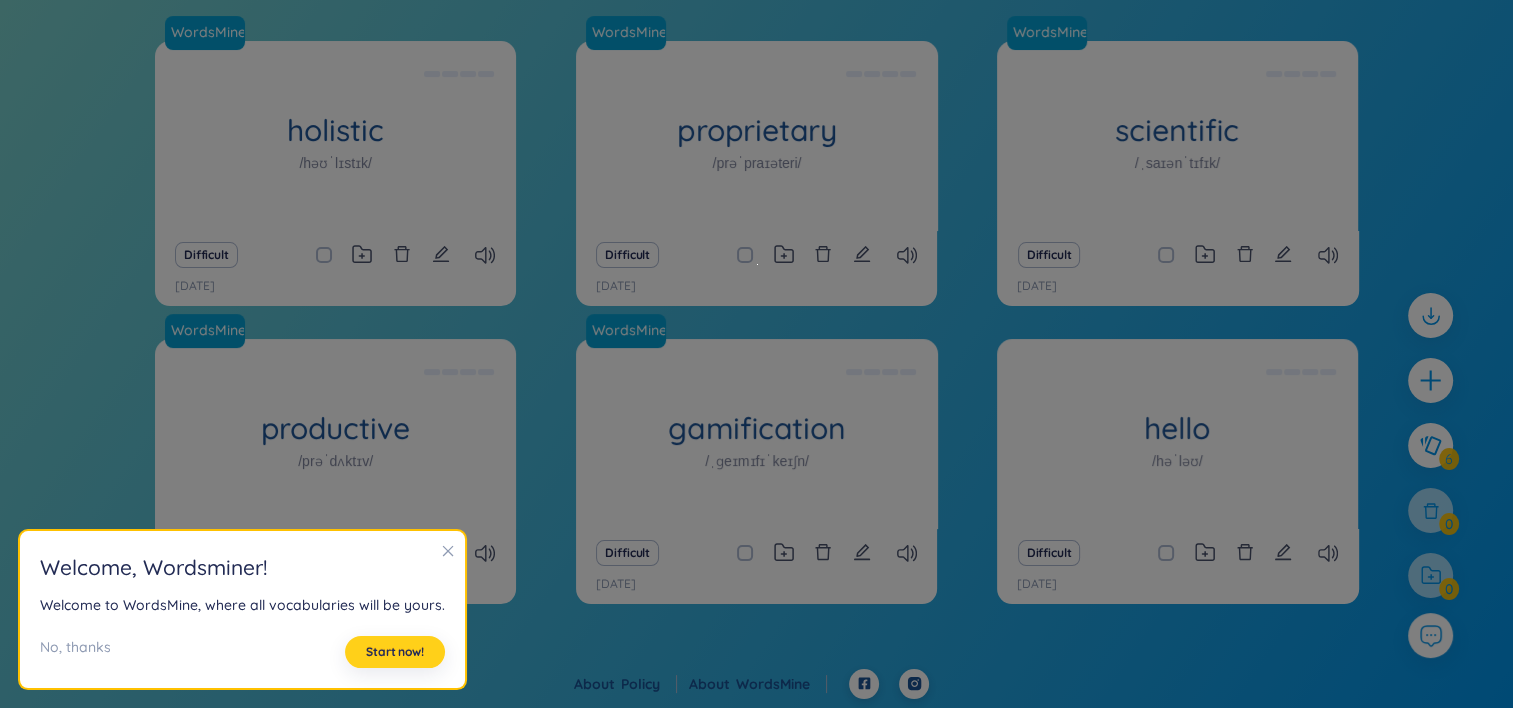 click on "Start now!" at bounding box center [395, 652] 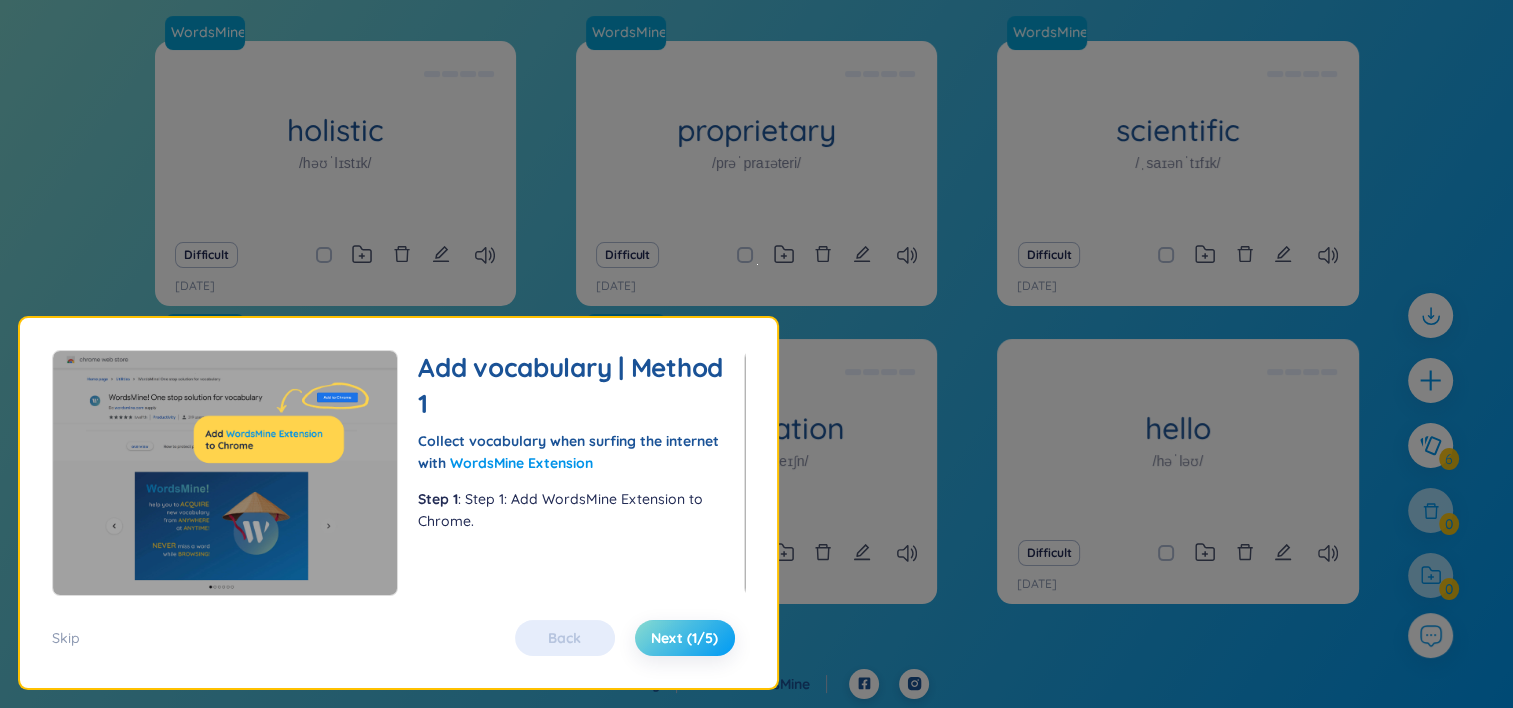 click on "Next (1/5)" at bounding box center (684, 638) 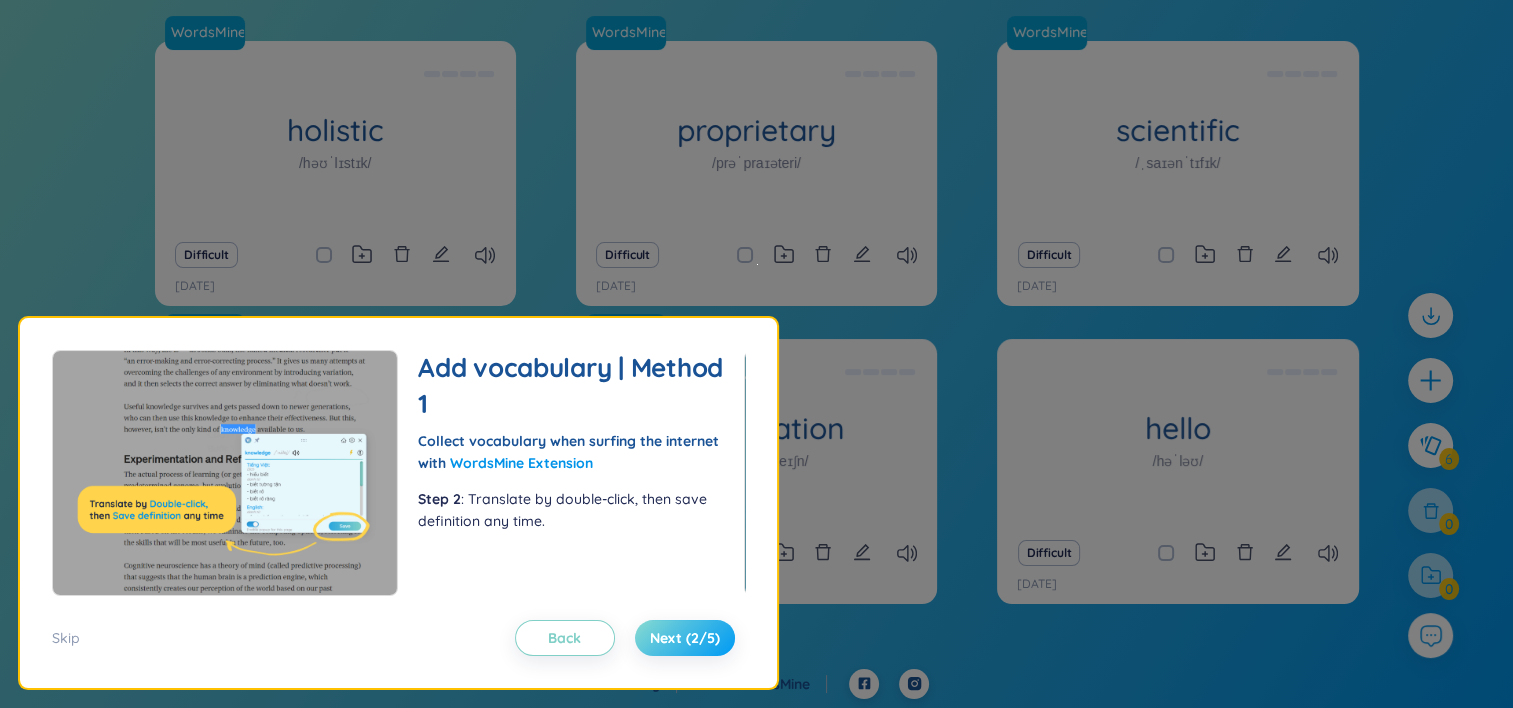 click on "Next (2/5)" at bounding box center [685, 638] 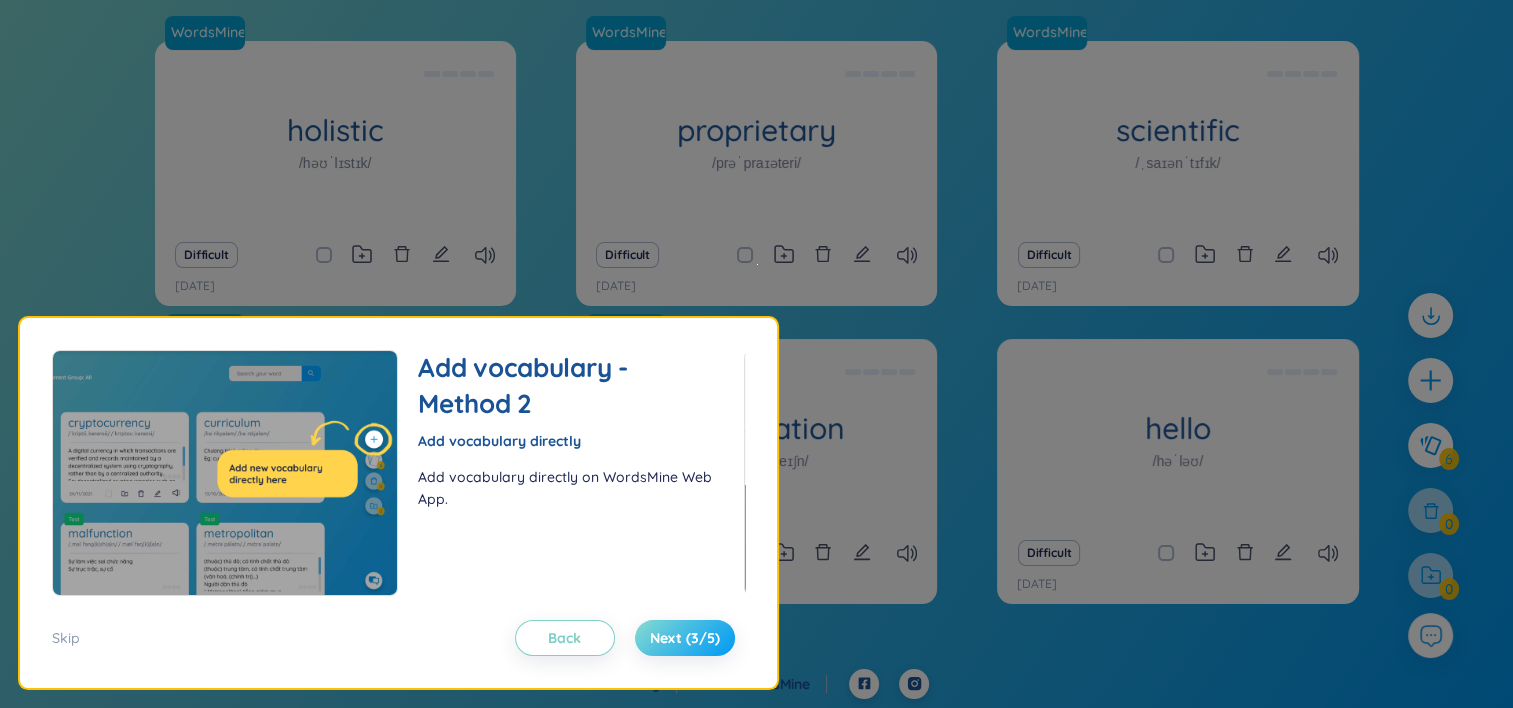 click on "Next (3/5)" at bounding box center (685, 638) 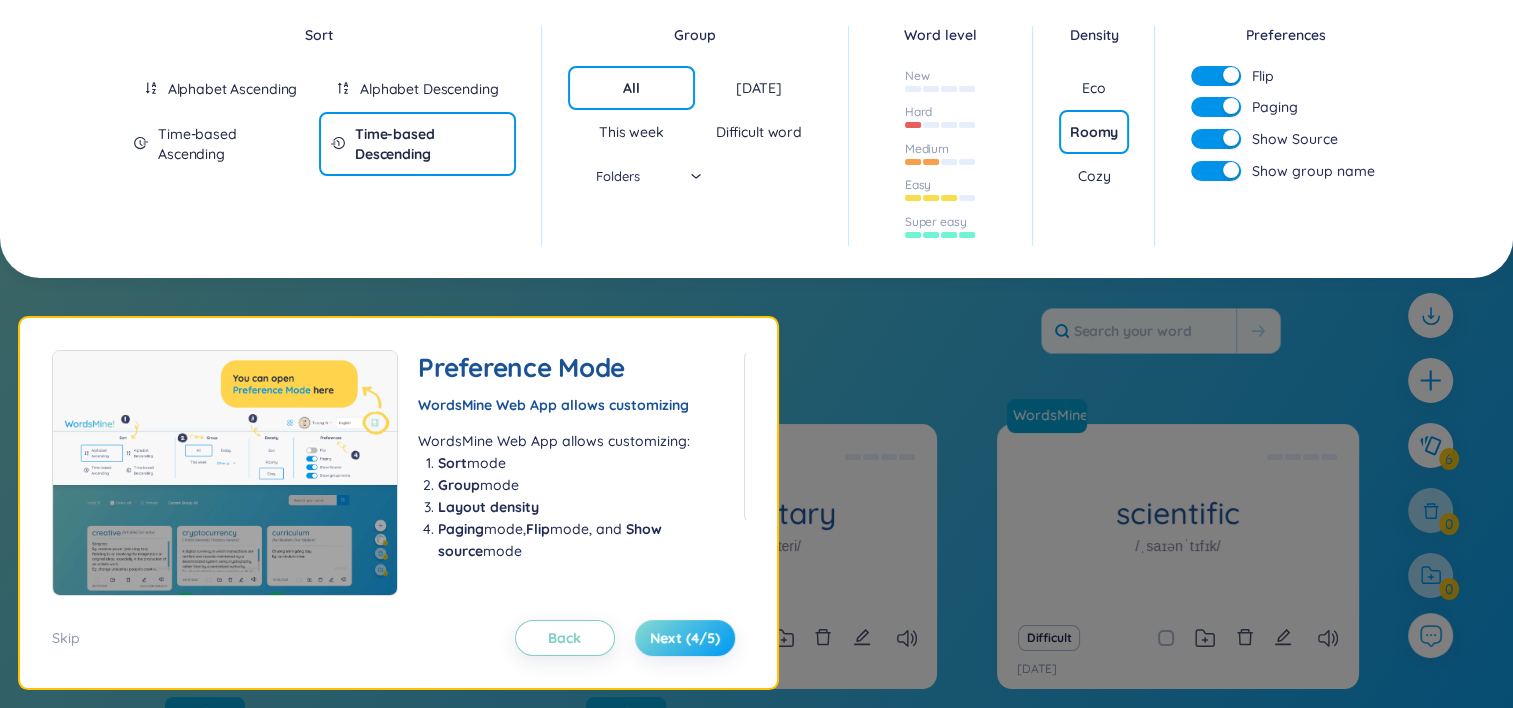 scroll, scrollTop: 0, scrollLeft: 0, axis: both 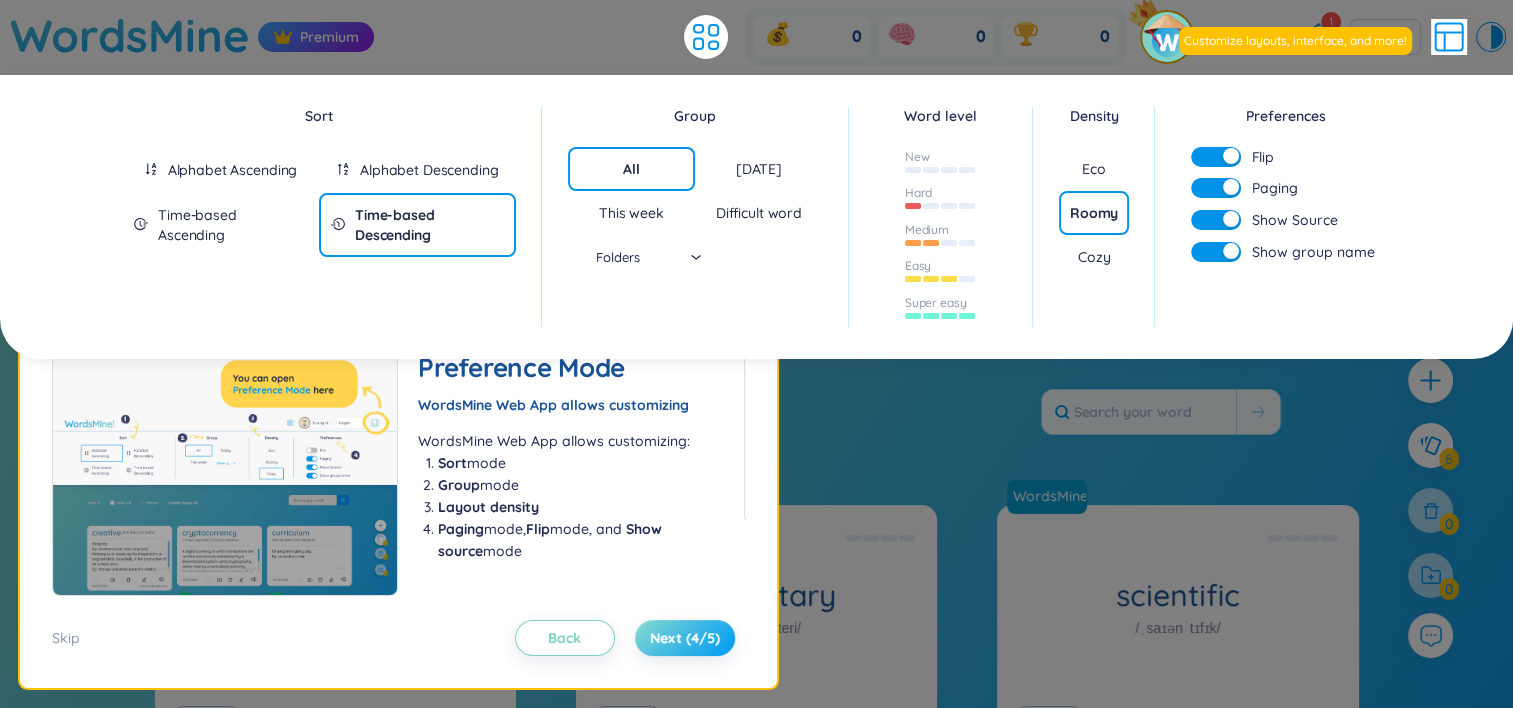 click on "Next (4/5)" at bounding box center [685, 638] 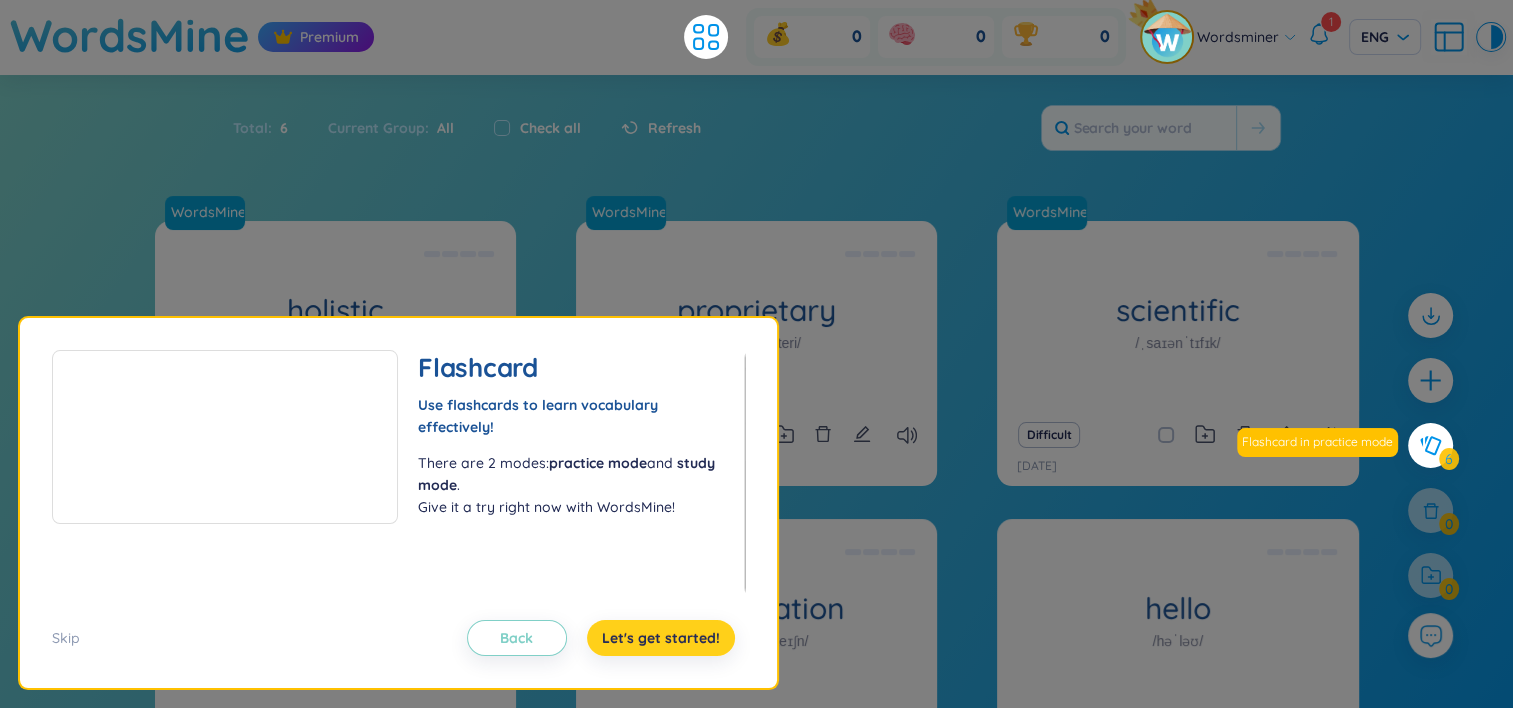 click on "Let's get started!" at bounding box center (661, 638) 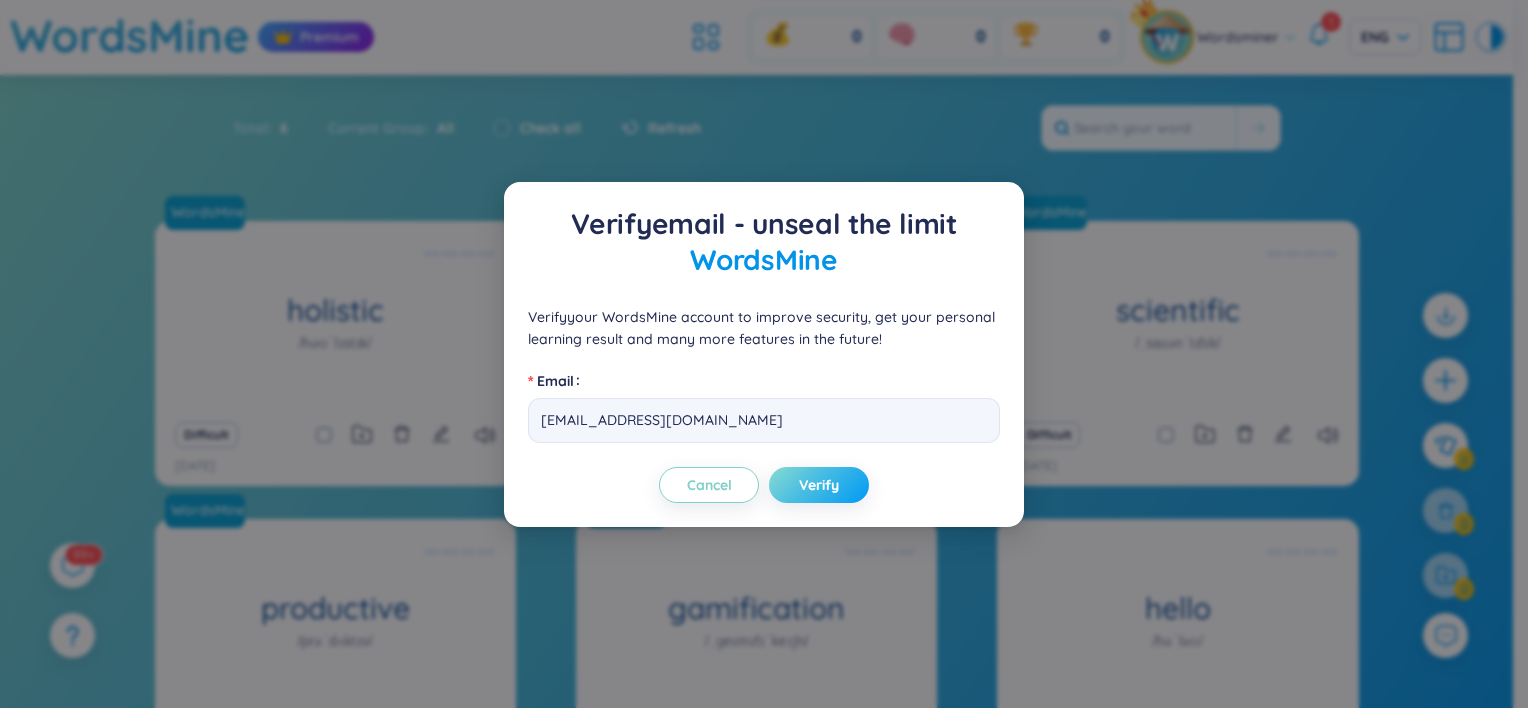 click on "Verify" at bounding box center [819, 485] 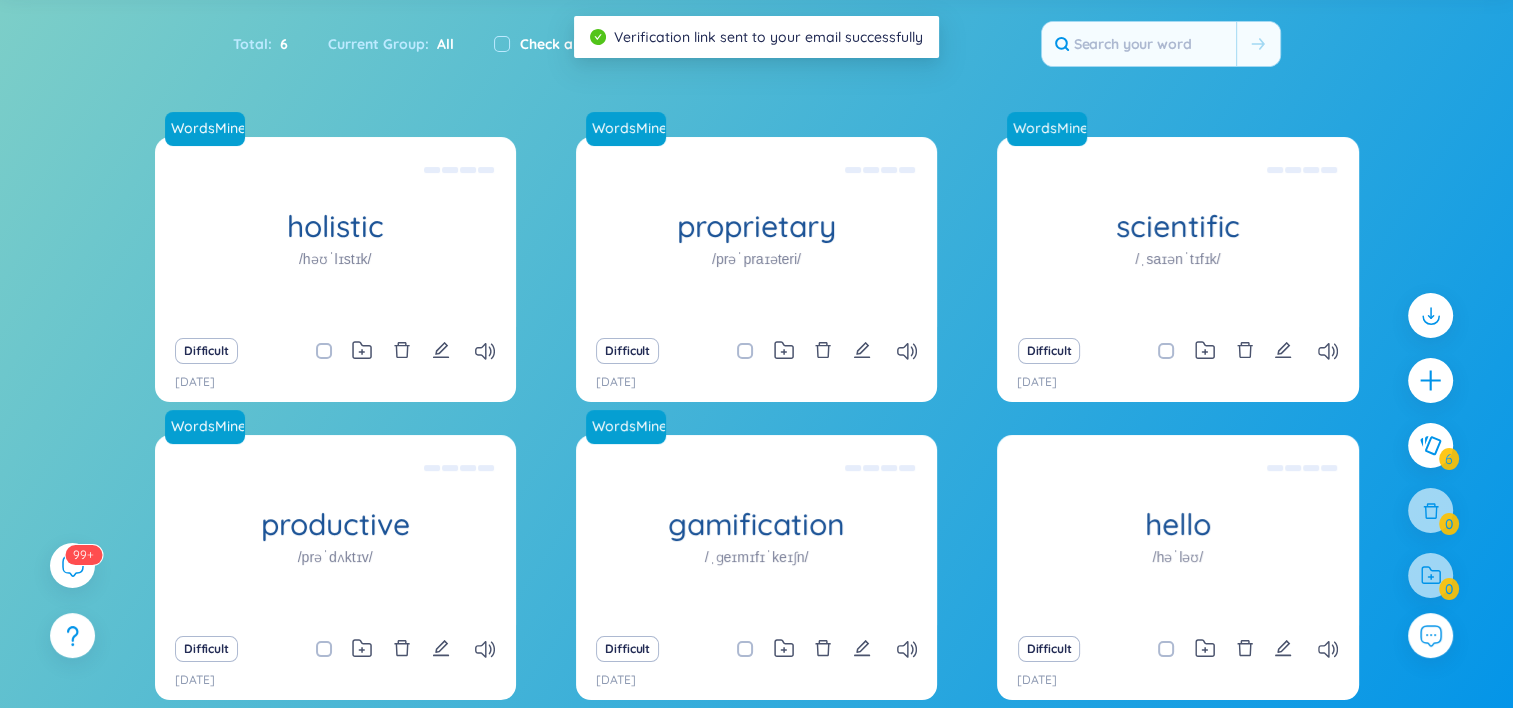 scroll, scrollTop: 80, scrollLeft: 0, axis: vertical 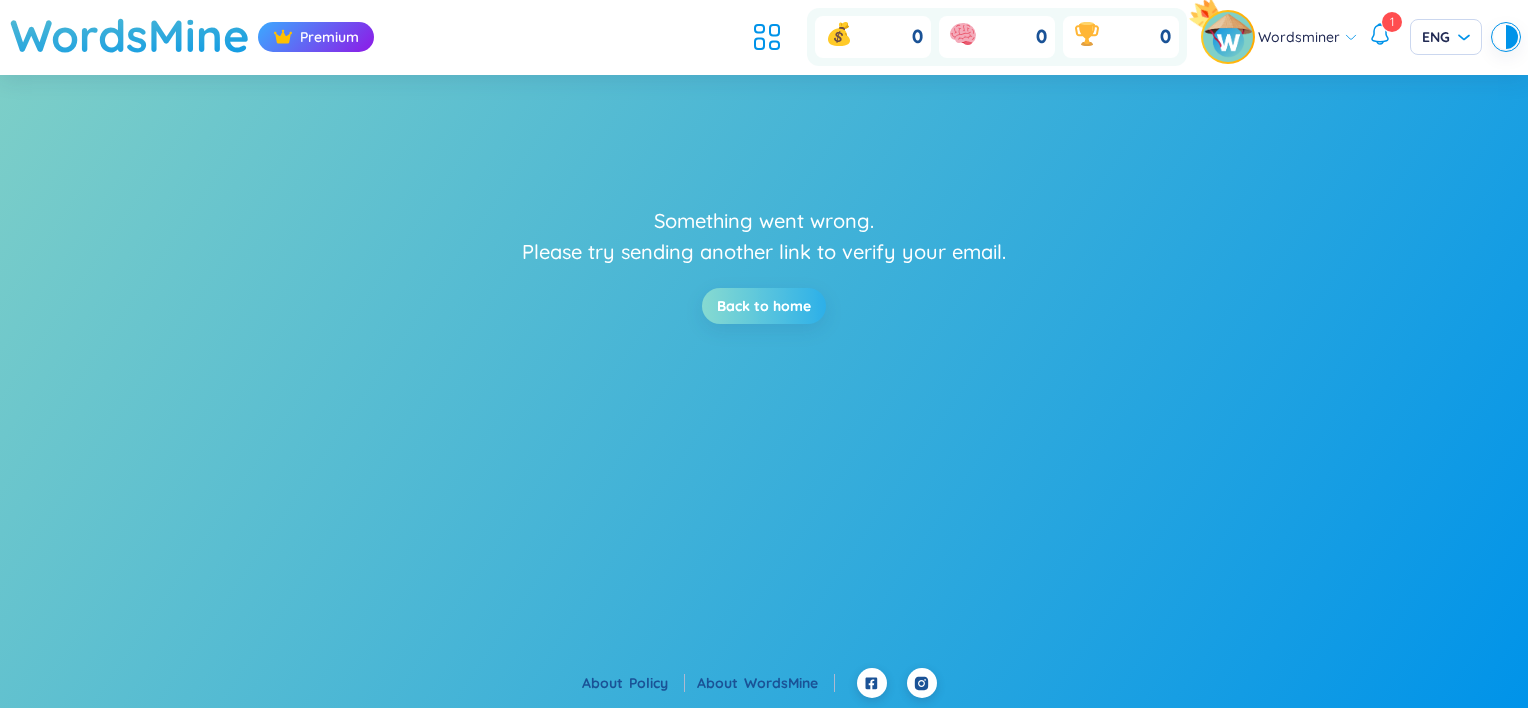 click on "Back to home" at bounding box center [764, 306] 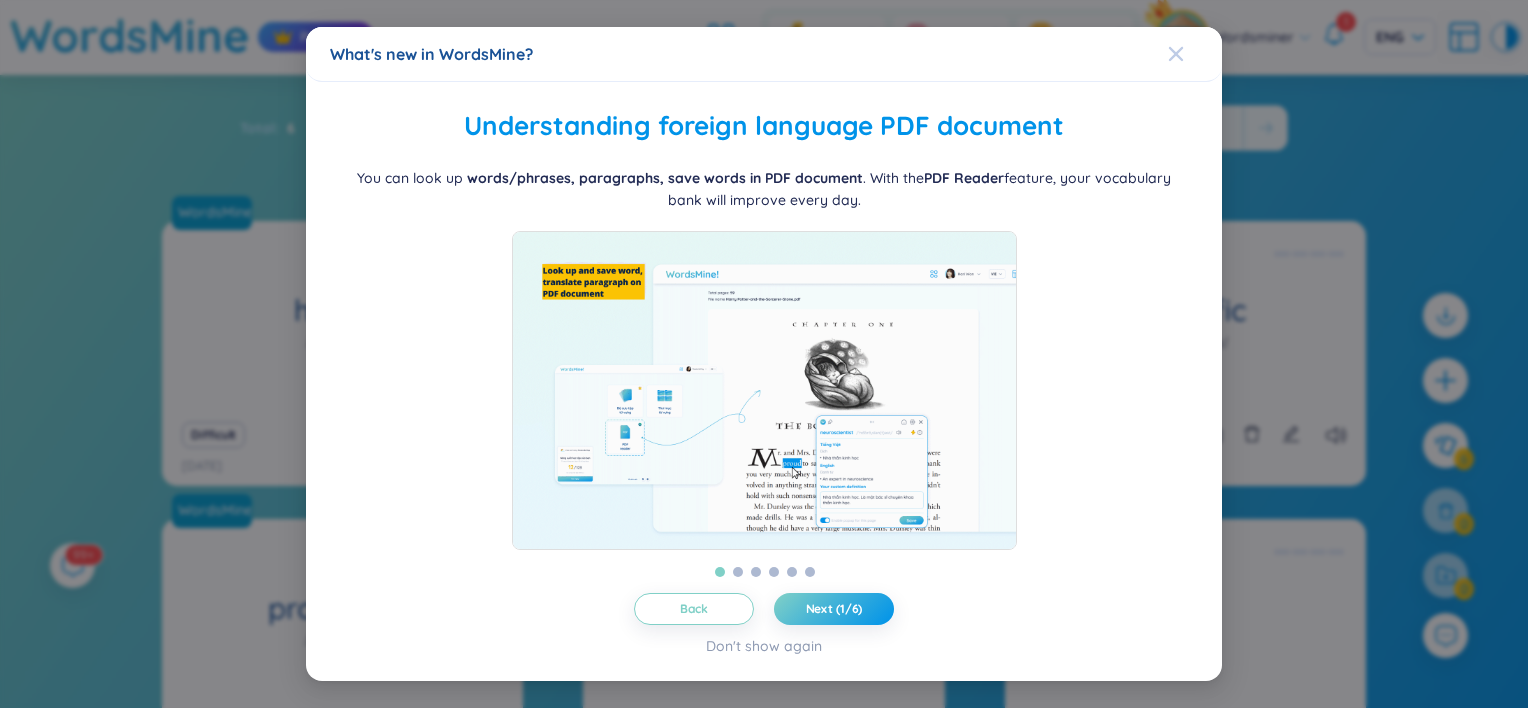 click 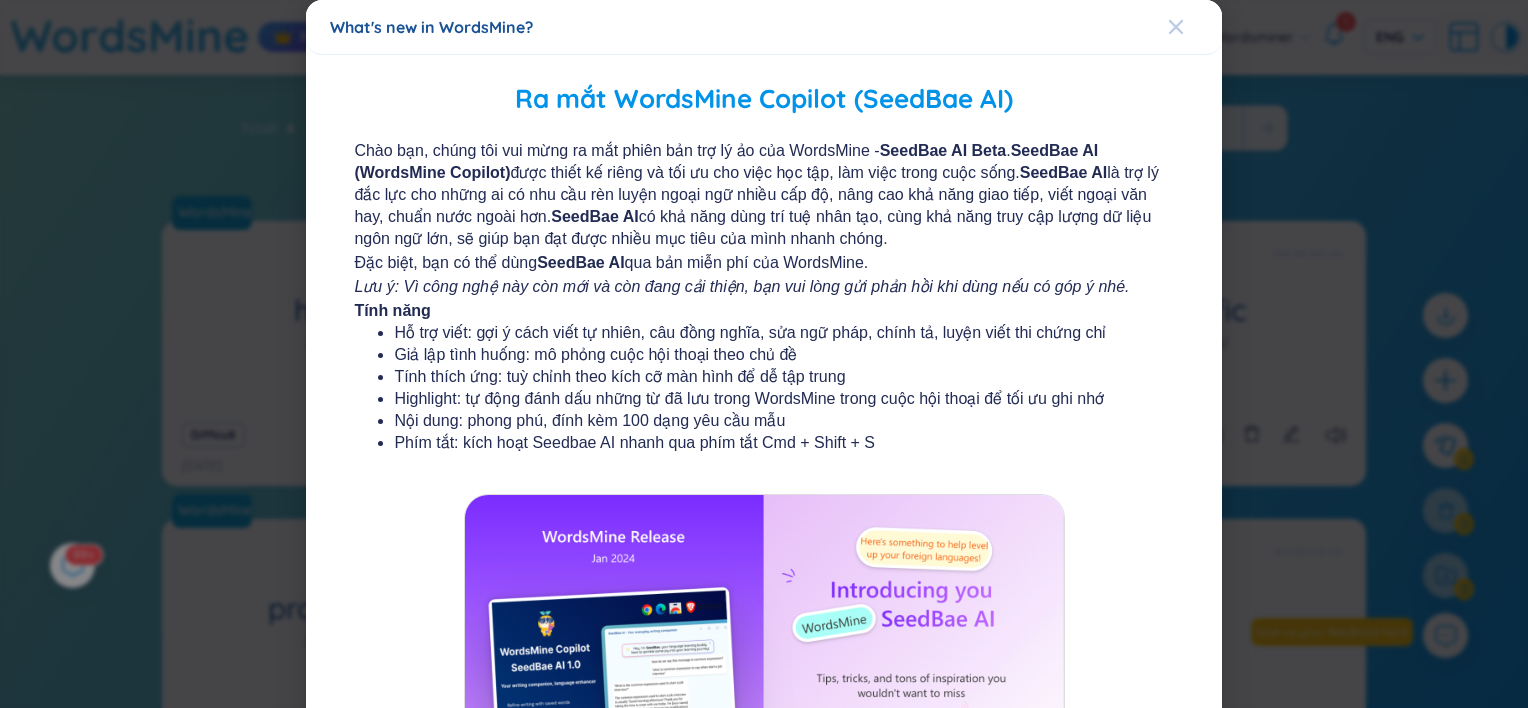 click 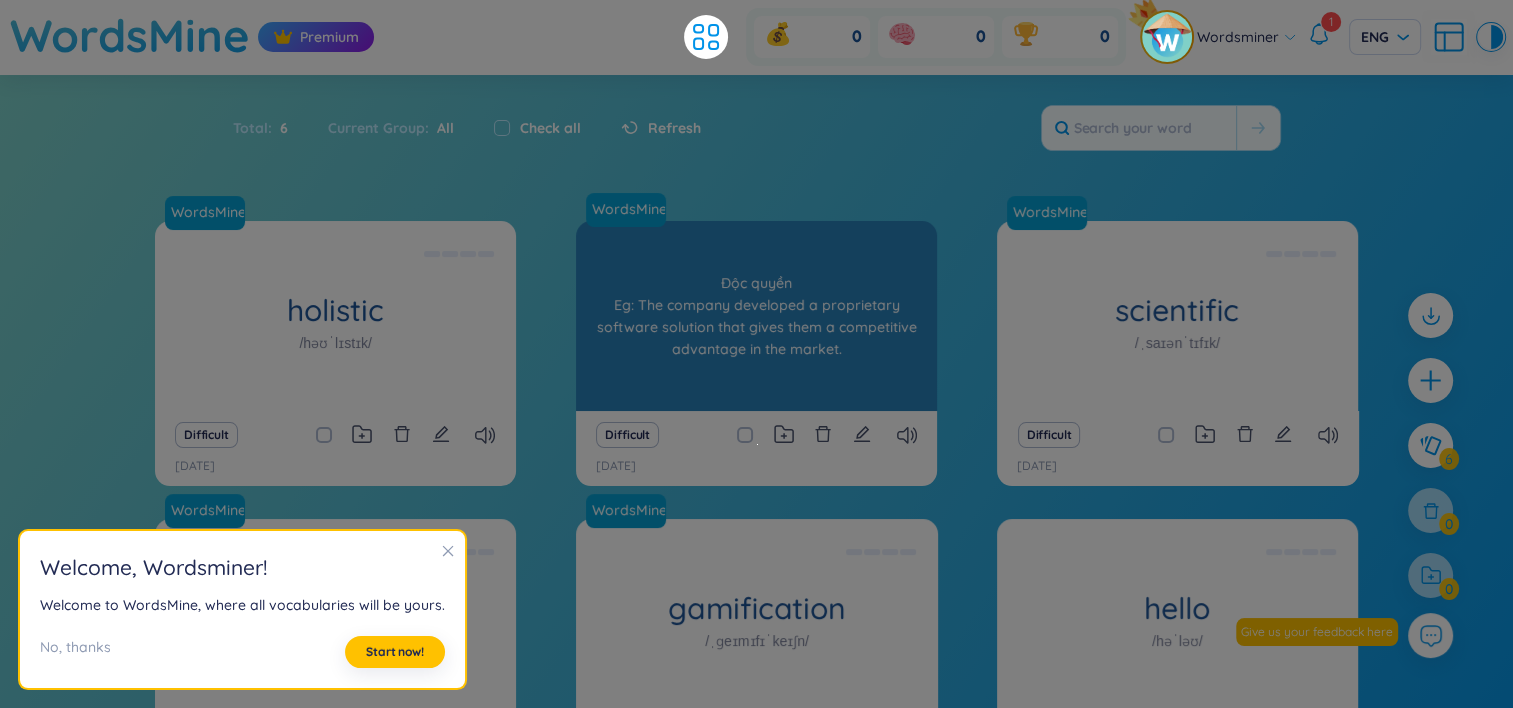 scroll, scrollTop: 100, scrollLeft: 0, axis: vertical 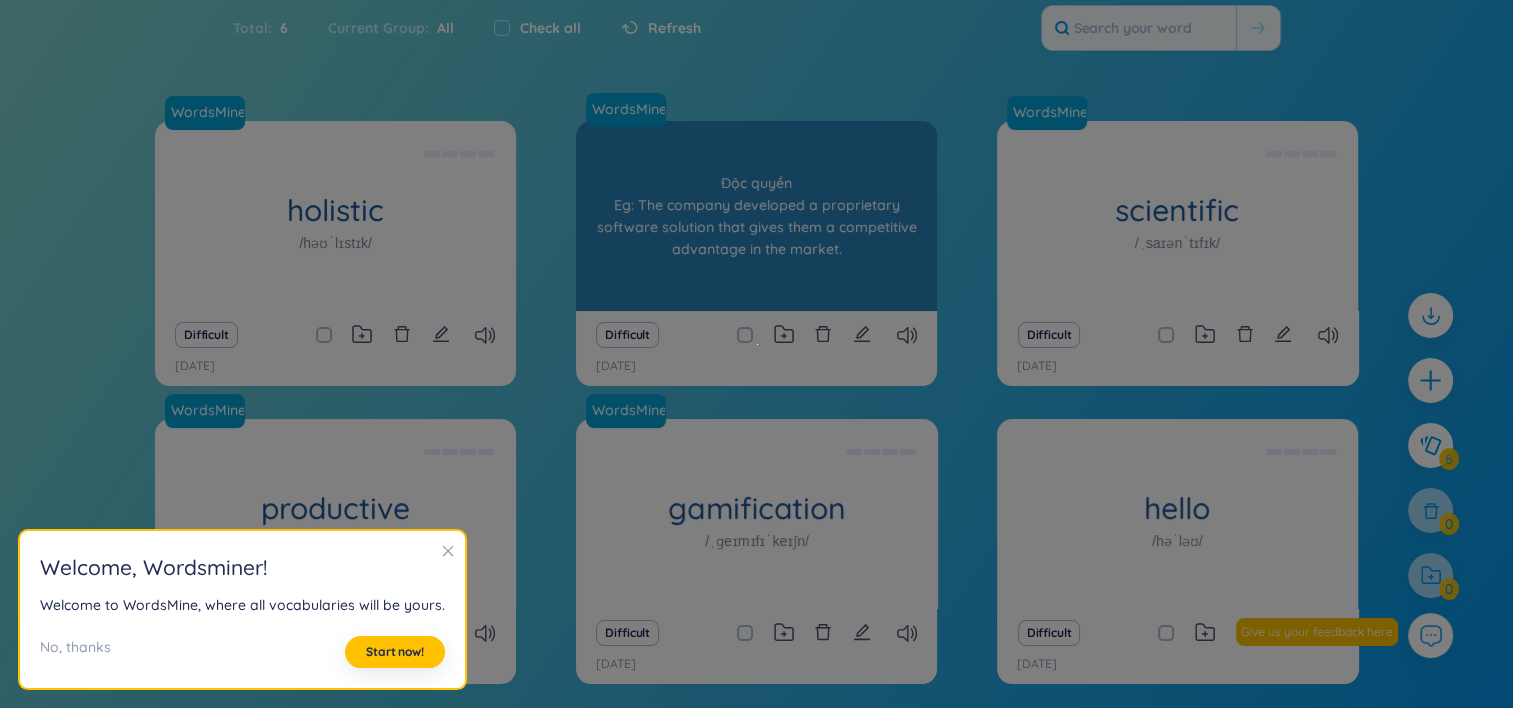 click on "WordsMine proprietary /prəˈpraɪəteri/ Độc quyền
Eg: The company developed a proprietary software solution that gives them a competitive advantage in the market." at bounding box center [756, 216] 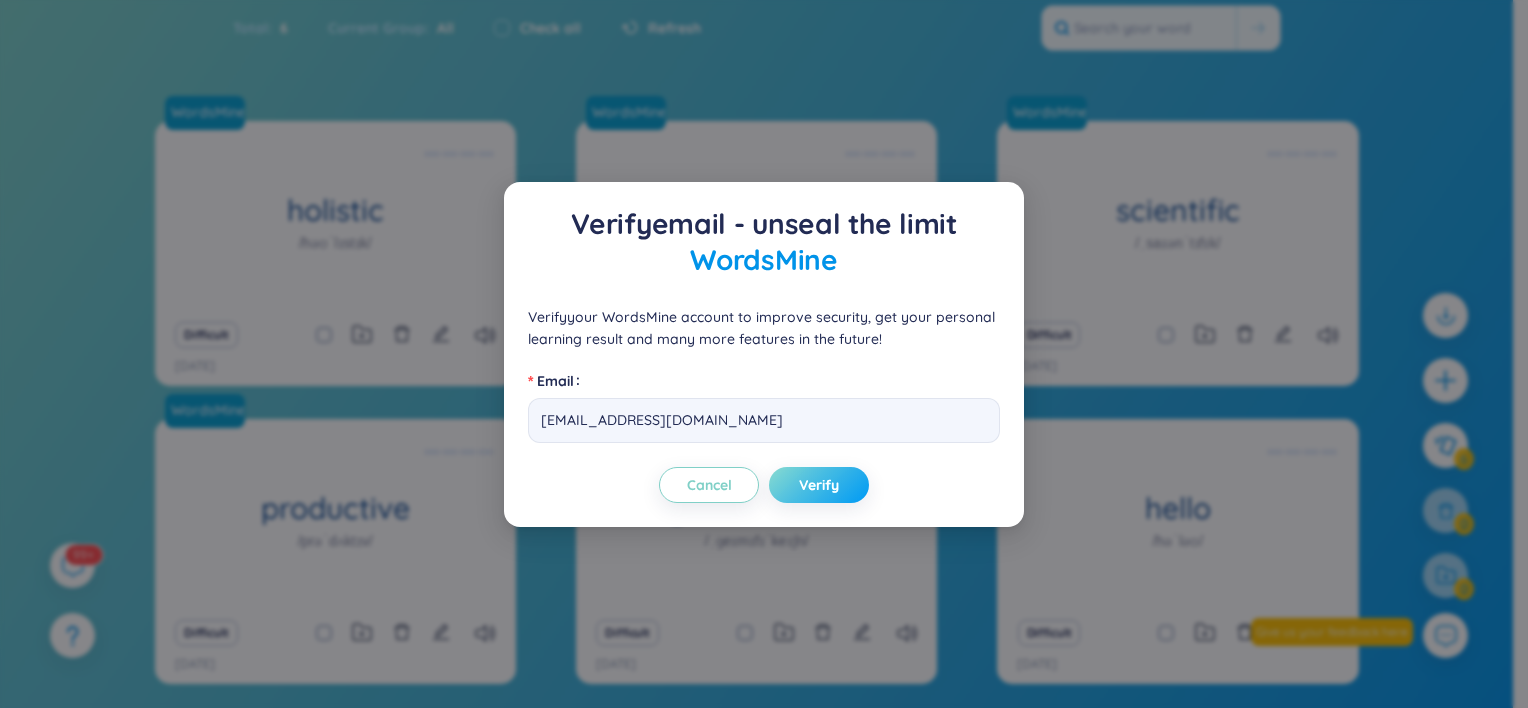 click on "Verify" at bounding box center (819, 485) 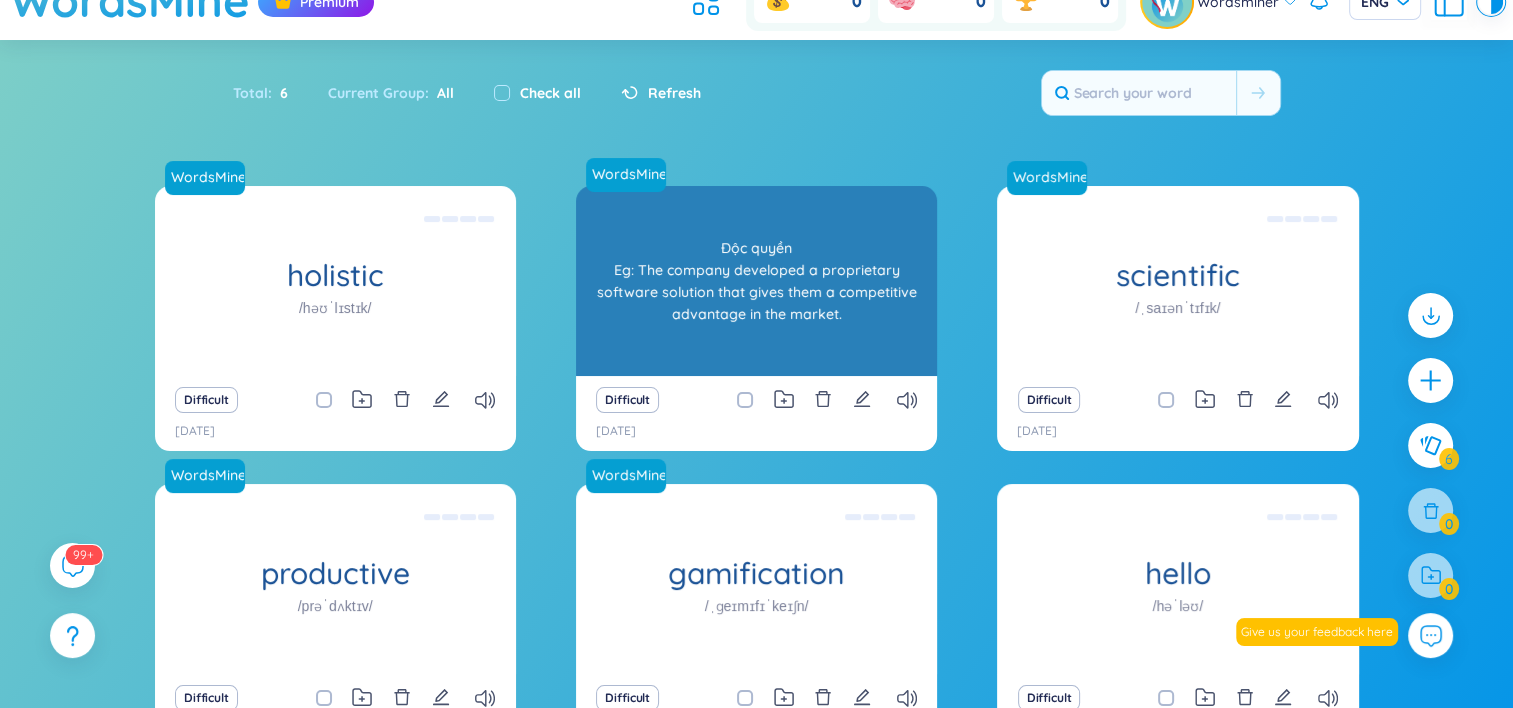 scroll, scrollTop: 0, scrollLeft: 0, axis: both 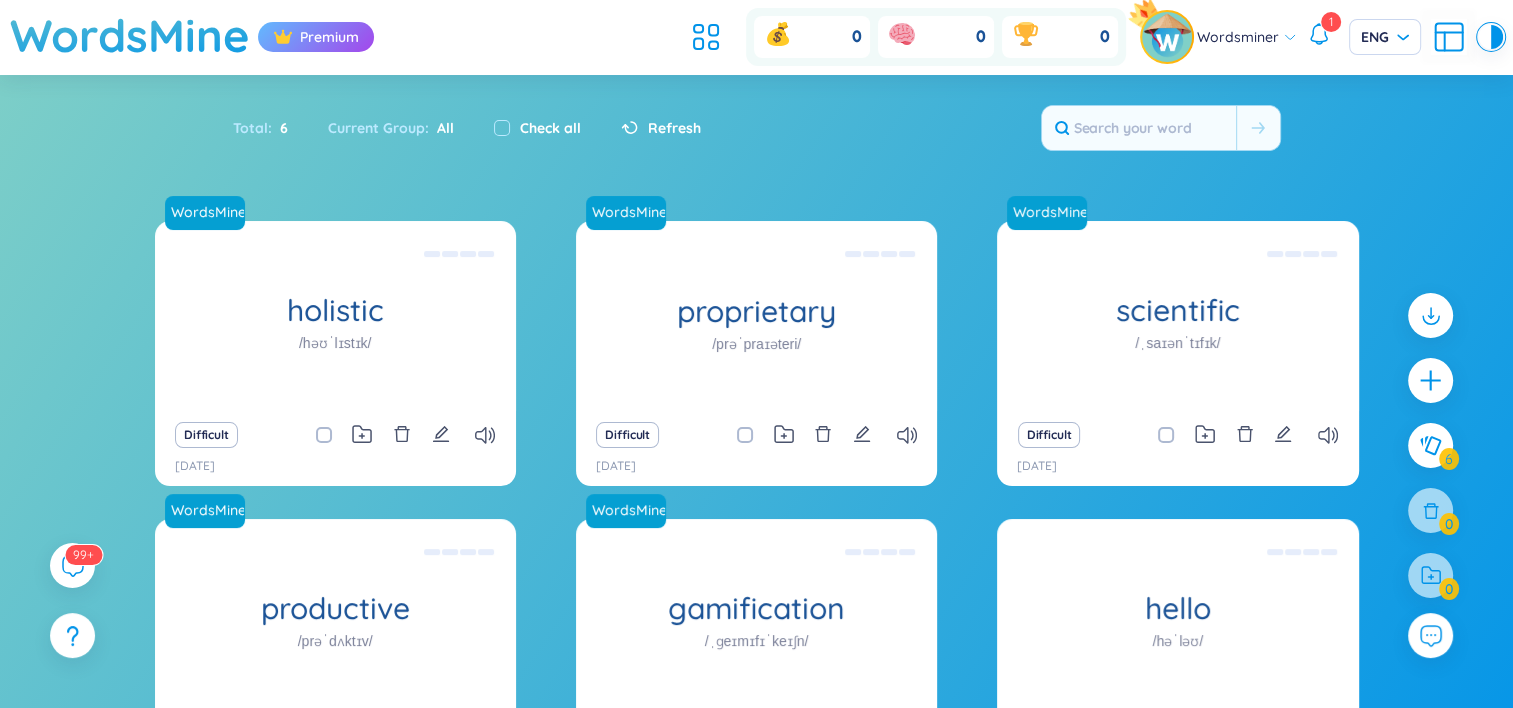 click on "Premium" at bounding box center [316, 37] 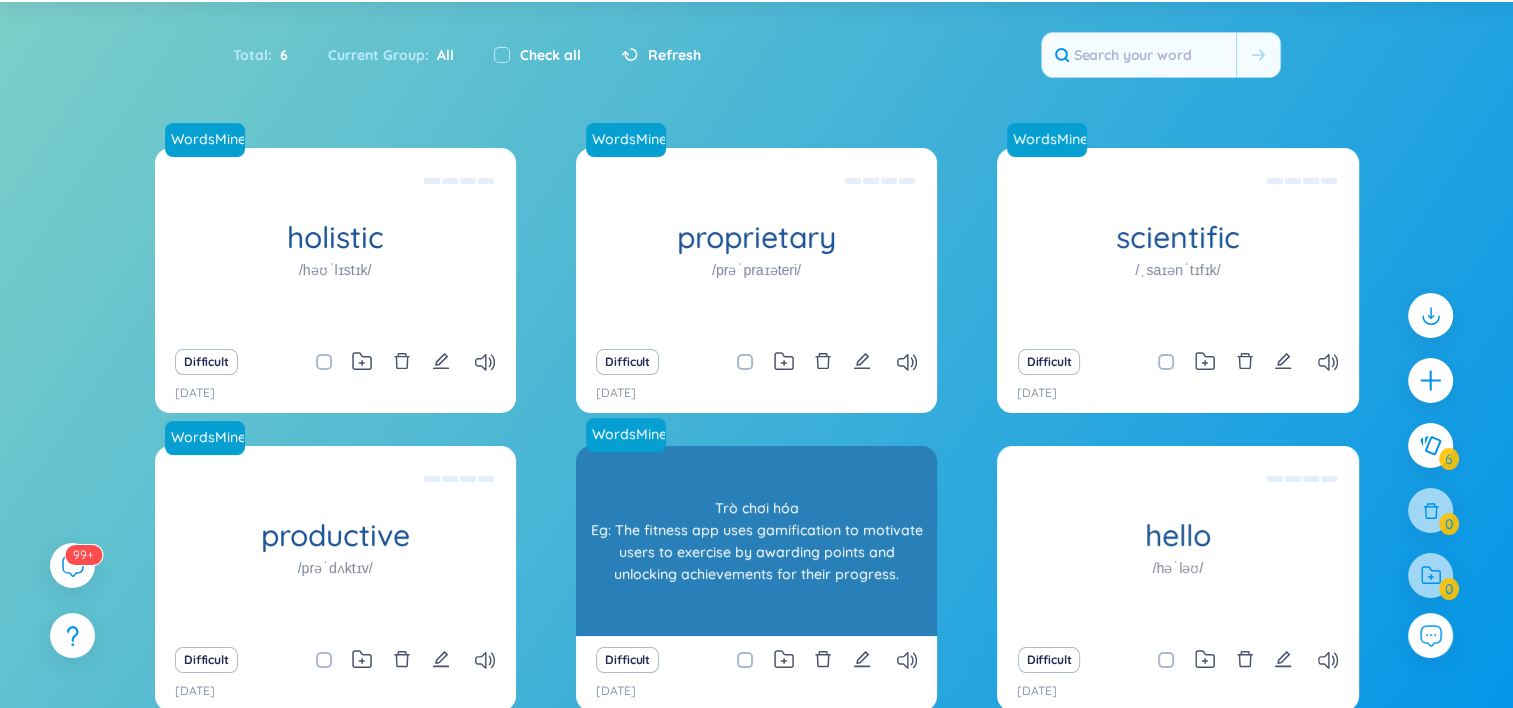 scroll, scrollTop: 0, scrollLeft: 0, axis: both 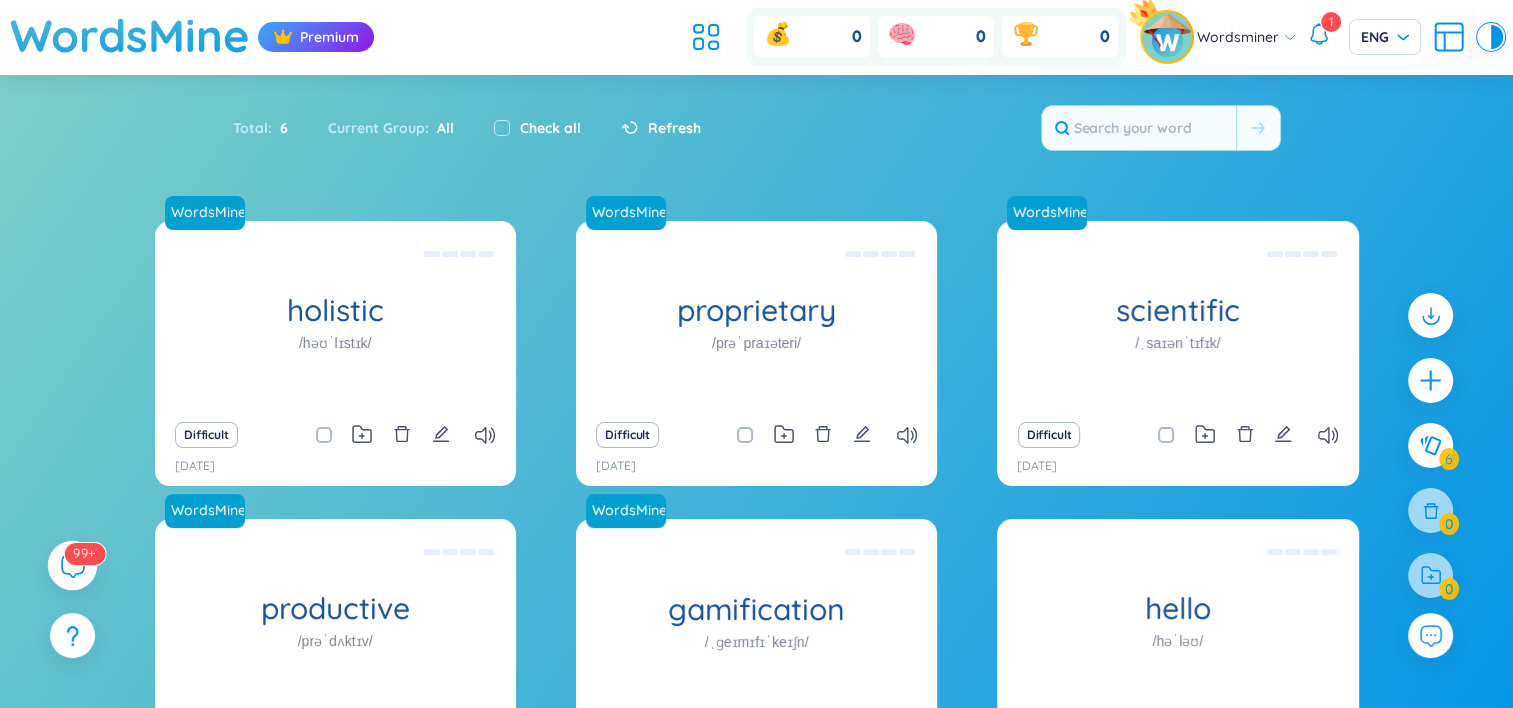 click on "99+" at bounding box center [84, 553] 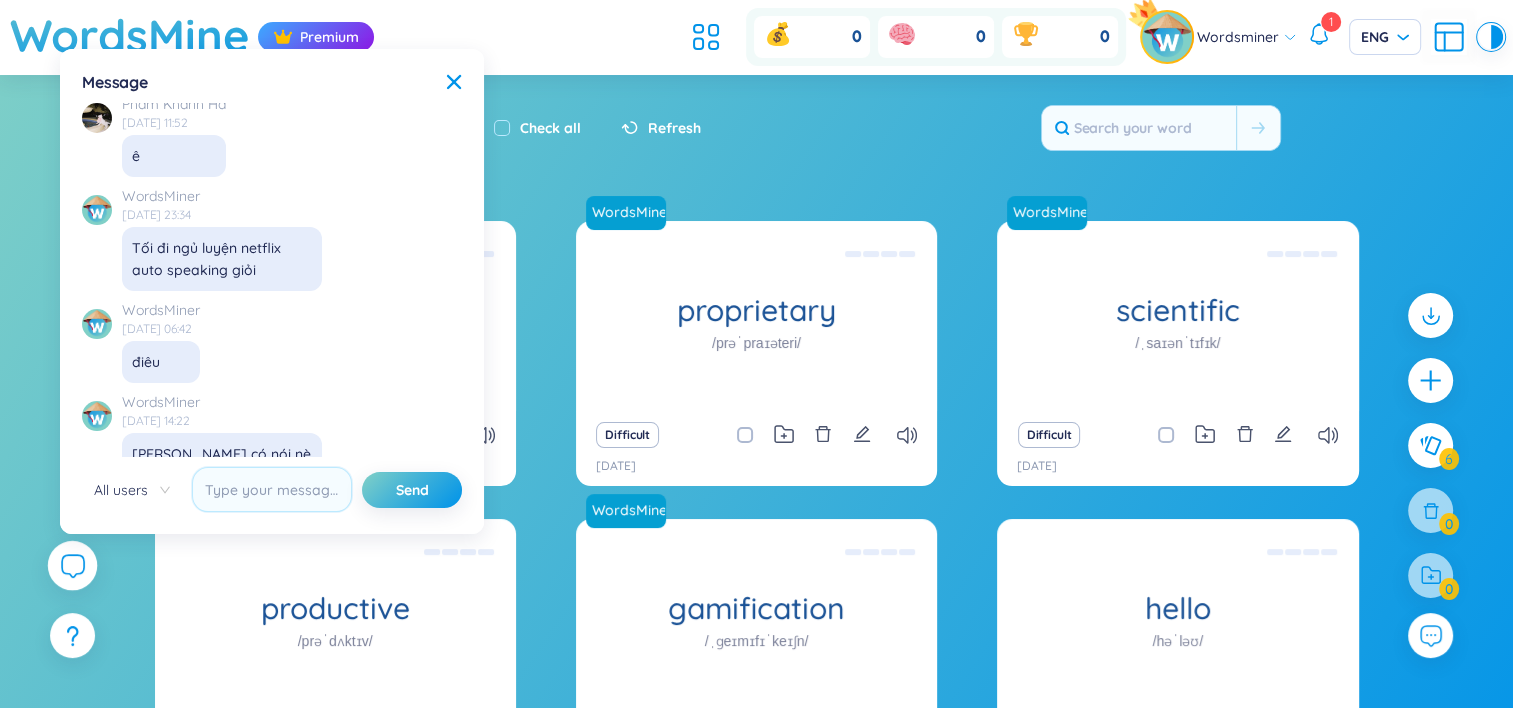 scroll, scrollTop: 20785, scrollLeft: 0, axis: vertical 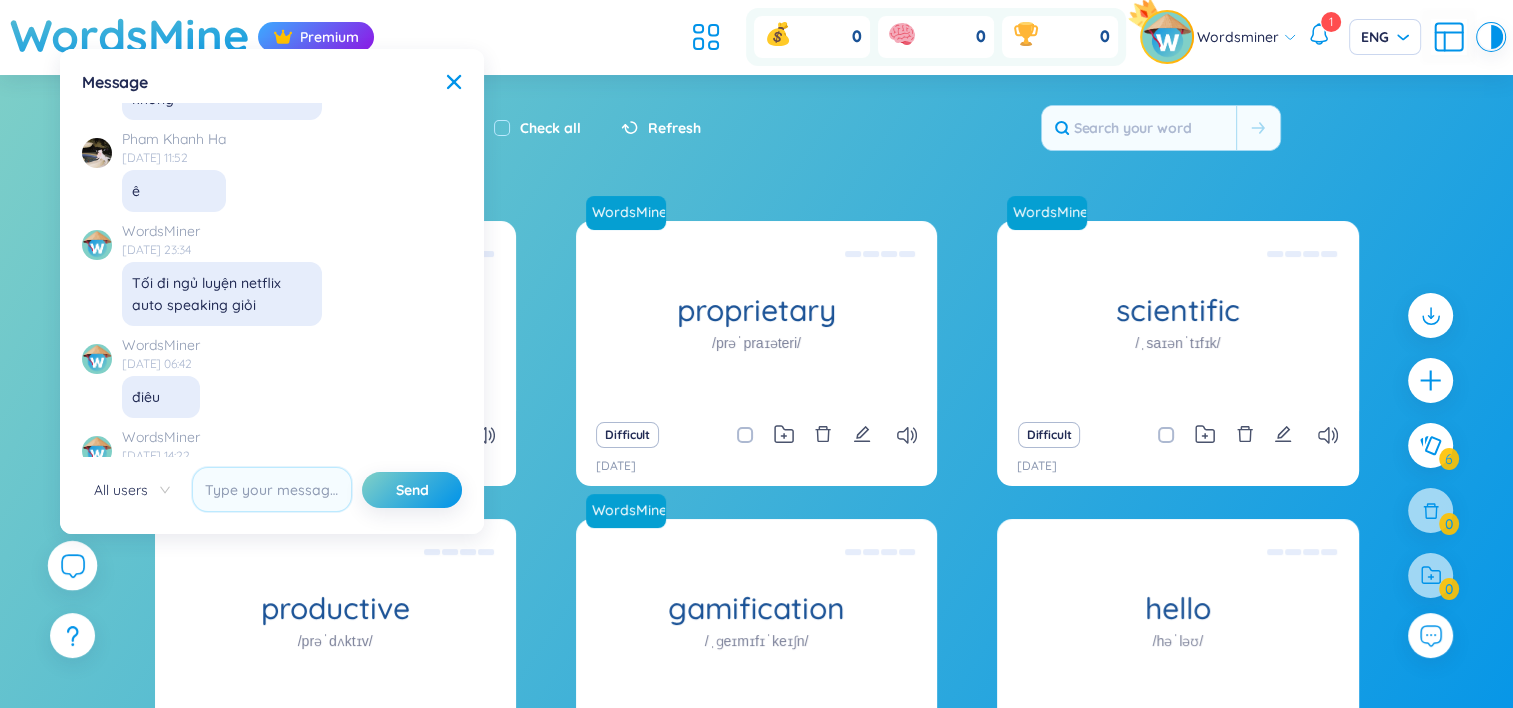 click on "Tối đi ngủ luyện netflix auto speaking giỏi" at bounding box center (222, 294) 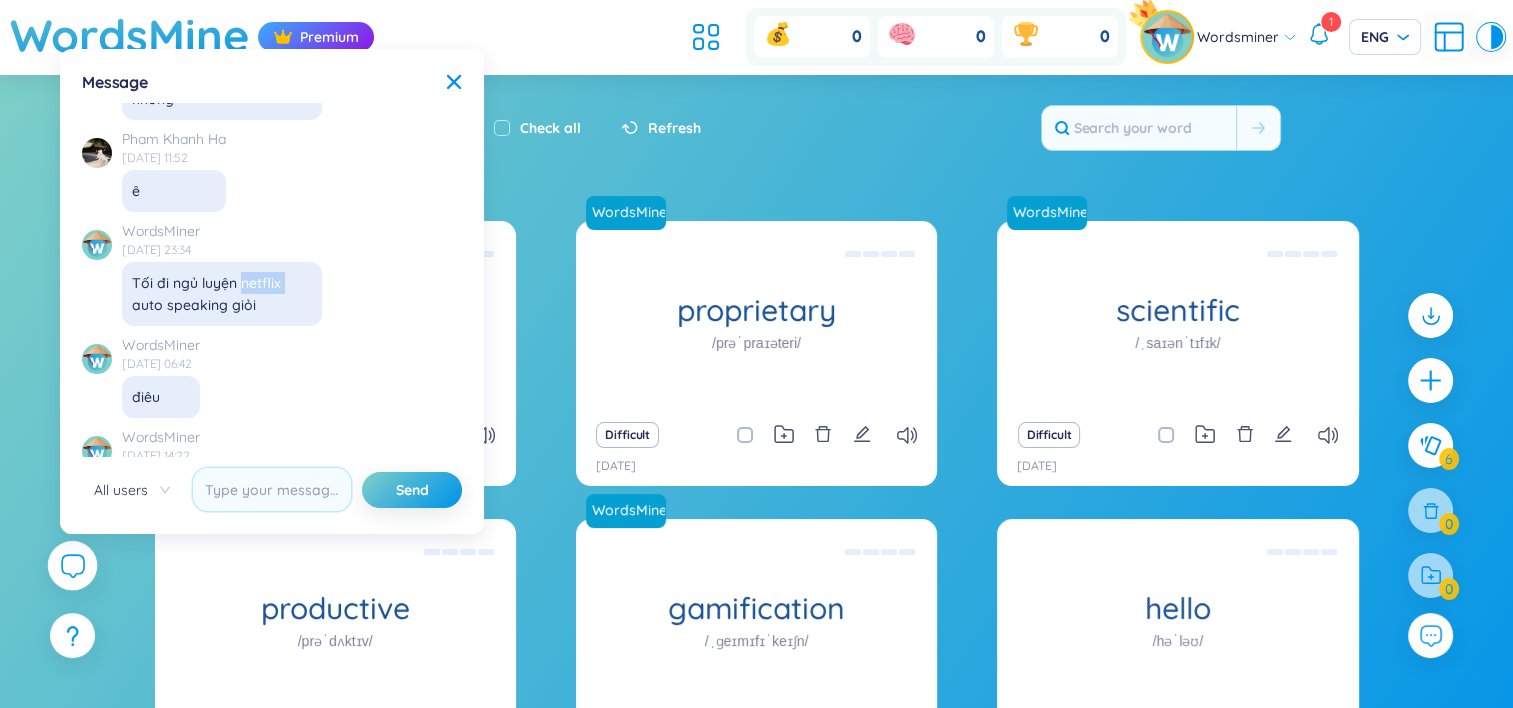 click on "Tối đi ngủ luyện netflix auto speaking giỏi" at bounding box center [222, 294] 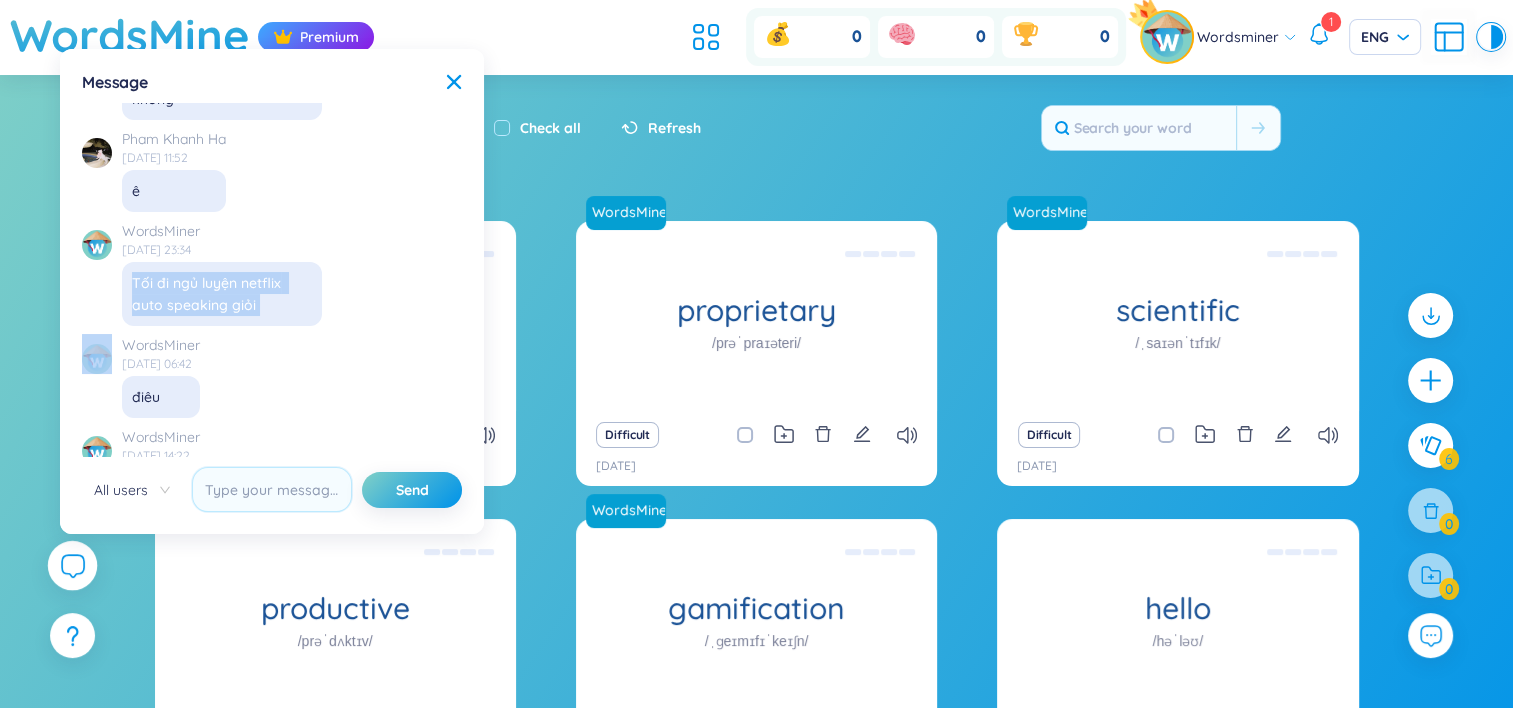 click on "Tối đi ngủ luyện netflix auto speaking giỏi" at bounding box center (222, 294) 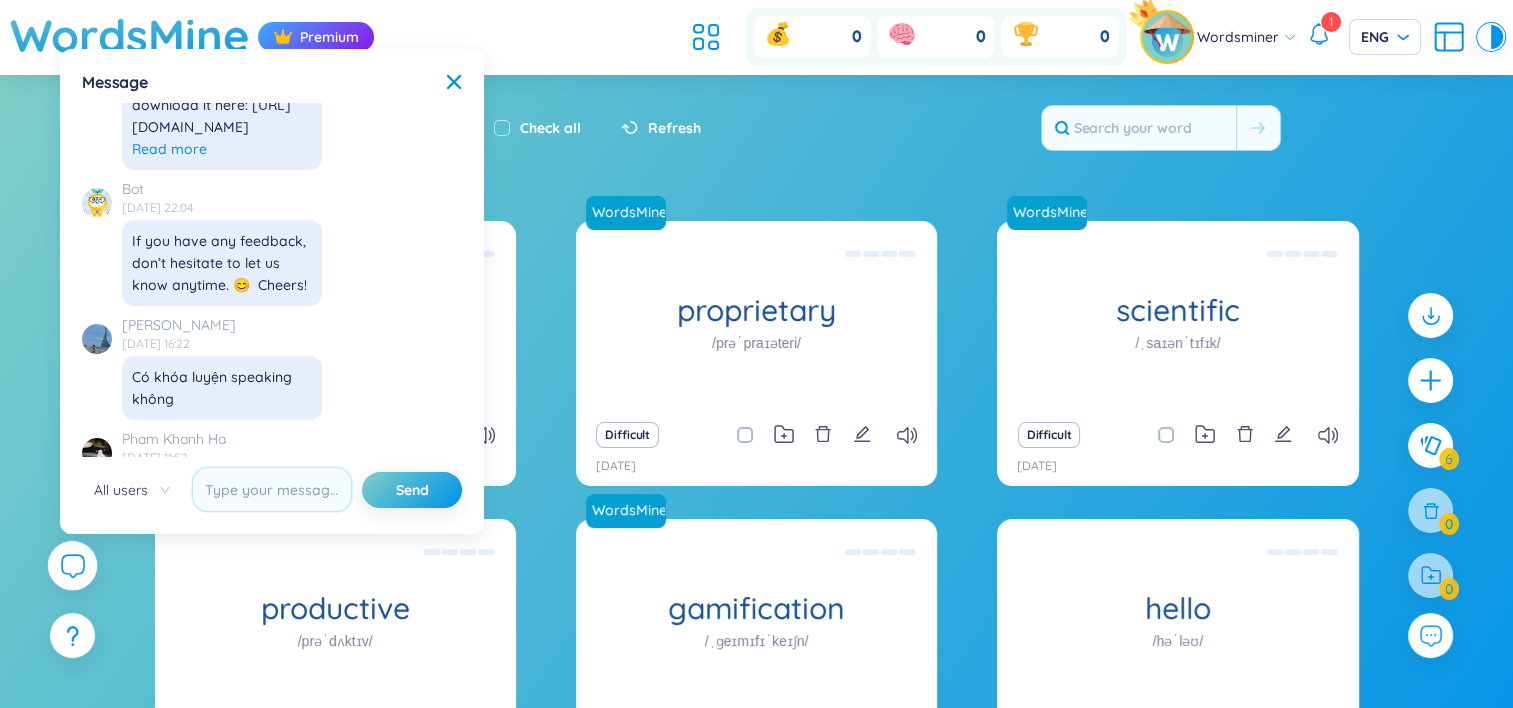 click on "If you have any feedback, don’t hesitate to let us know anytime. 😊  Cheers!" at bounding box center (222, 263) 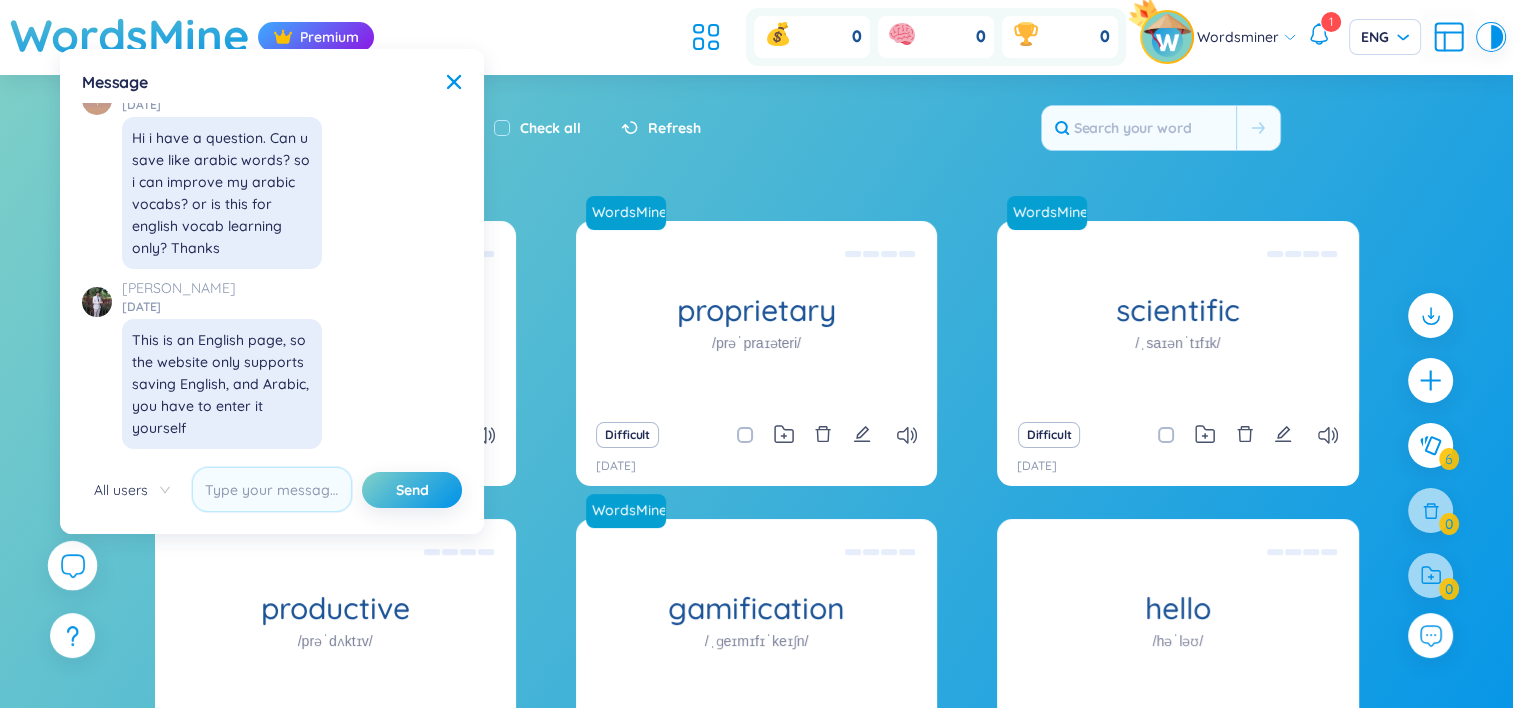 scroll, scrollTop: 22785, scrollLeft: 0, axis: vertical 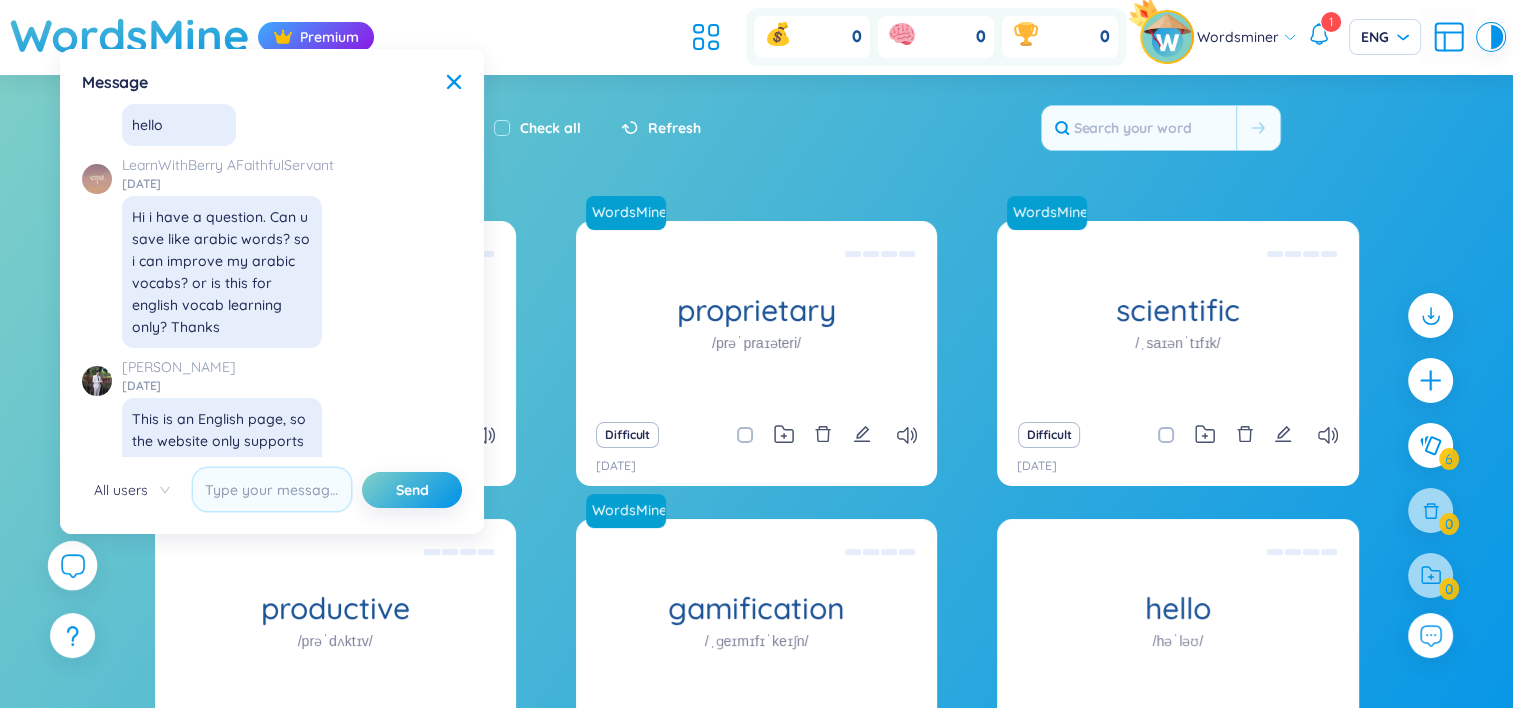click on "Message" at bounding box center (272, 82) 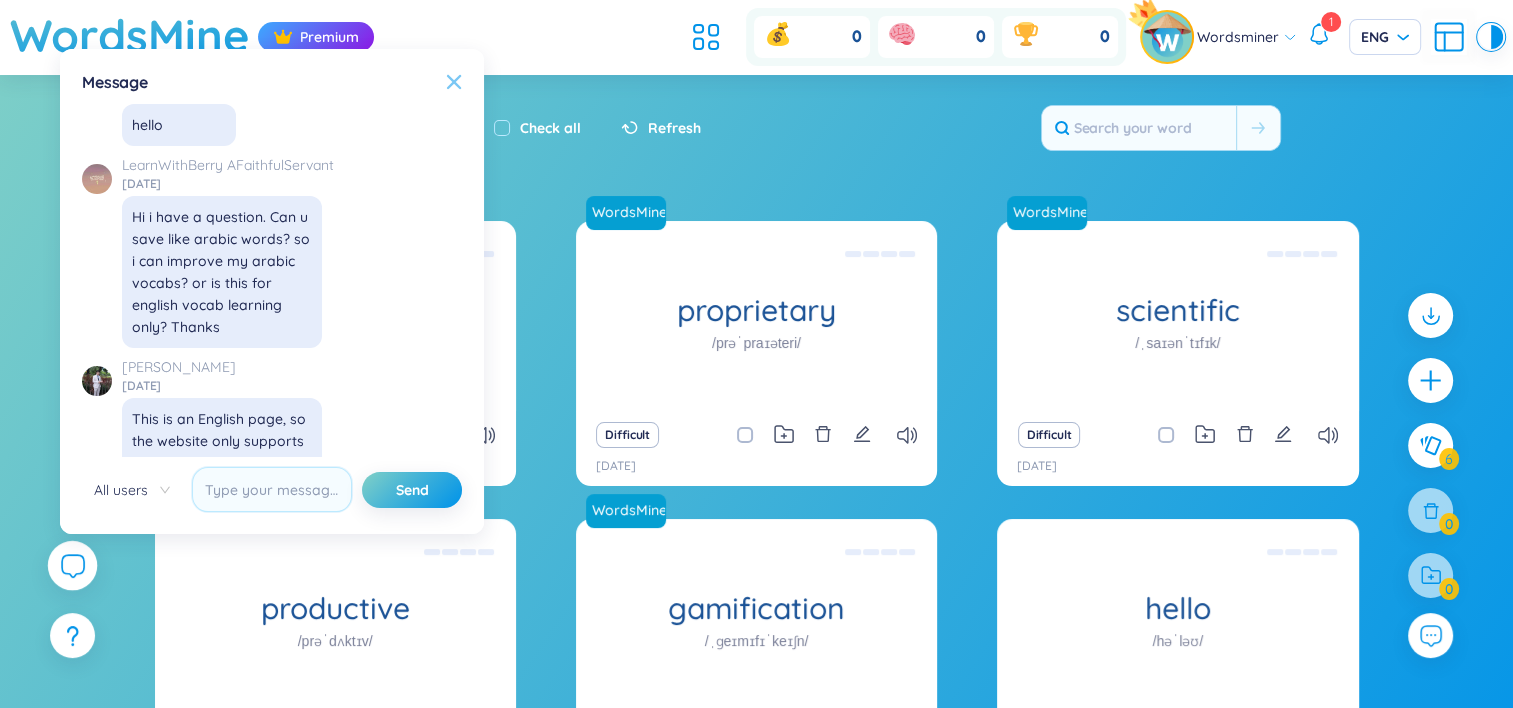 click 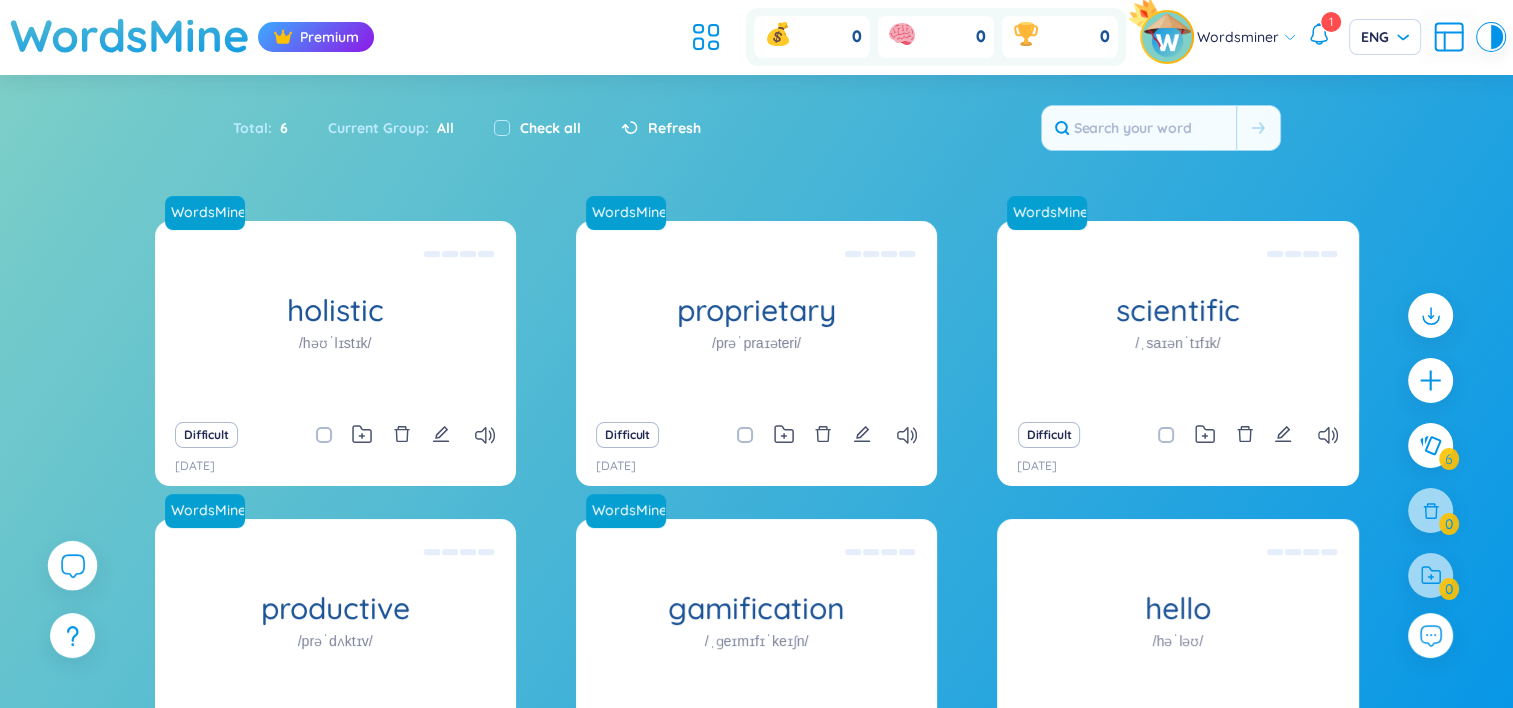 scroll, scrollTop: 22885, scrollLeft: 0, axis: vertical 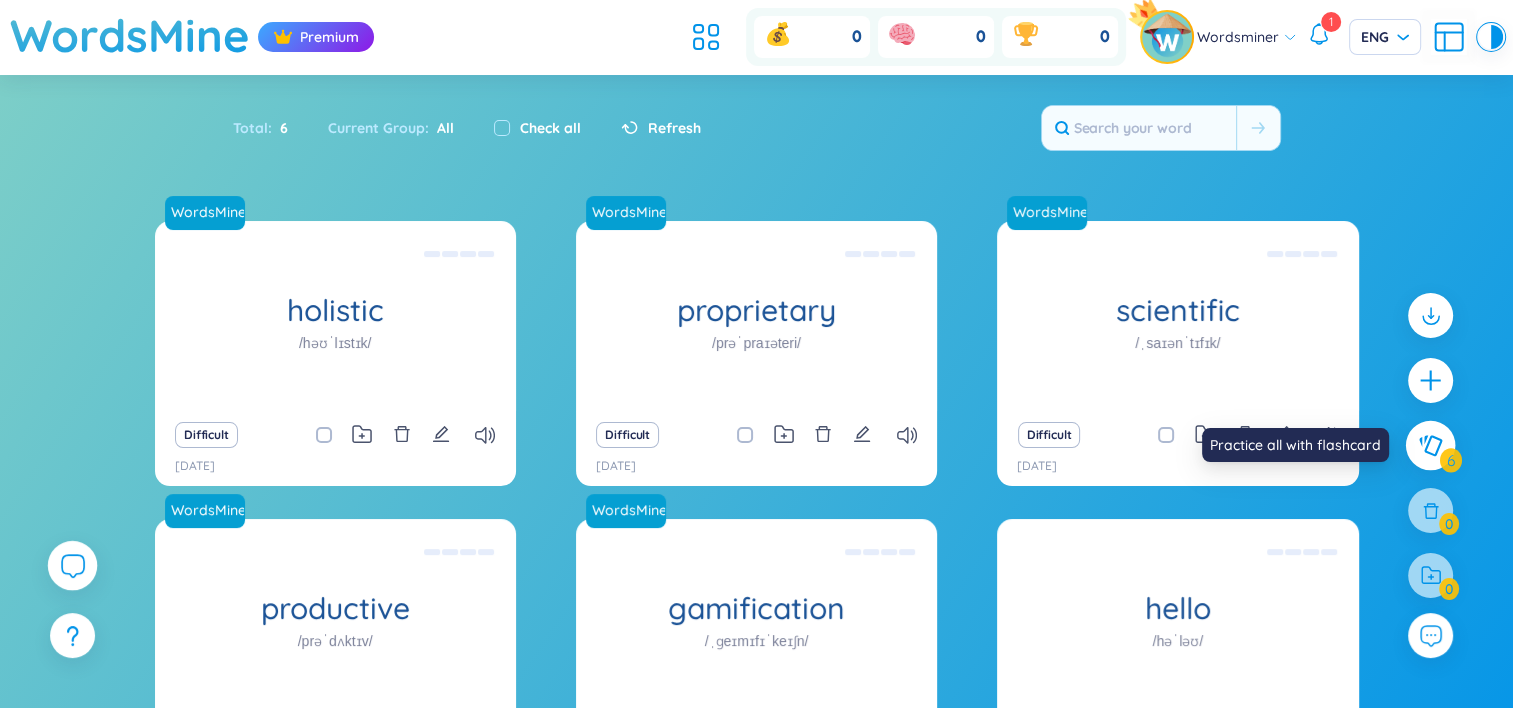 click 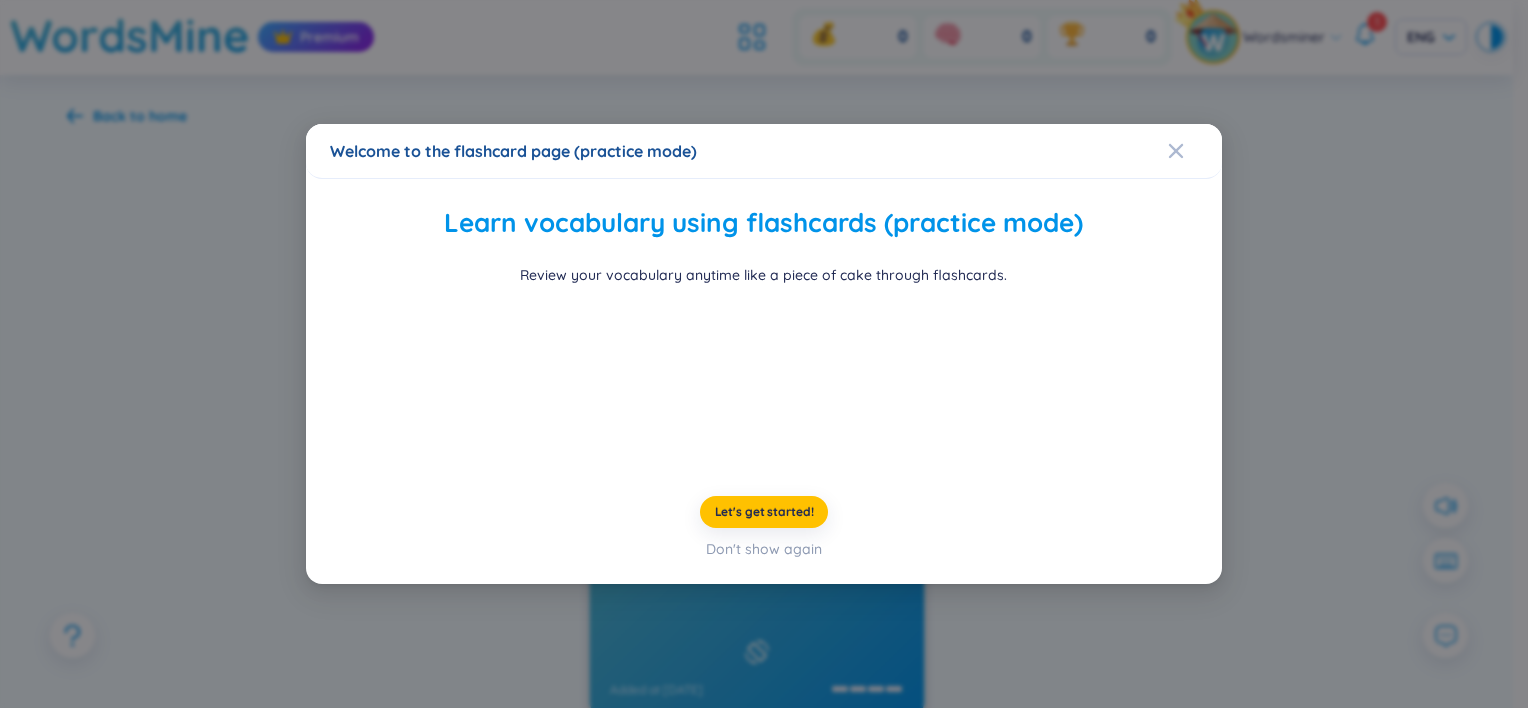 click on "Welcome to the flashcard page (practice mode) Learn vocabulary using flashcards (practice mode) Review your vocabulary anytime like a piece of cake through flashcards. Let's get started! Don't show again" at bounding box center (764, 354) 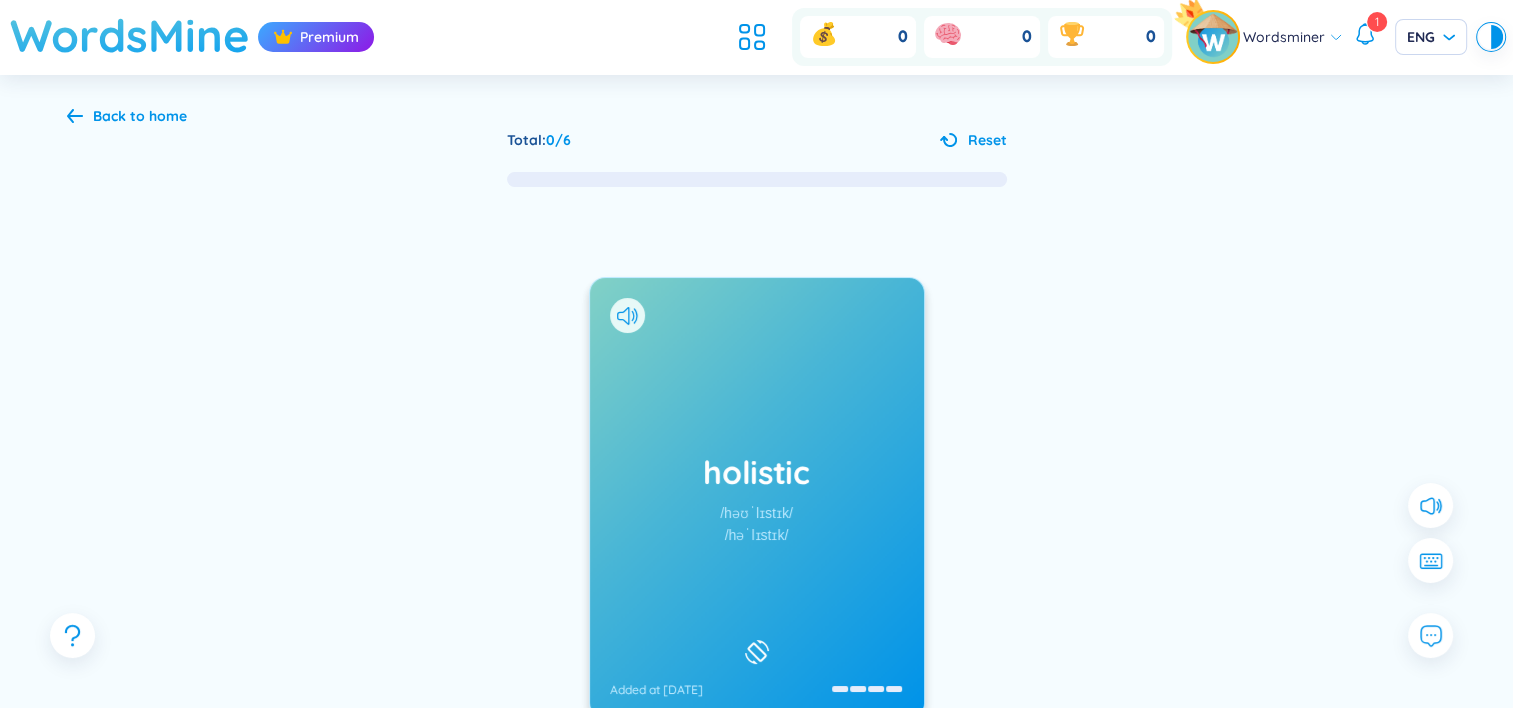 click on "WordsMine" at bounding box center [130, 35] 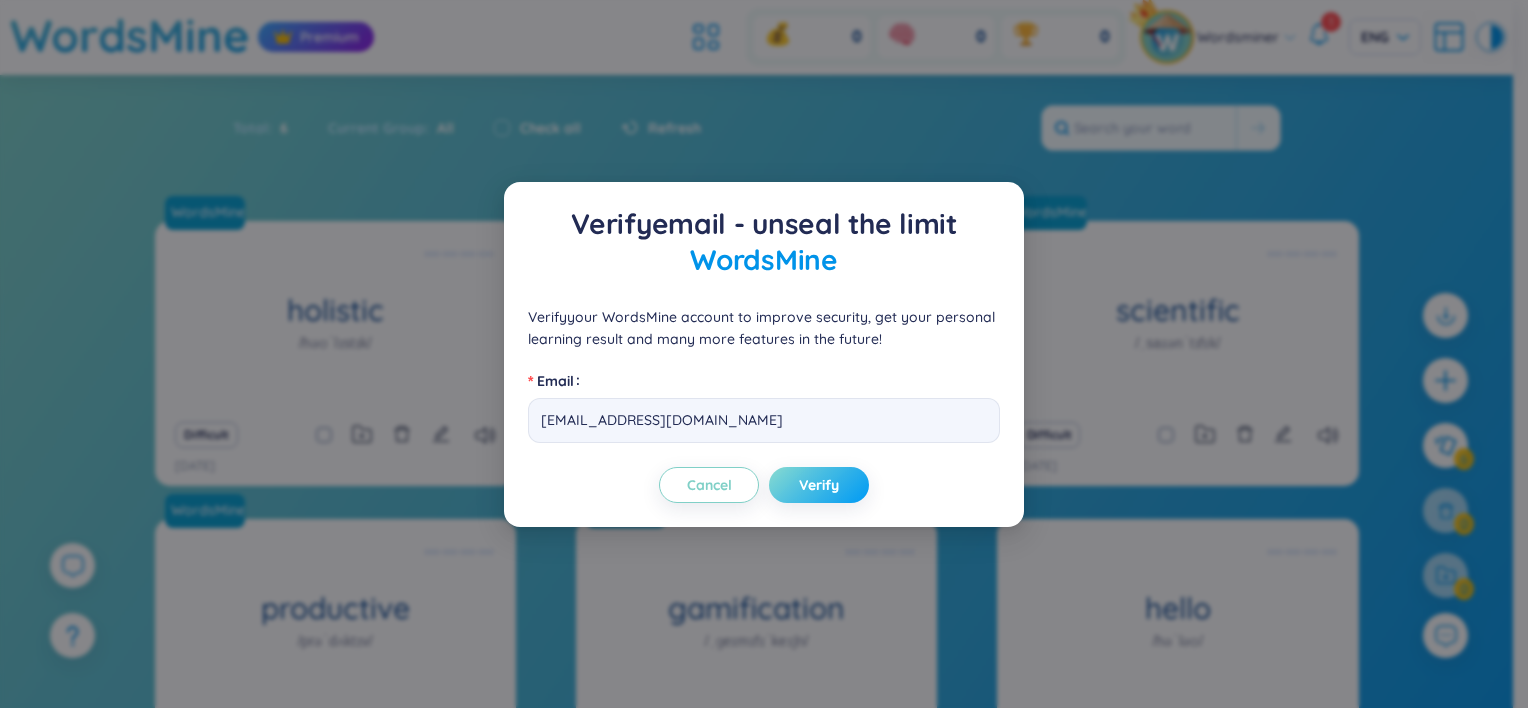 click on "Verify" at bounding box center [819, 485] 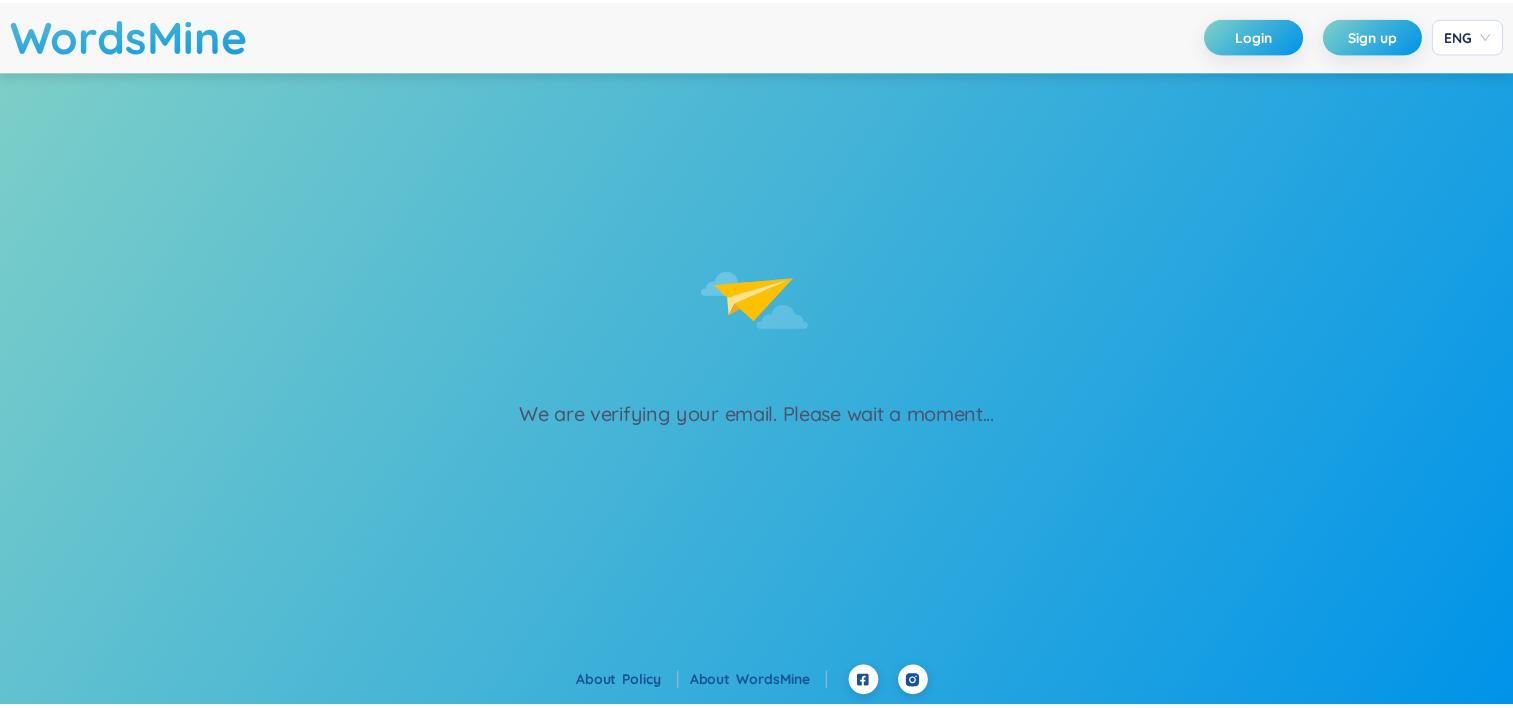 scroll, scrollTop: 0, scrollLeft: 0, axis: both 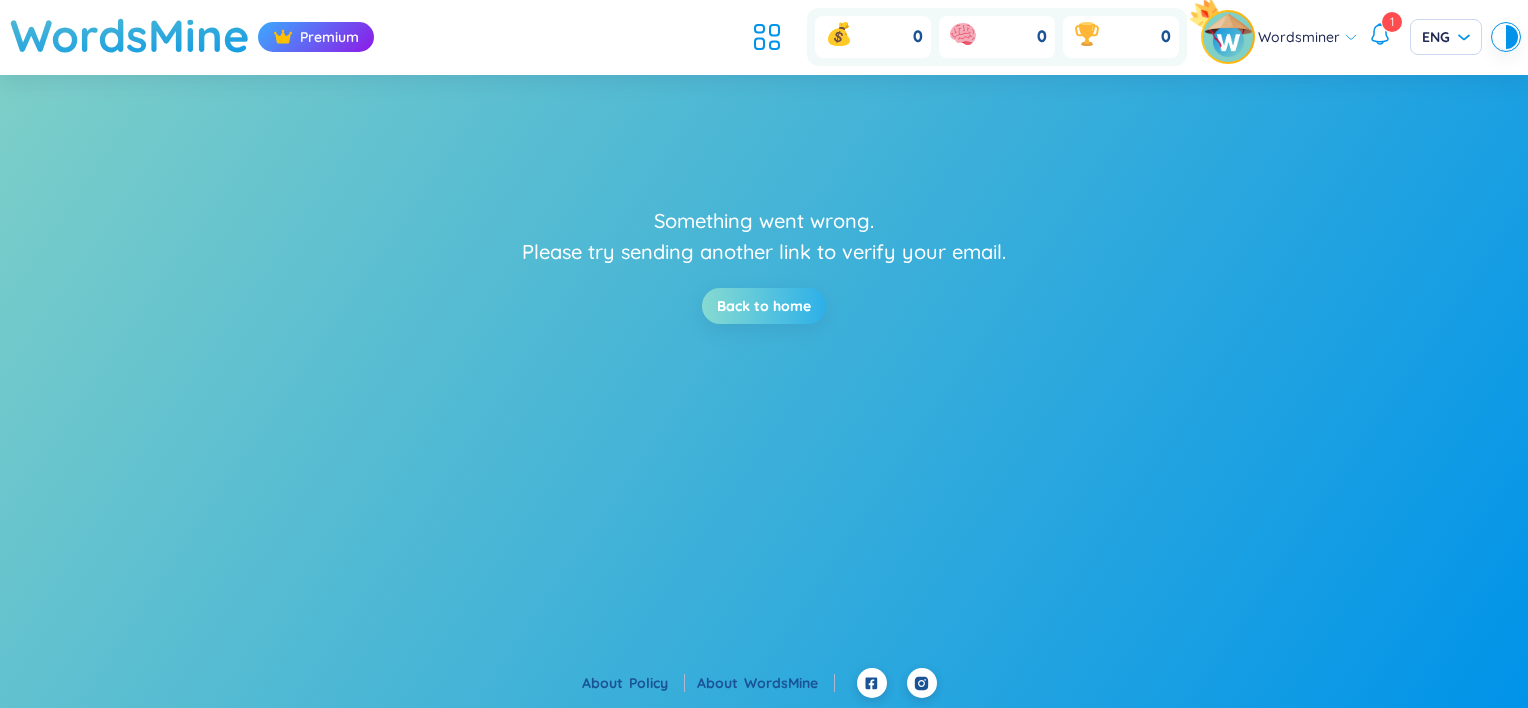 click on "Back to home" at bounding box center (764, 306) 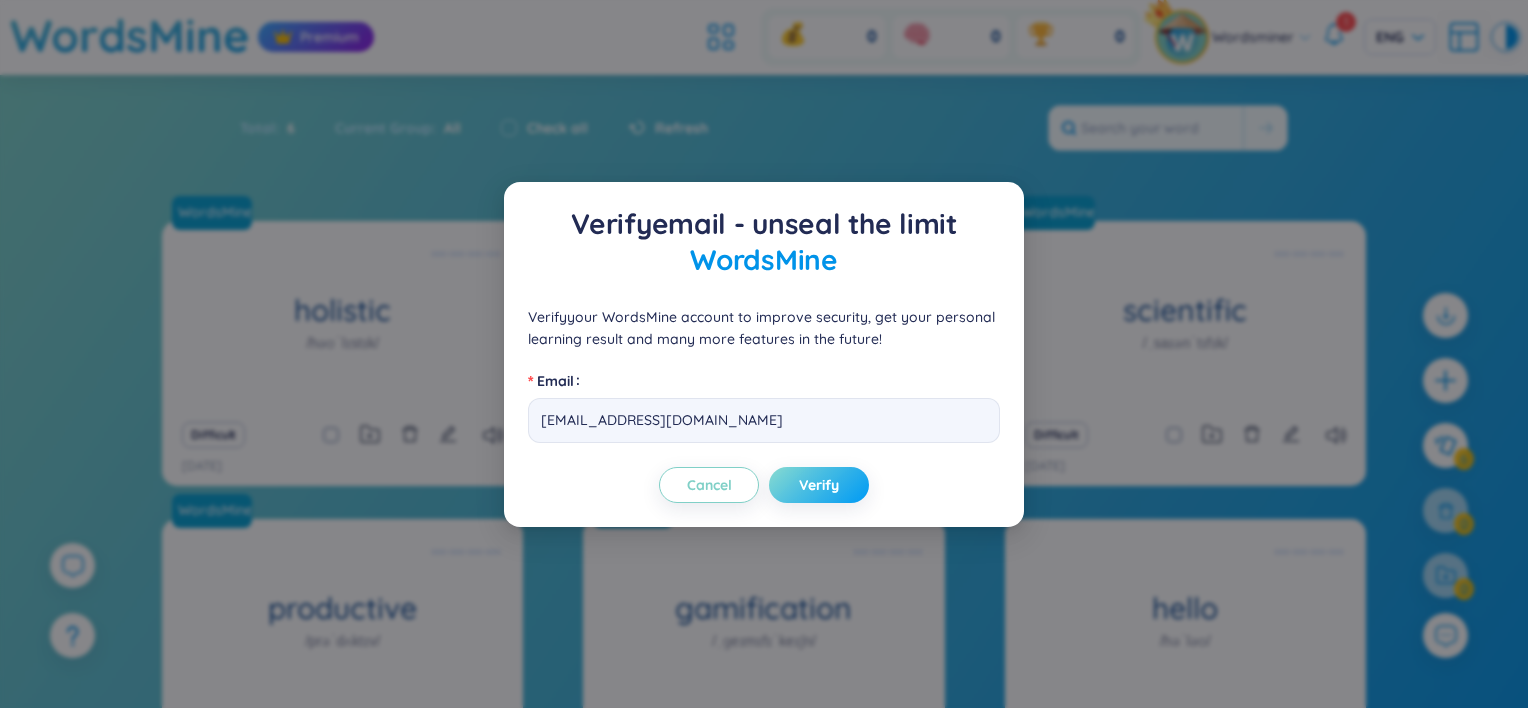 click on "Verify" at bounding box center [819, 485] 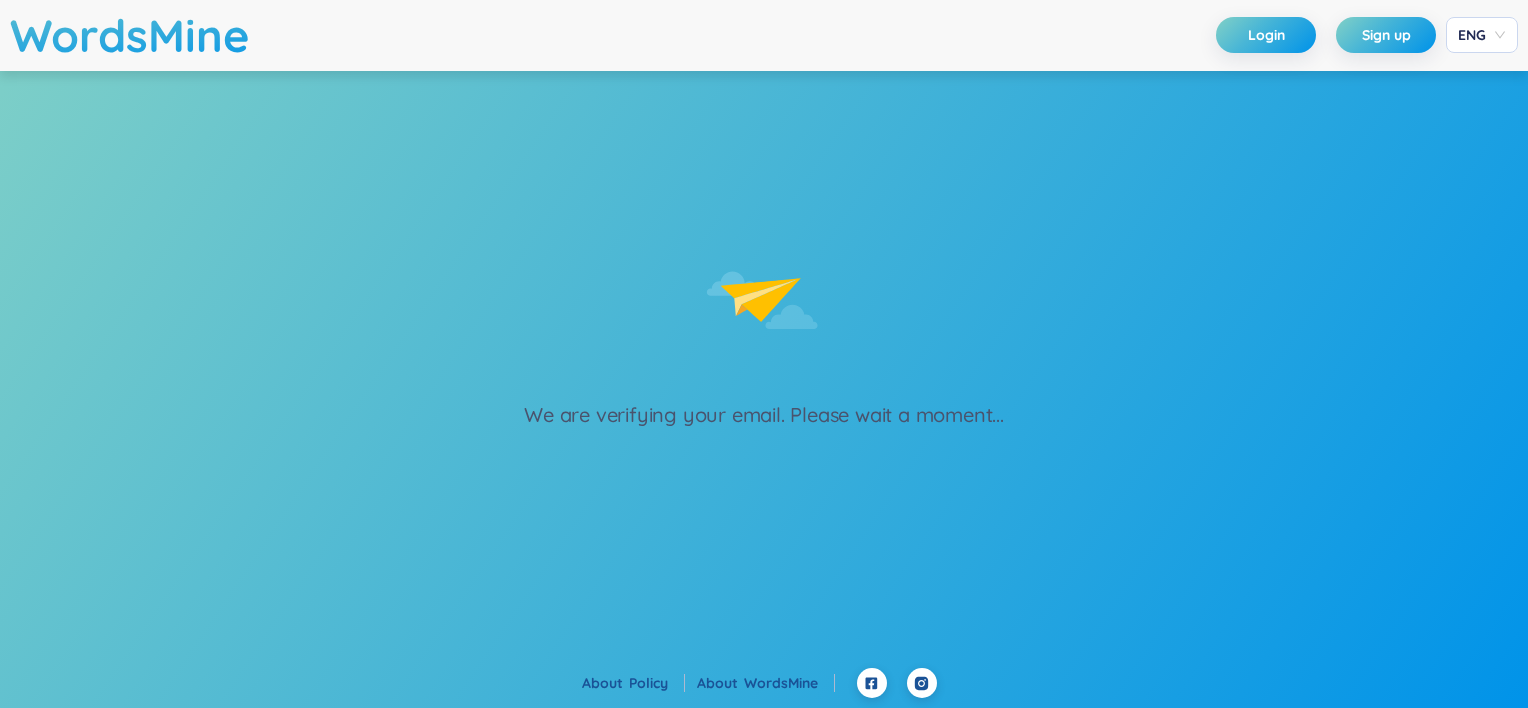 scroll, scrollTop: 0, scrollLeft: 0, axis: both 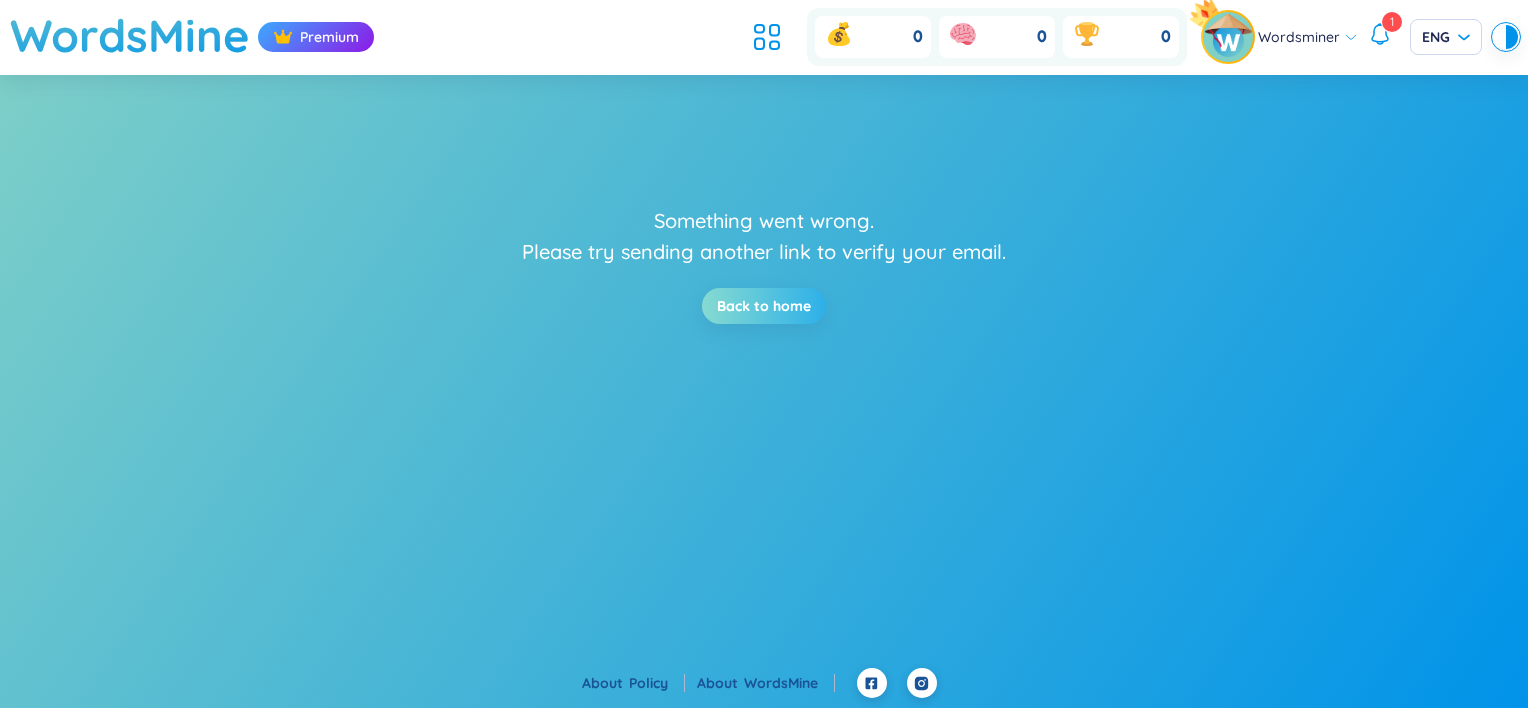 click on "Back to home" at bounding box center (764, 306) 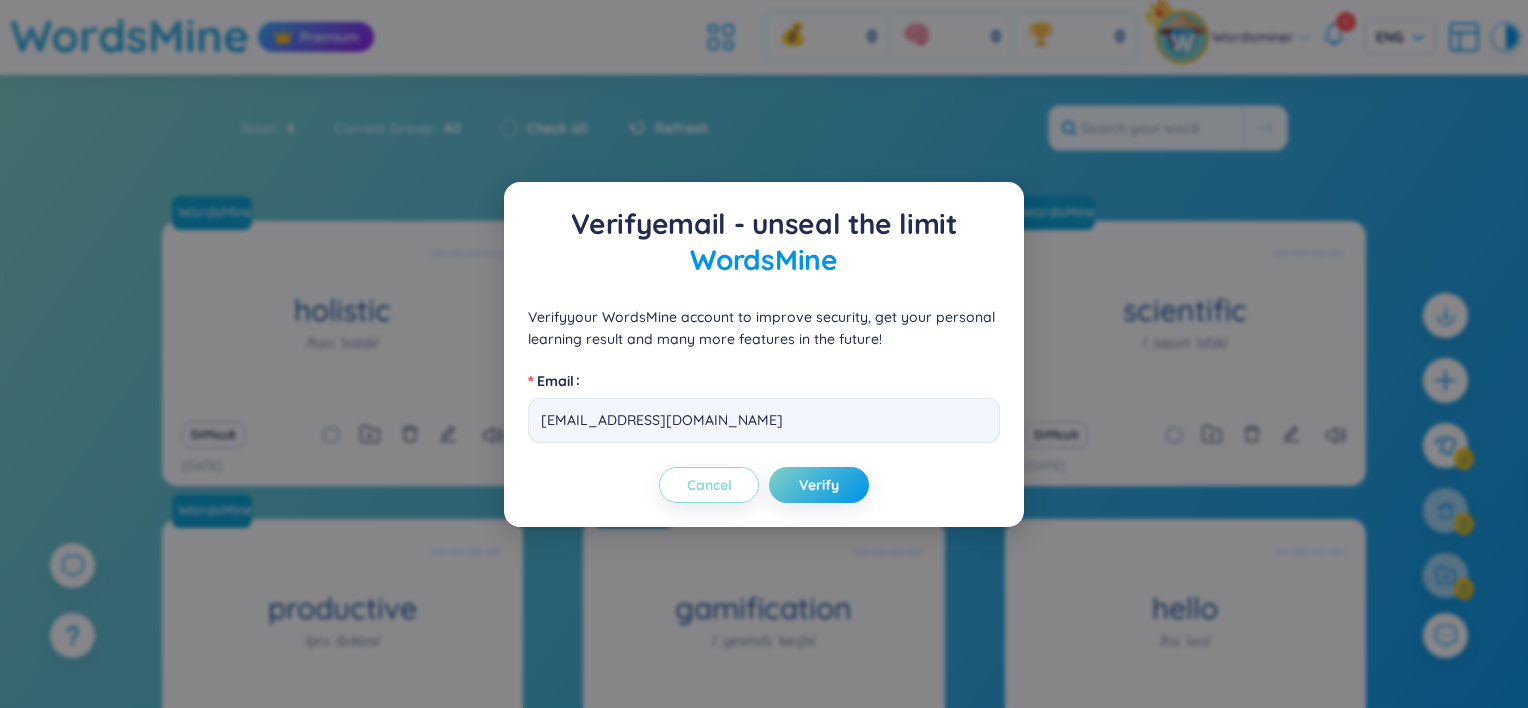 click on "Cancel" at bounding box center (709, 485) 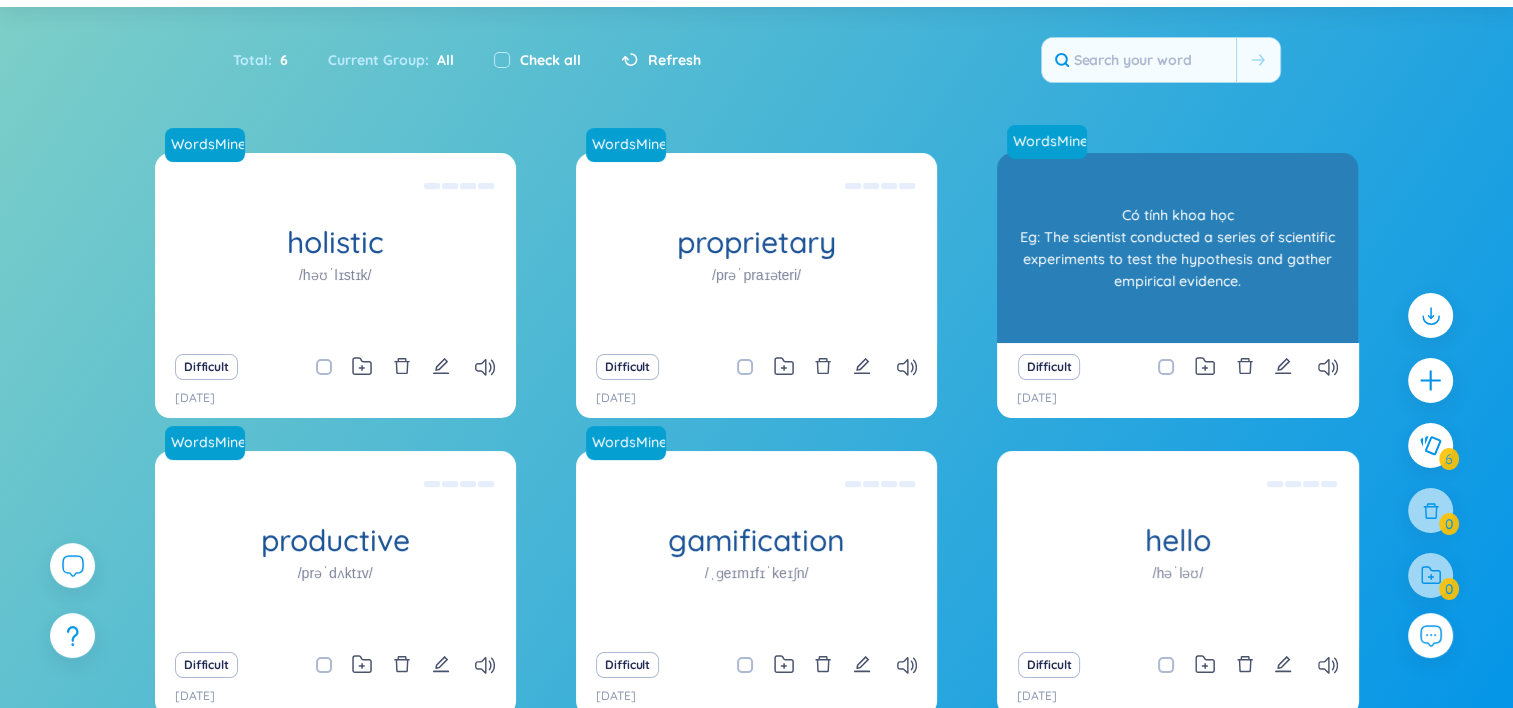 scroll, scrollTop: 0, scrollLeft: 0, axis: both 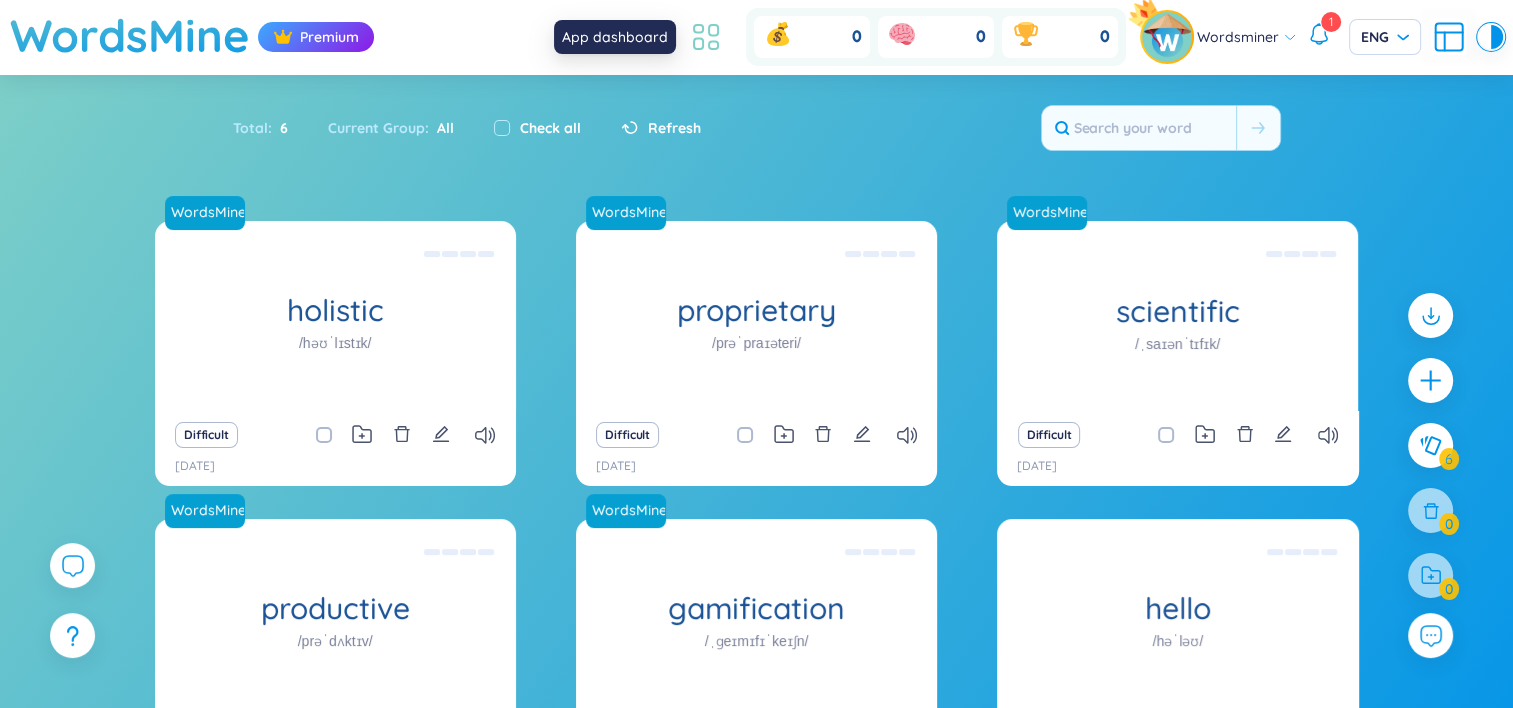 click 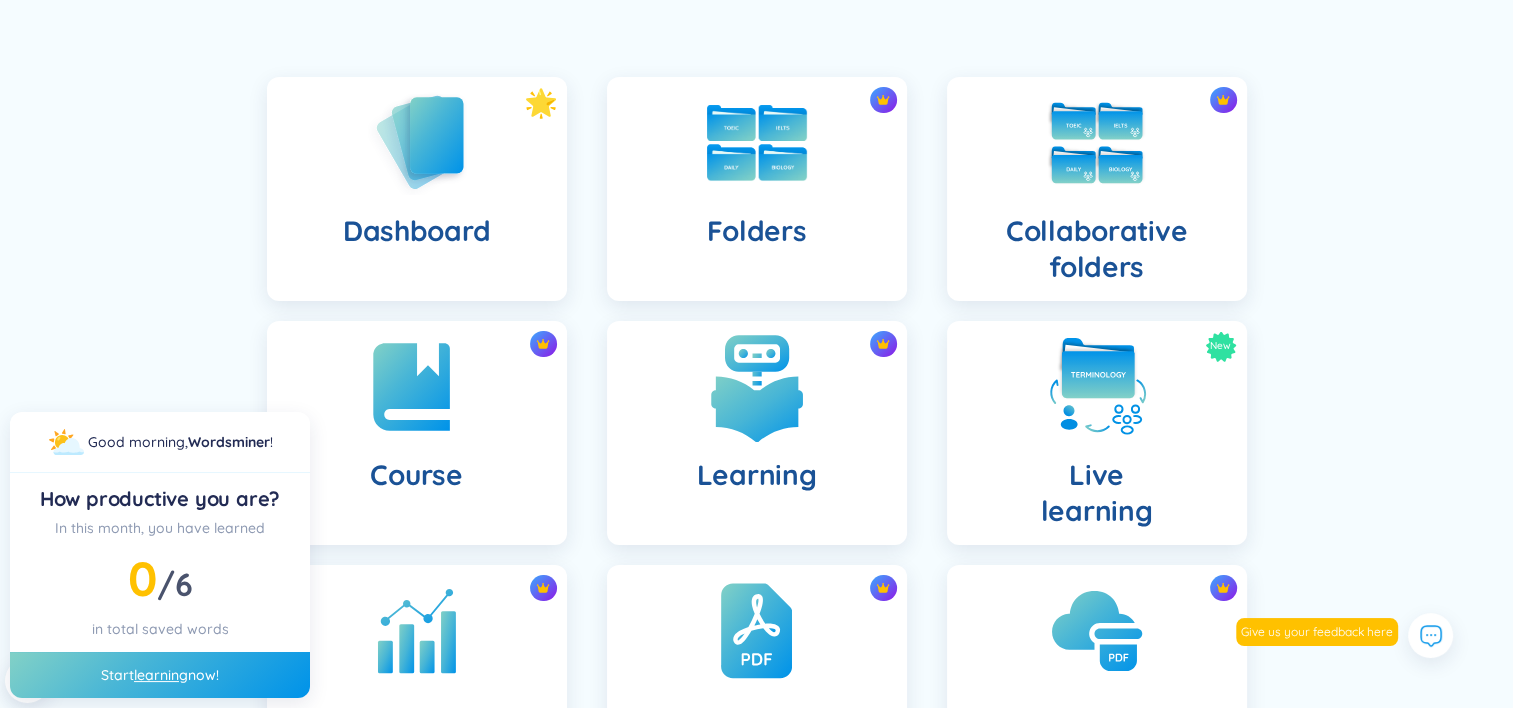 scroll, scrollTop: 96, scrollLeft: 0, axis: vertical 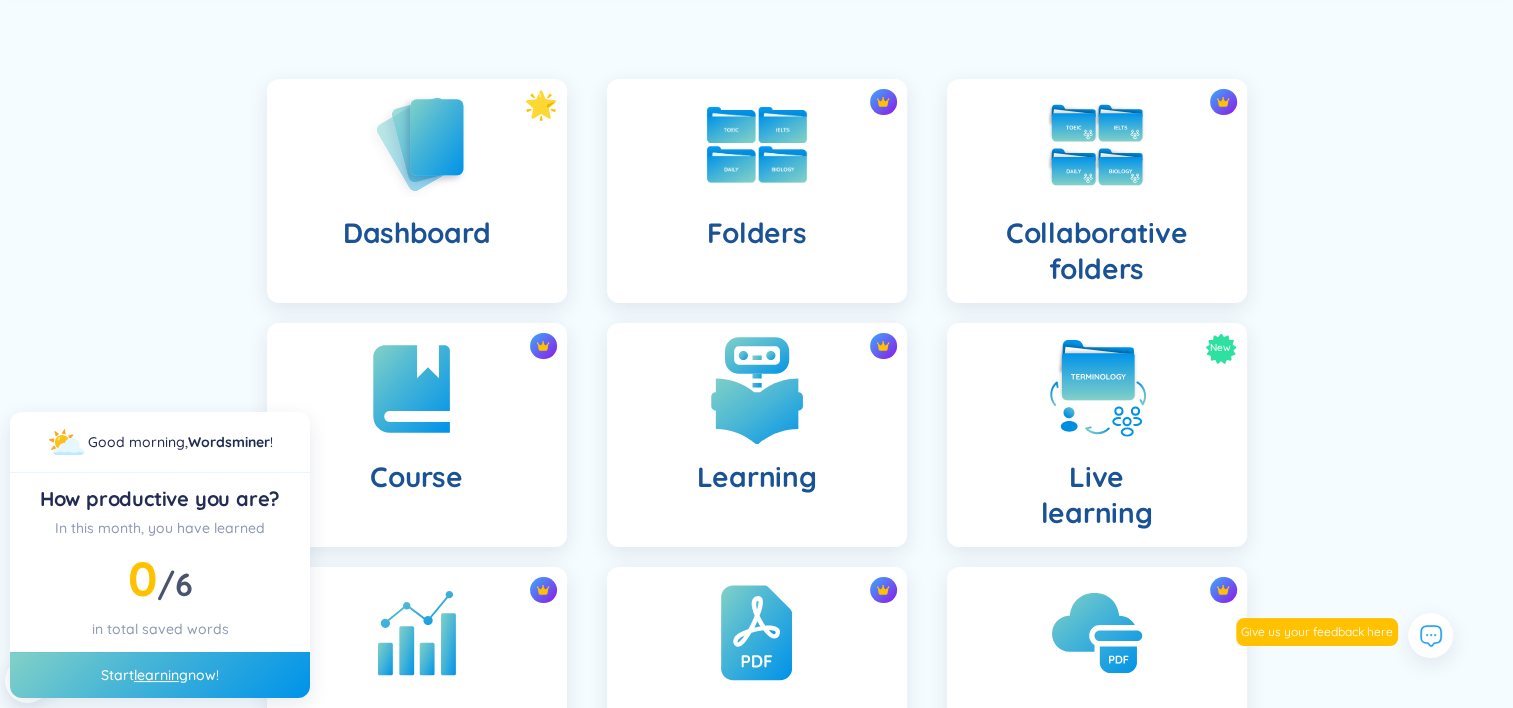 click at bounding box center (757, 389) 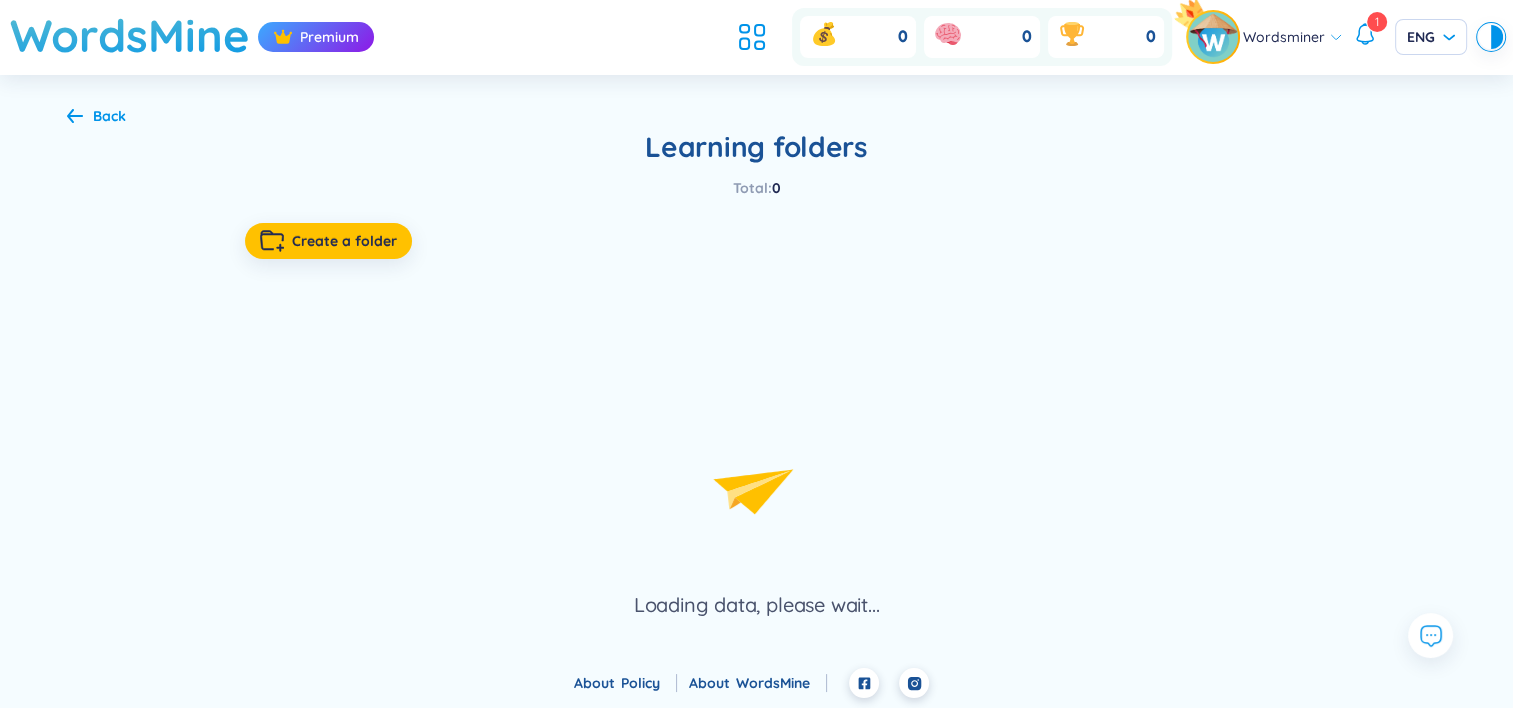scroll, scrollTop: 0, scrollLeft: 0, axis: both 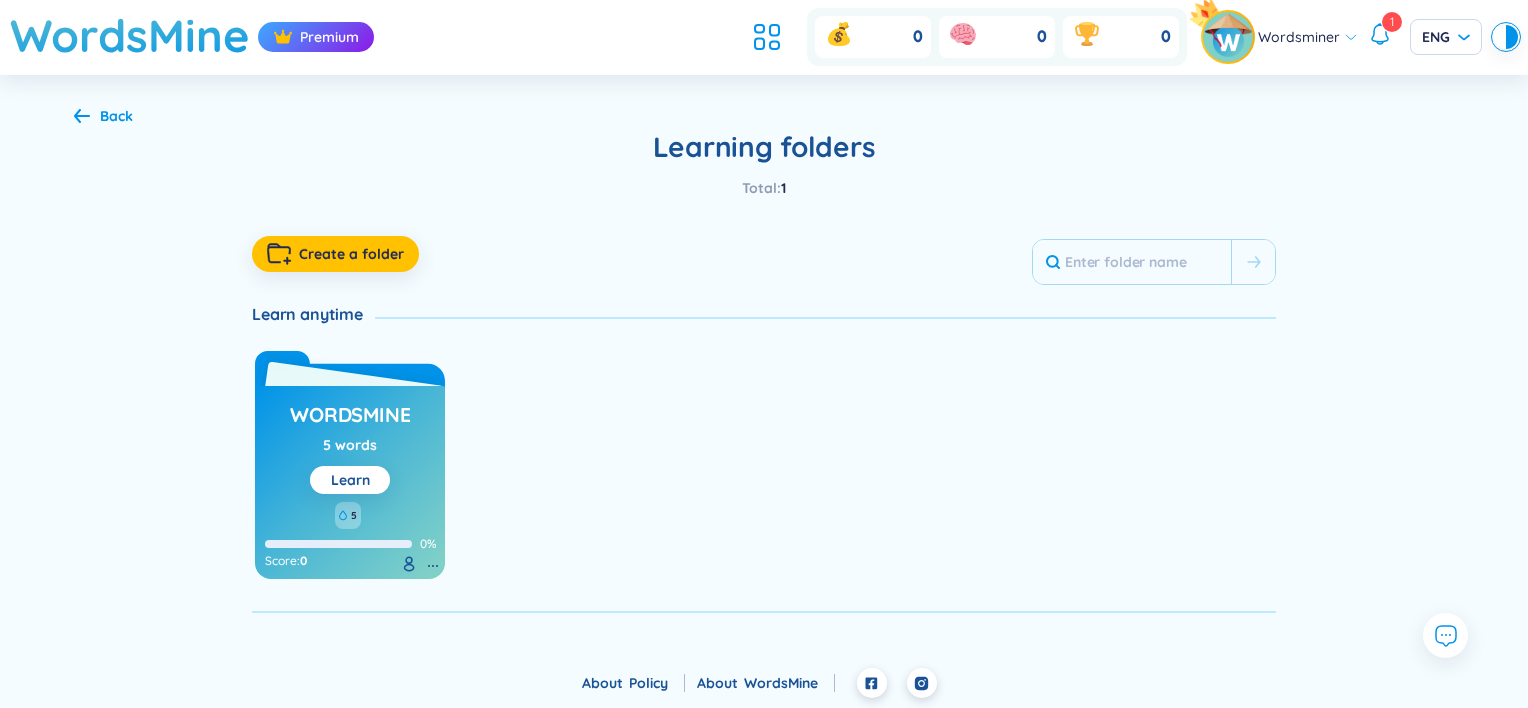 click on "WordsMine" at bounding box center (350, 420) 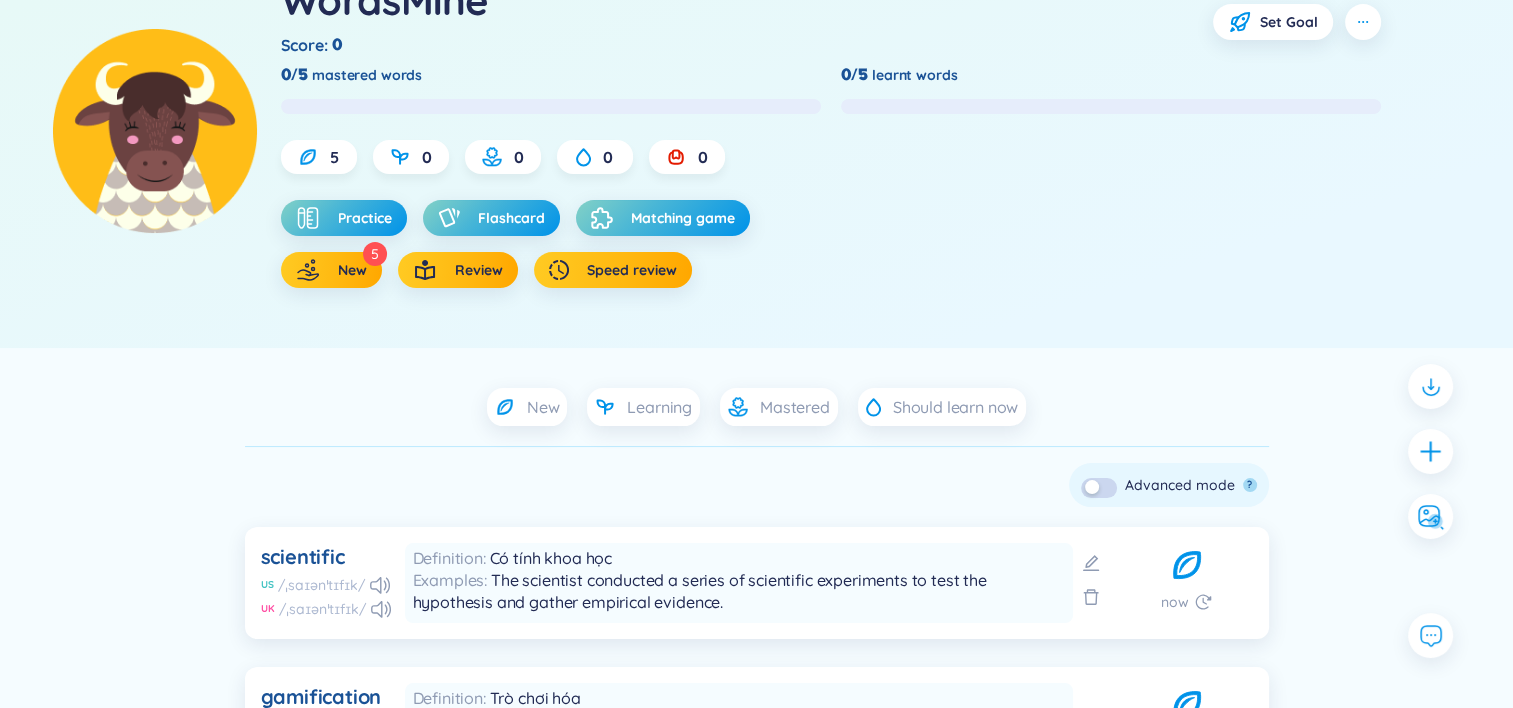 scroll, scrollTop: 0, scrollLeft: 0, axis: both 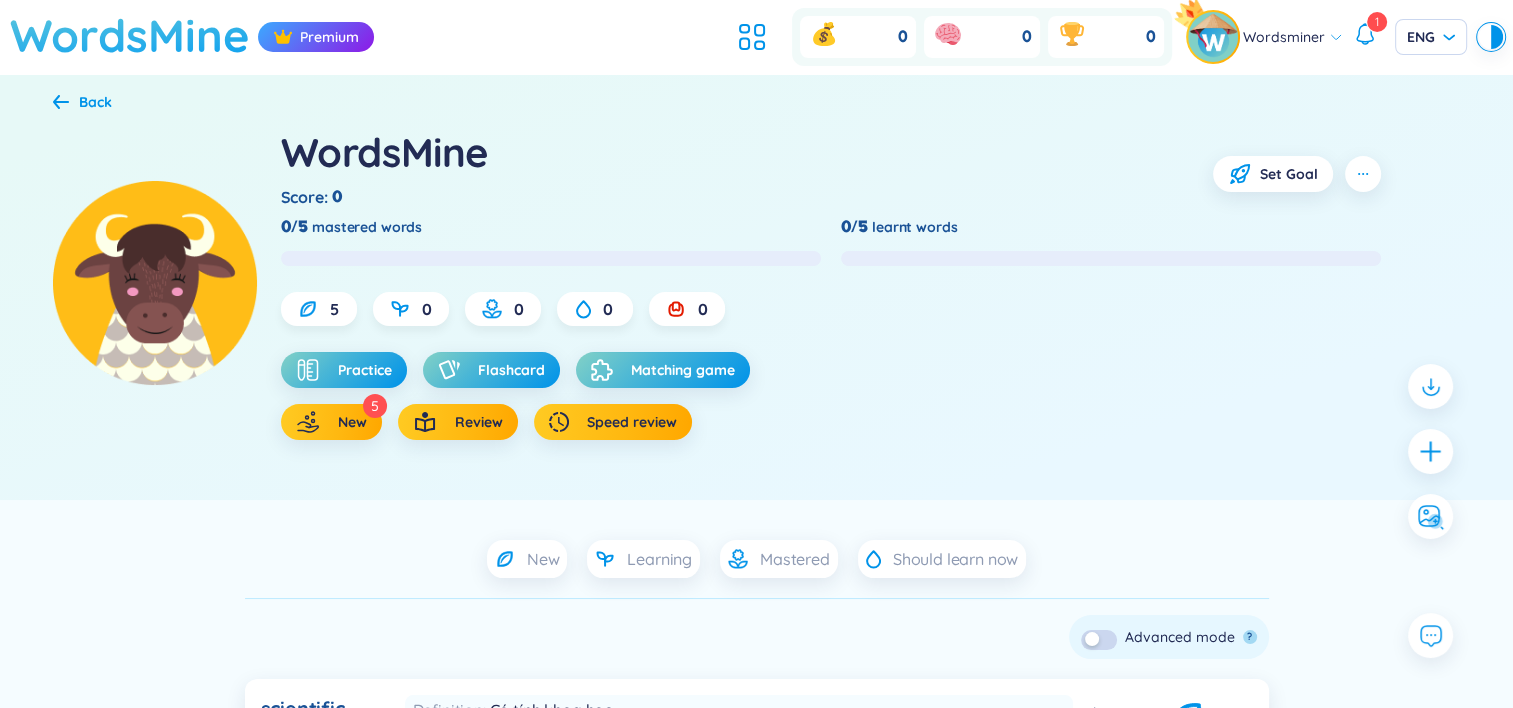 click on "WordsMine" at bounding box center (130, 35) 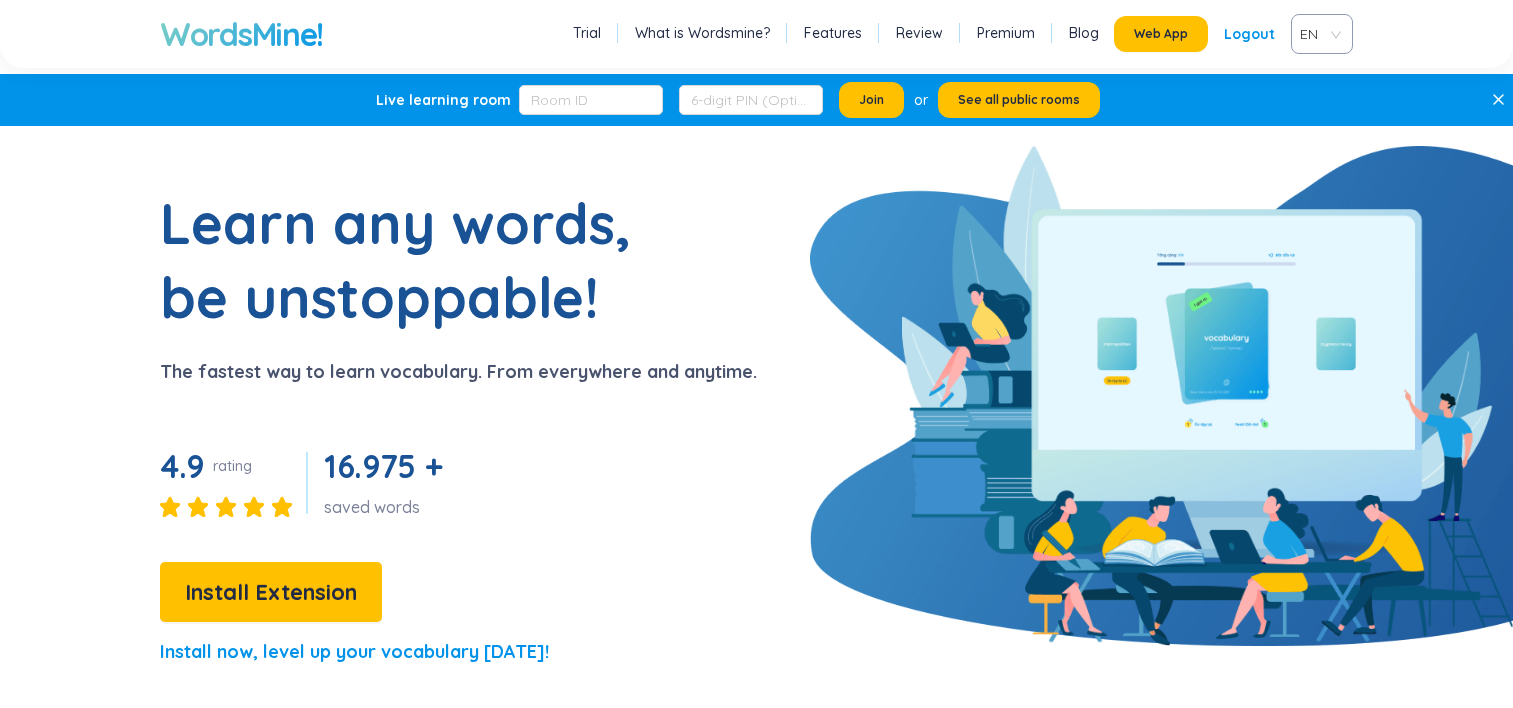 scroll, scrollTop: 0, scrollLeft: 0, axis: both 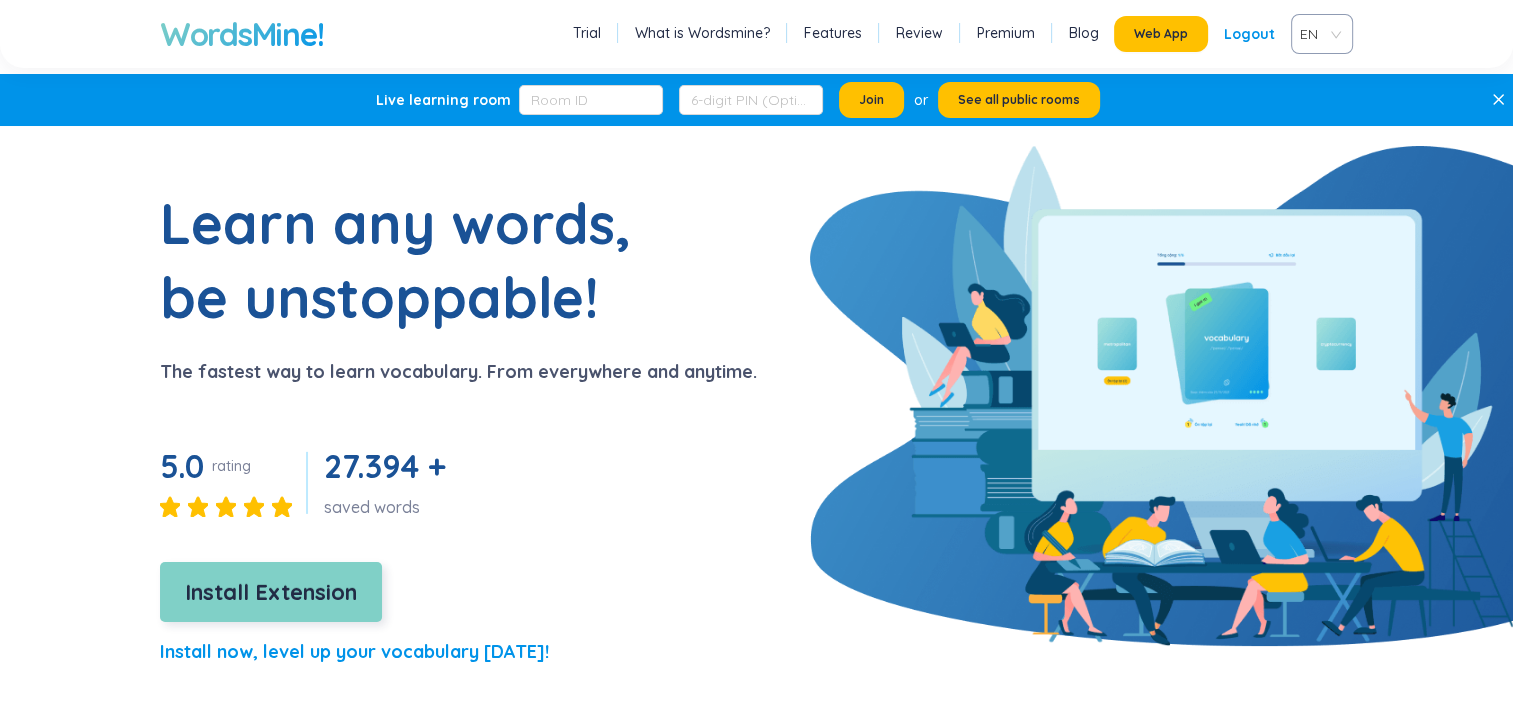 click on "Install Extension" at bounding box center [271, 592] 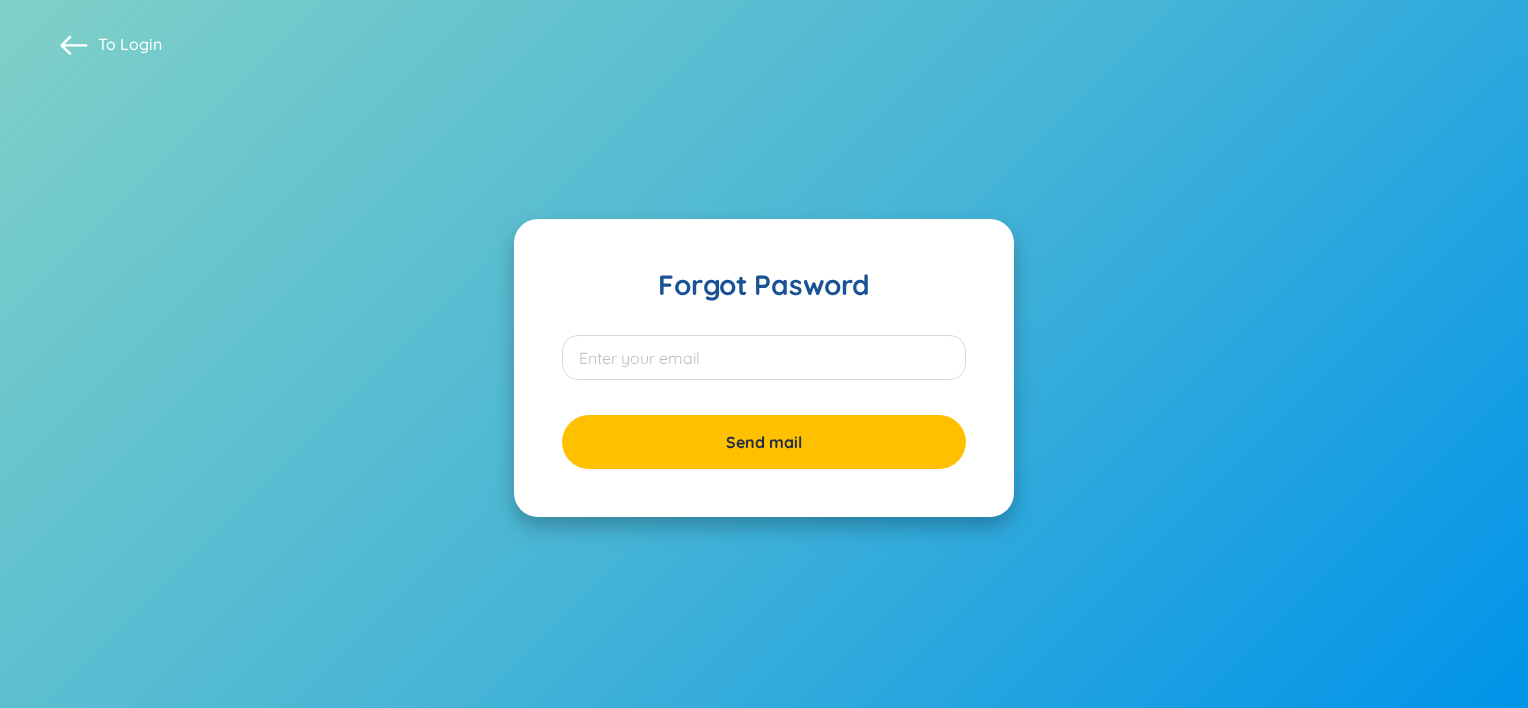 scroll, scrollTop: 0, scrollLeft: 0, axis: both 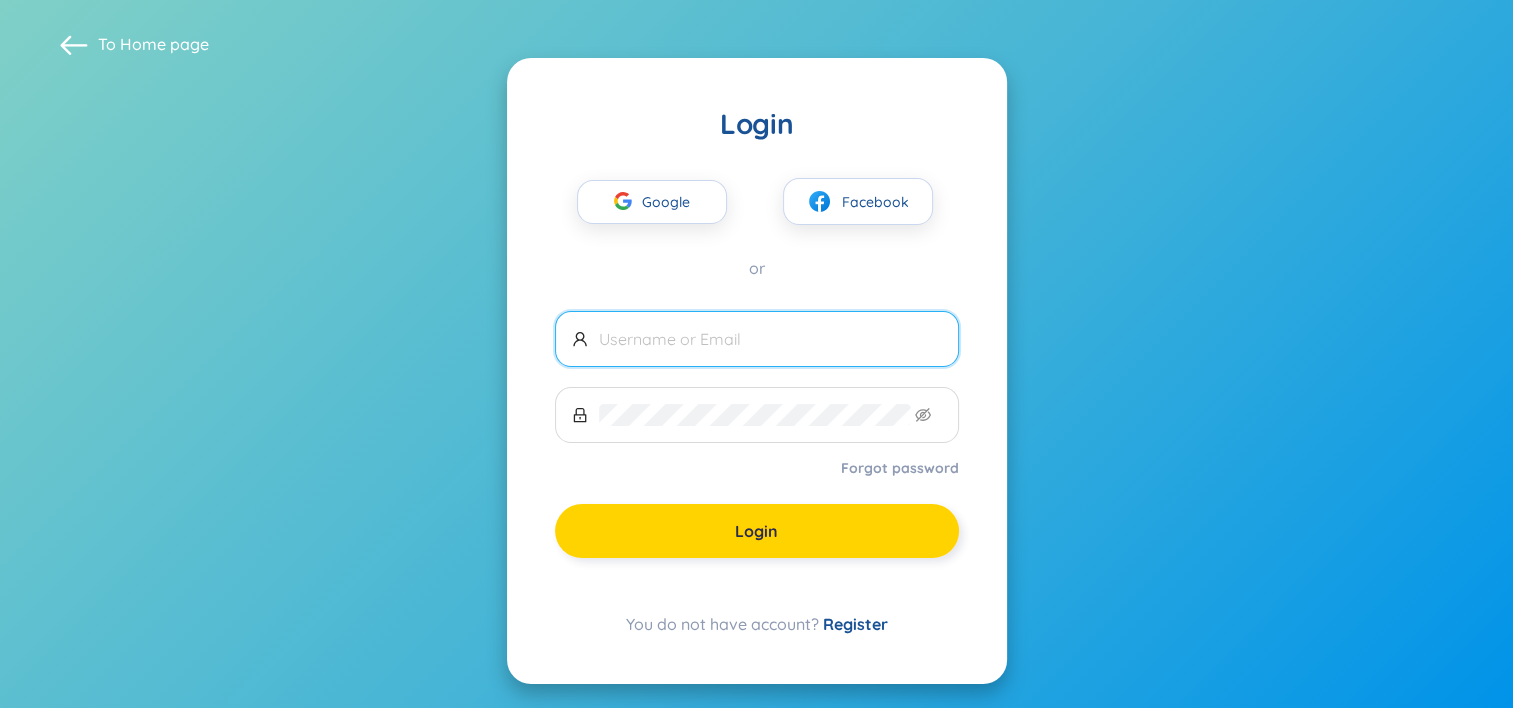 type on "[EMAIL_ADDRESS][DOMAIN_NAME]" 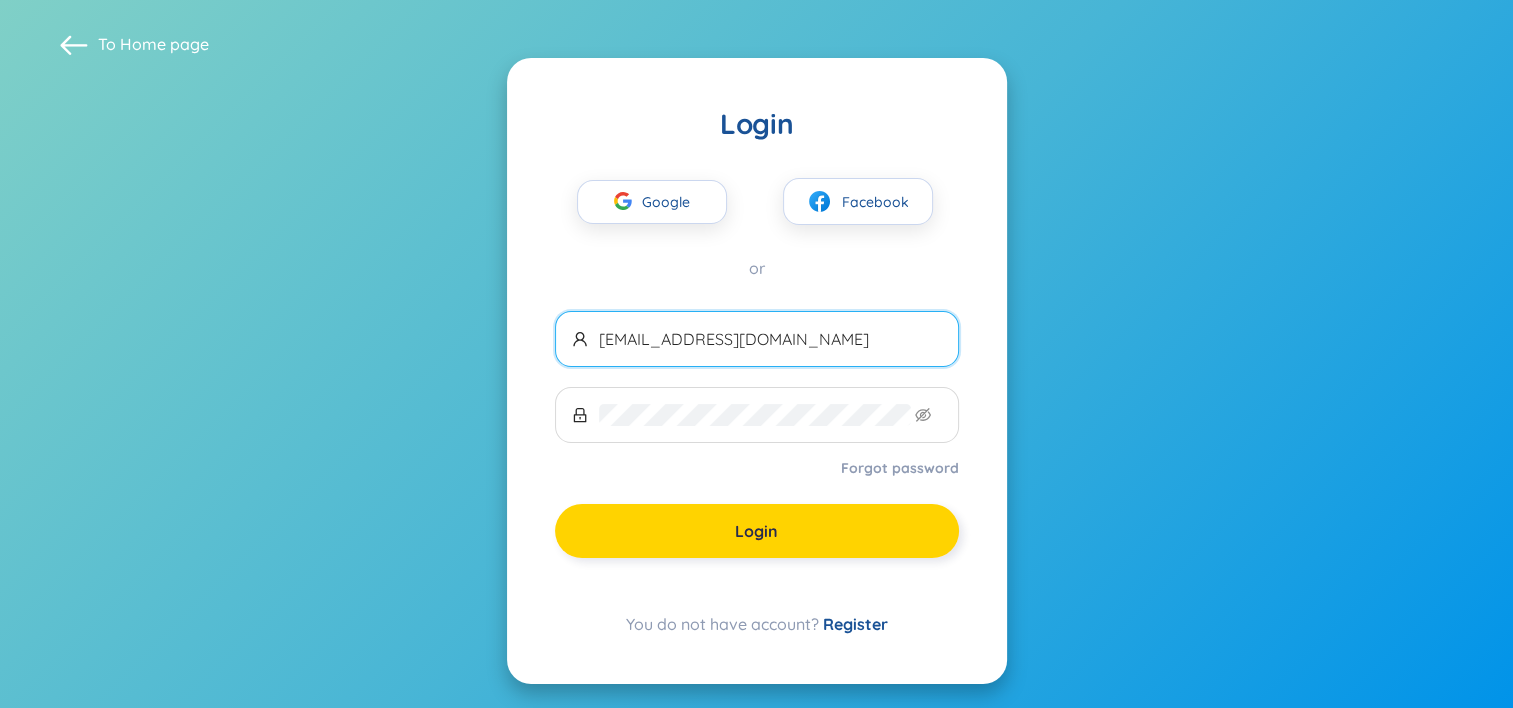 click on "Login" at bounding box center (756, 531) 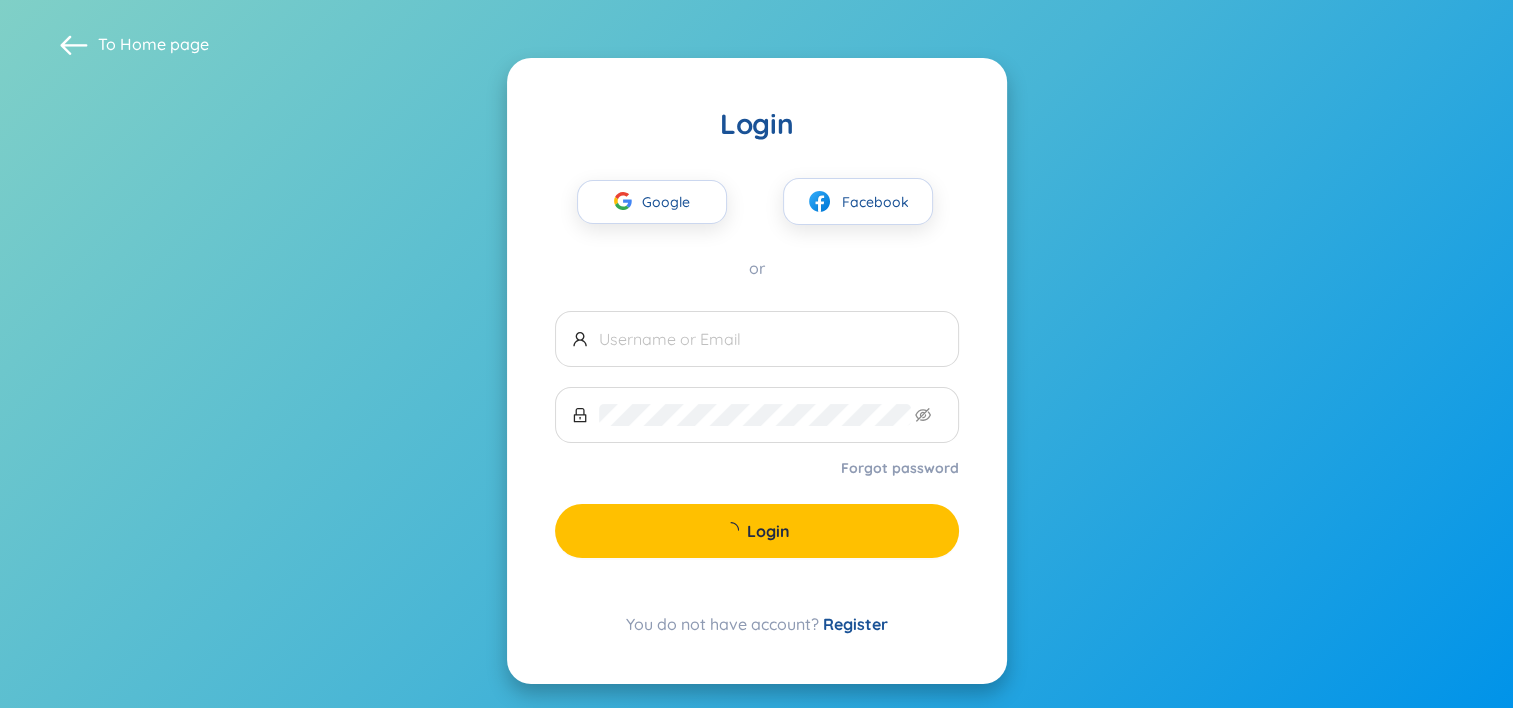 type 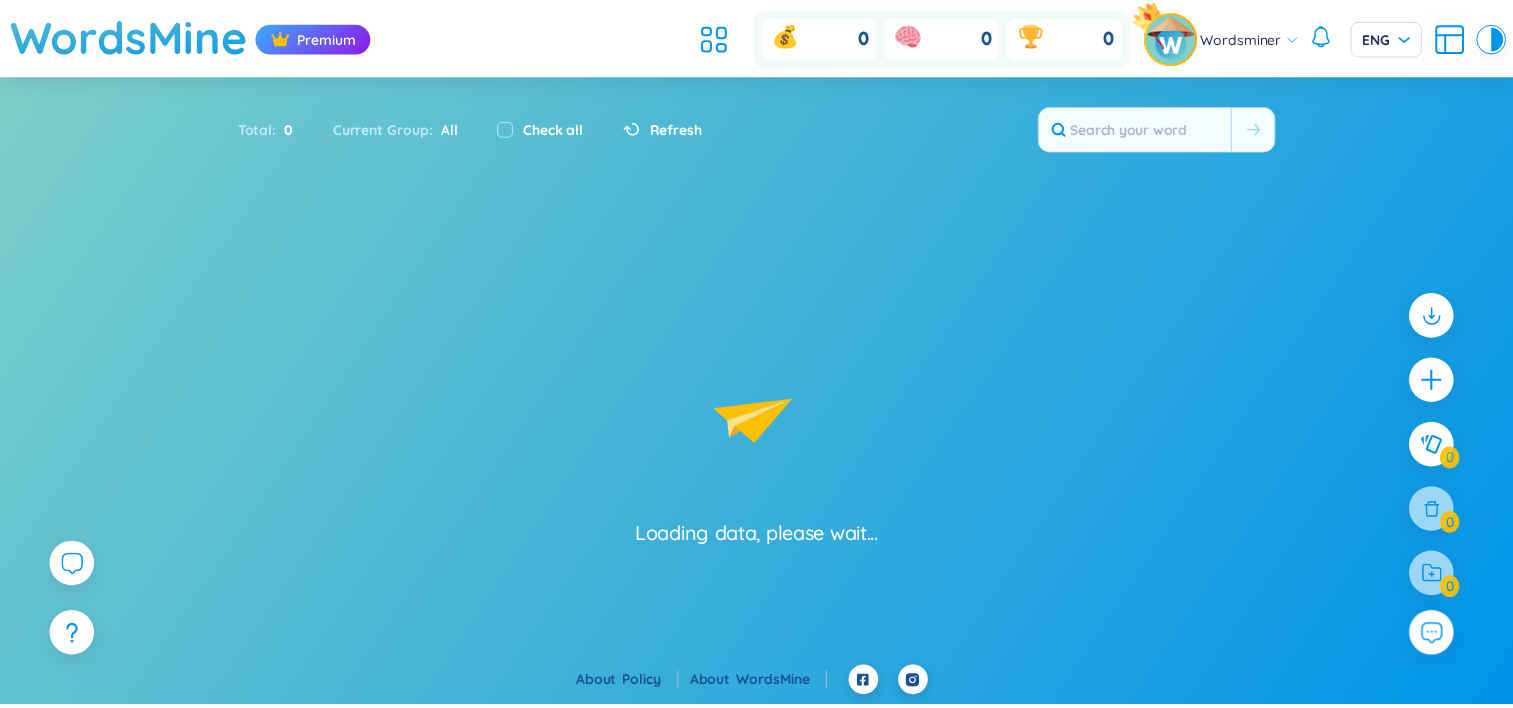 scroll, scrollTop: 0, scrollLeft: 0, axis: both 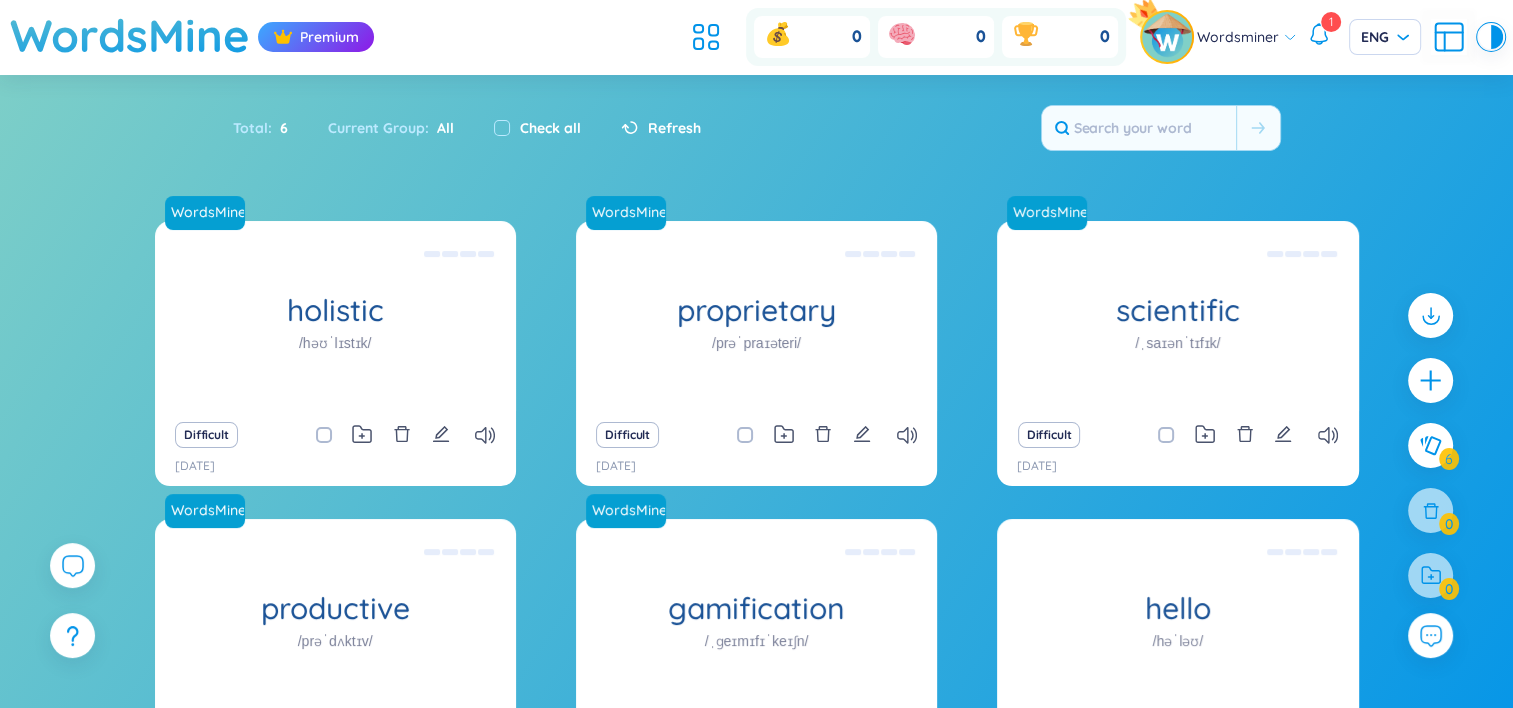 click 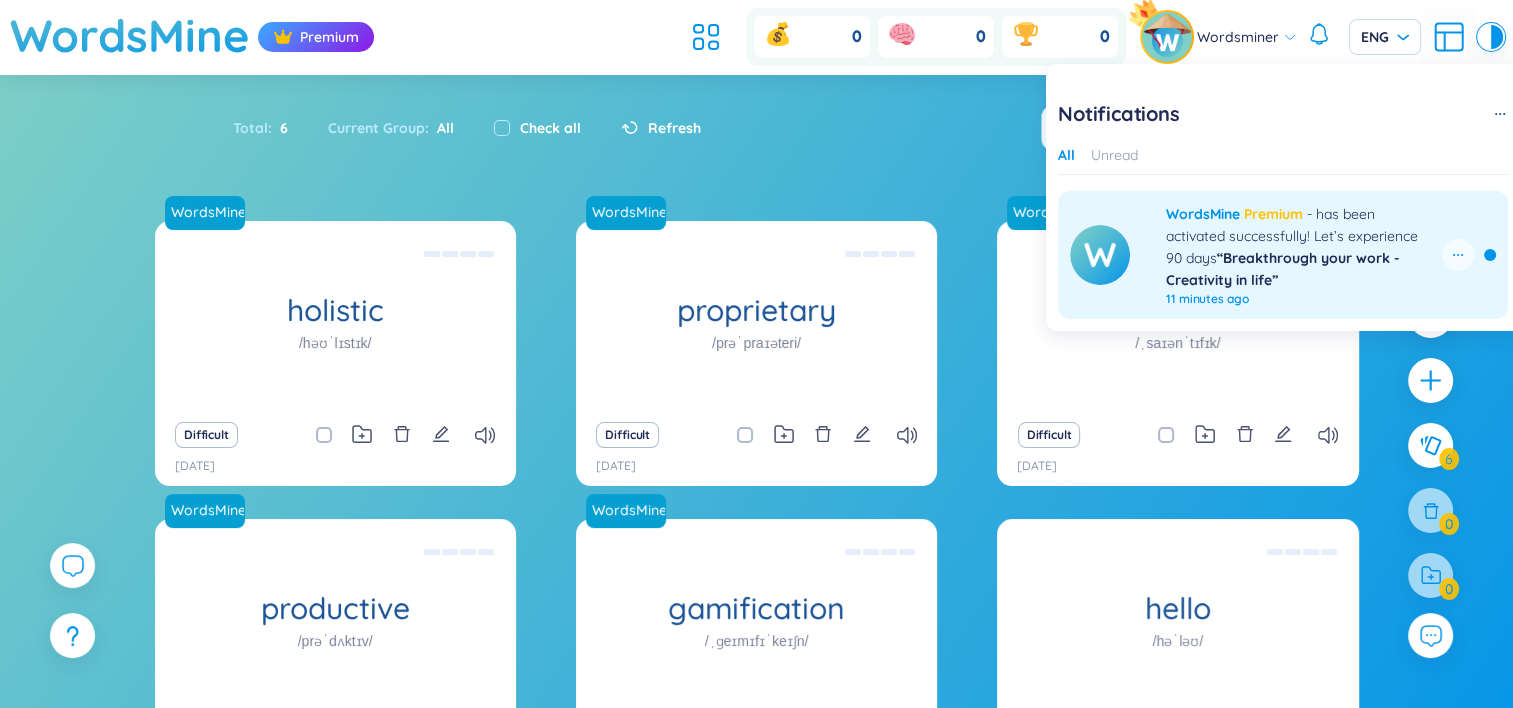 click on "WordsMine
Premium
- has been activated successfully! Let’s experience 90 days
“Breakthrough your work - Creativity in life”" at bounding box center (1292, 247) 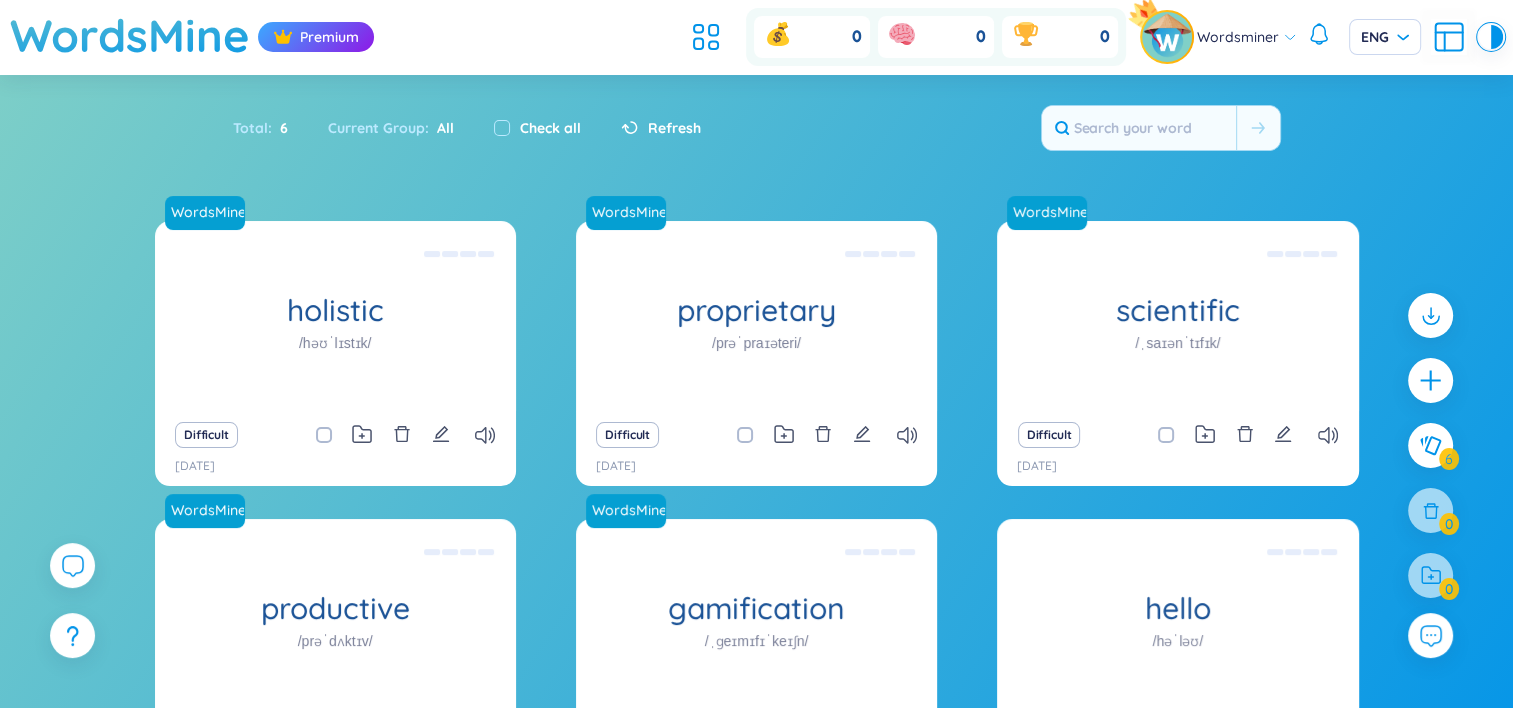 click on "Total :       6 Current Group :     All Check all   Refresh" at bounding box center (757, 138) 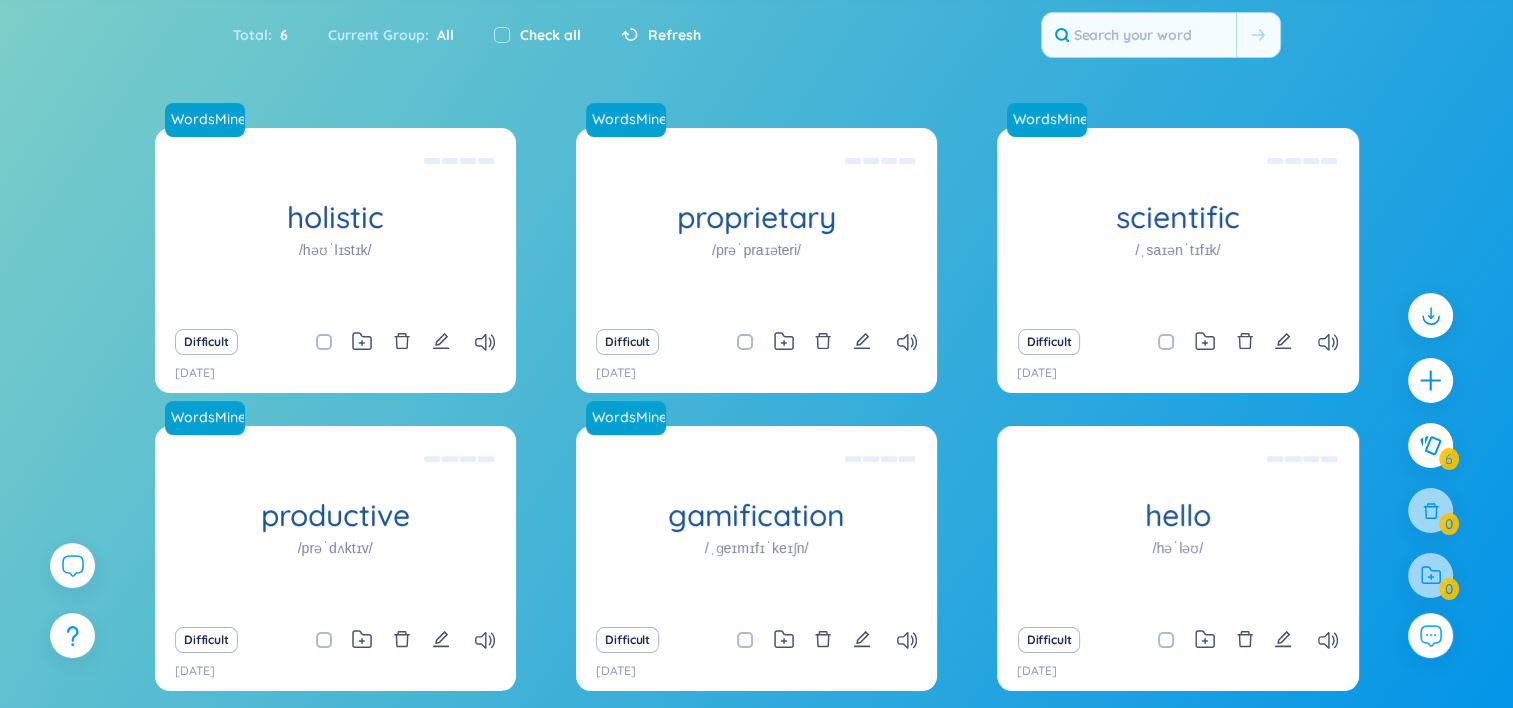 scroll, scrollTop: 0, scrollLeft: 0, axis: both 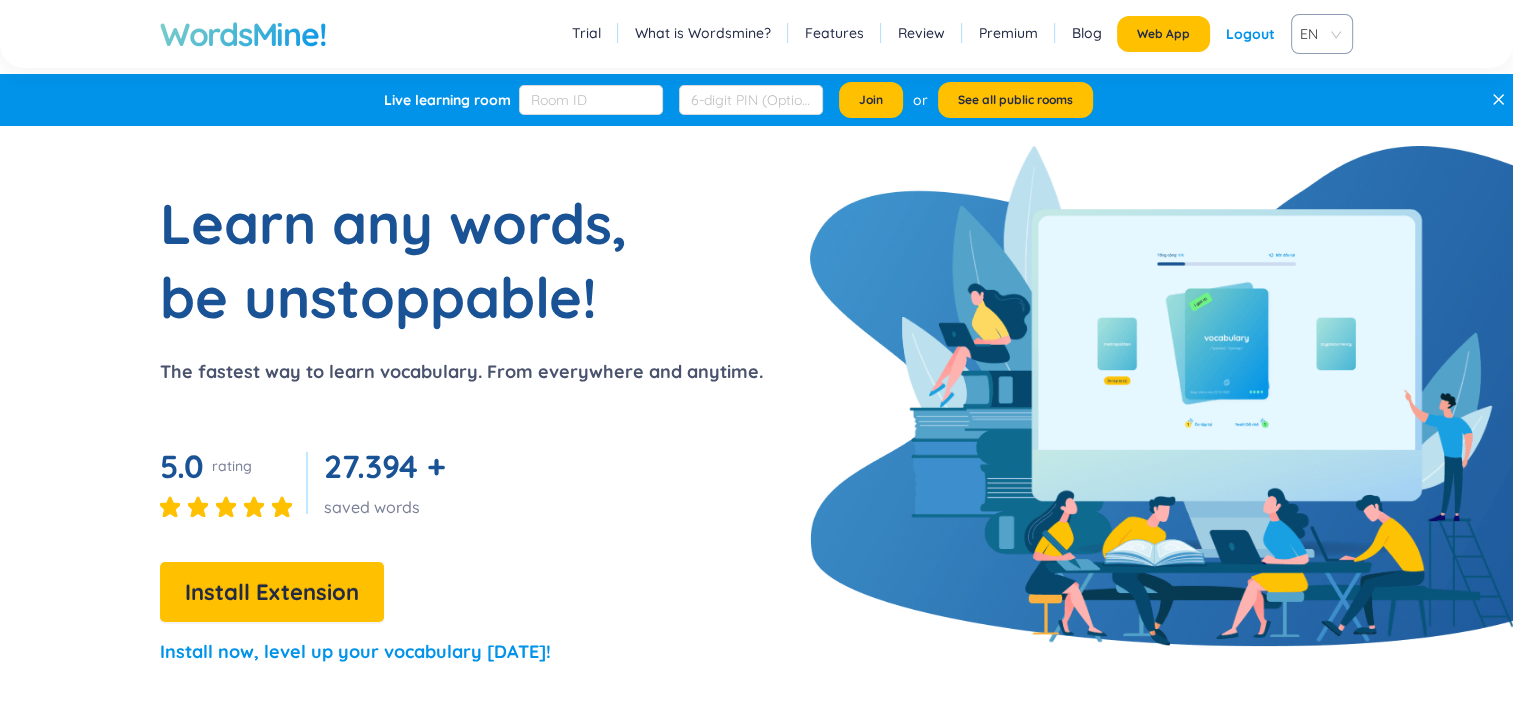 click on "WordsMine!" at bounding box center (243, 34) 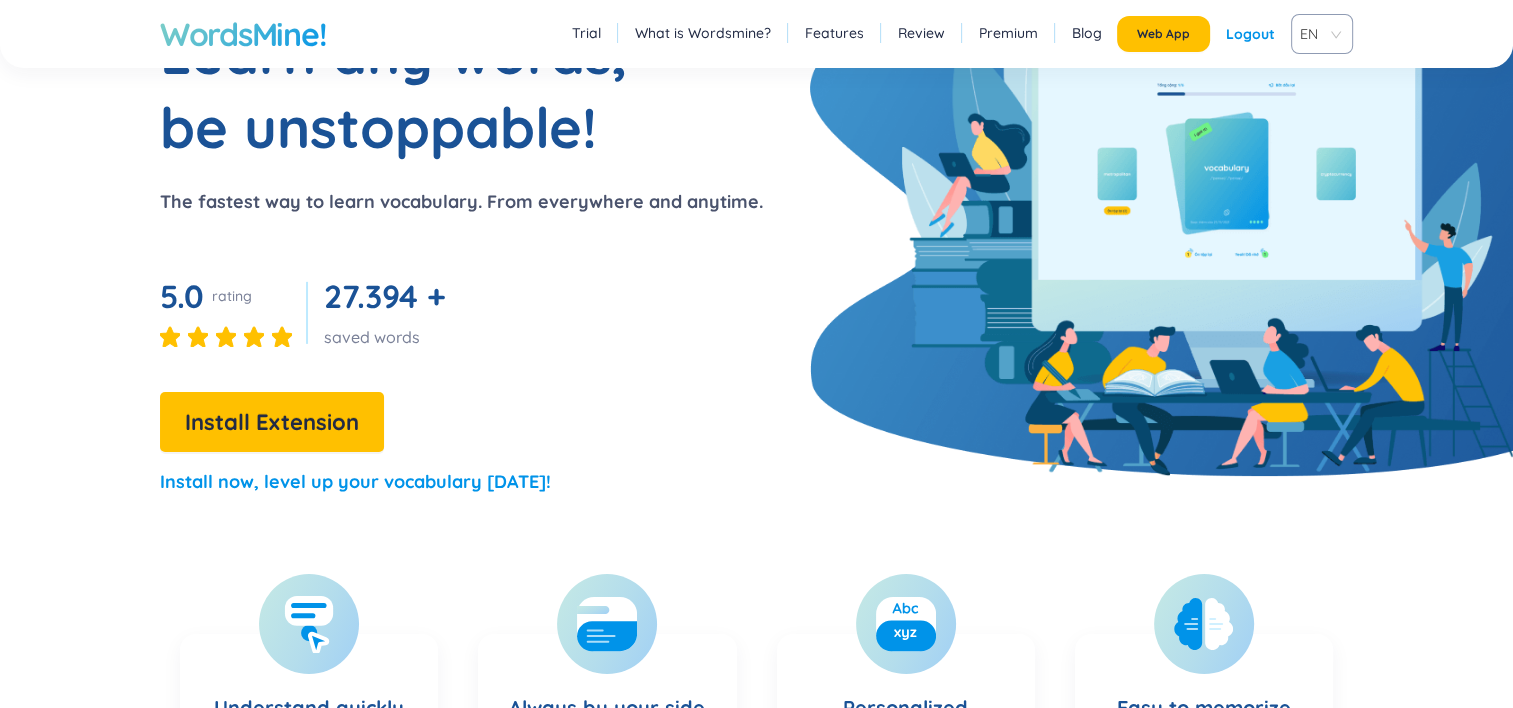 scroll, scrollTop: 0, scrollLeft: 0, axis: both 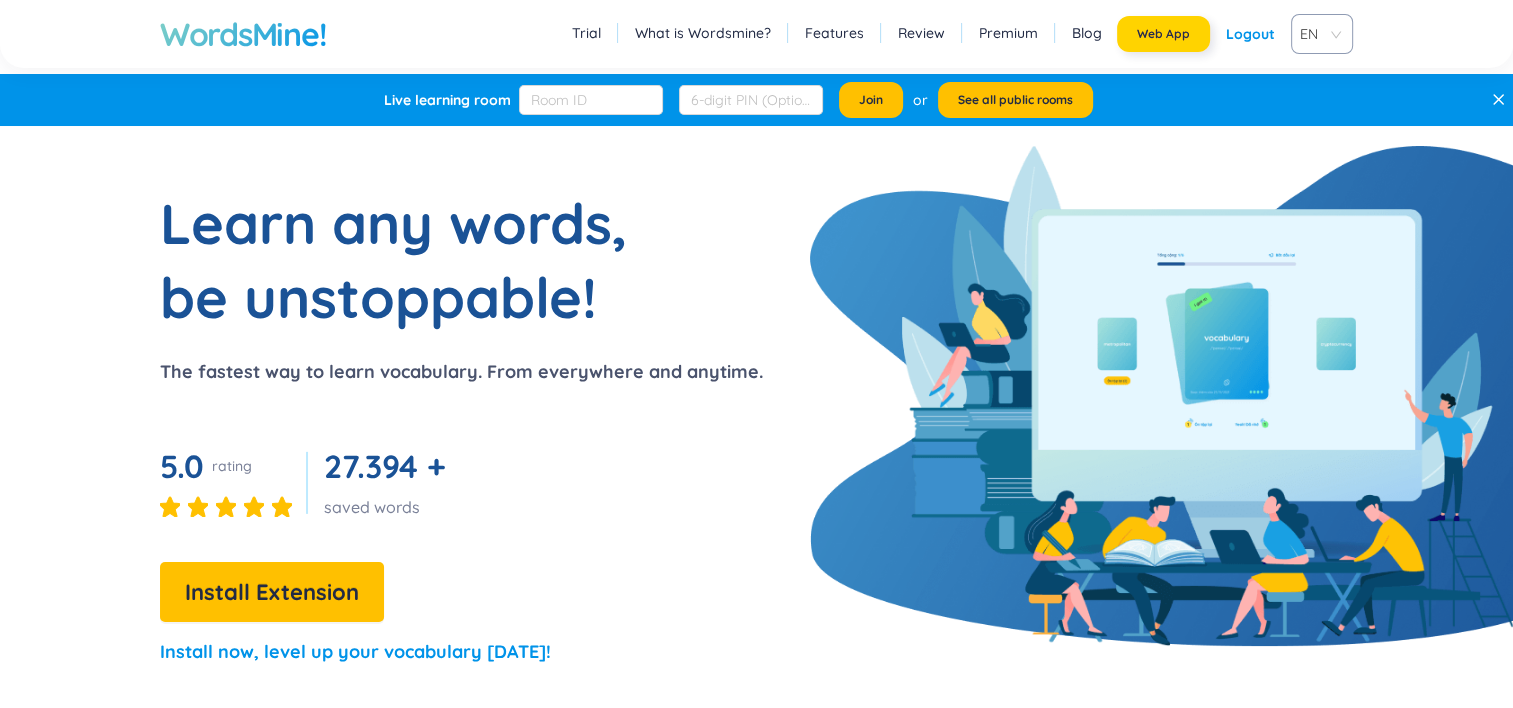 click on "Web App" at bounding box center [1163, 34] 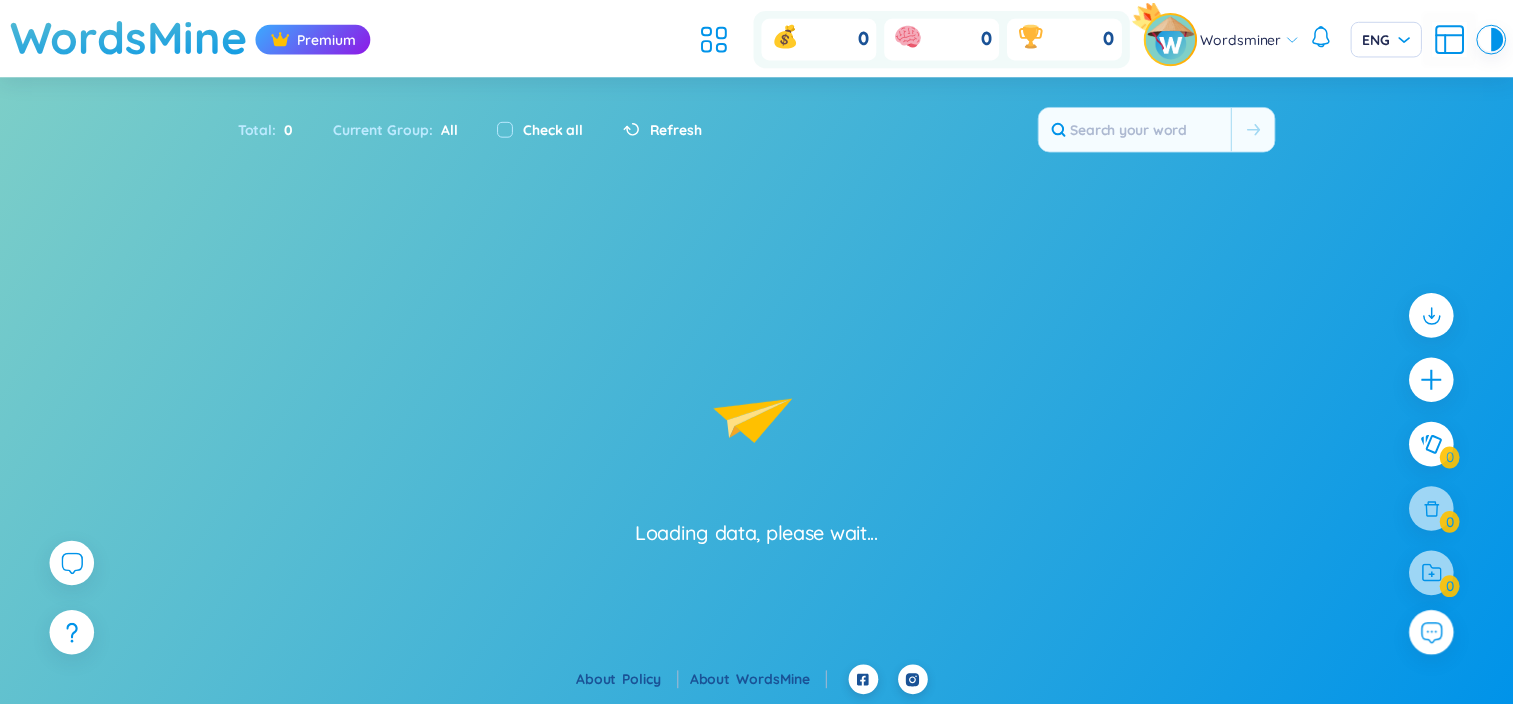 scroll, scrollTop: 0, scrollLeft: 0, axis: both 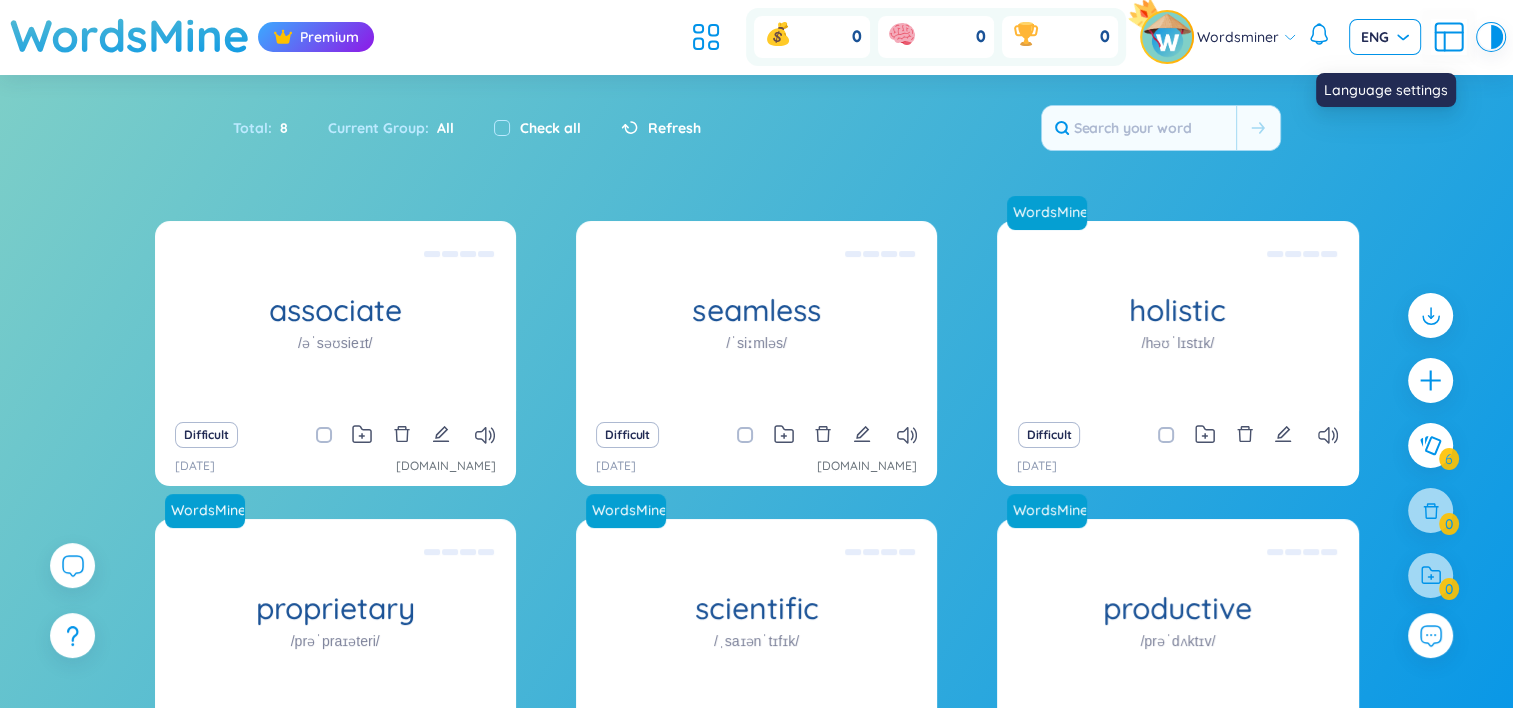 click on "ENG" at bounding box center [1385, 37] 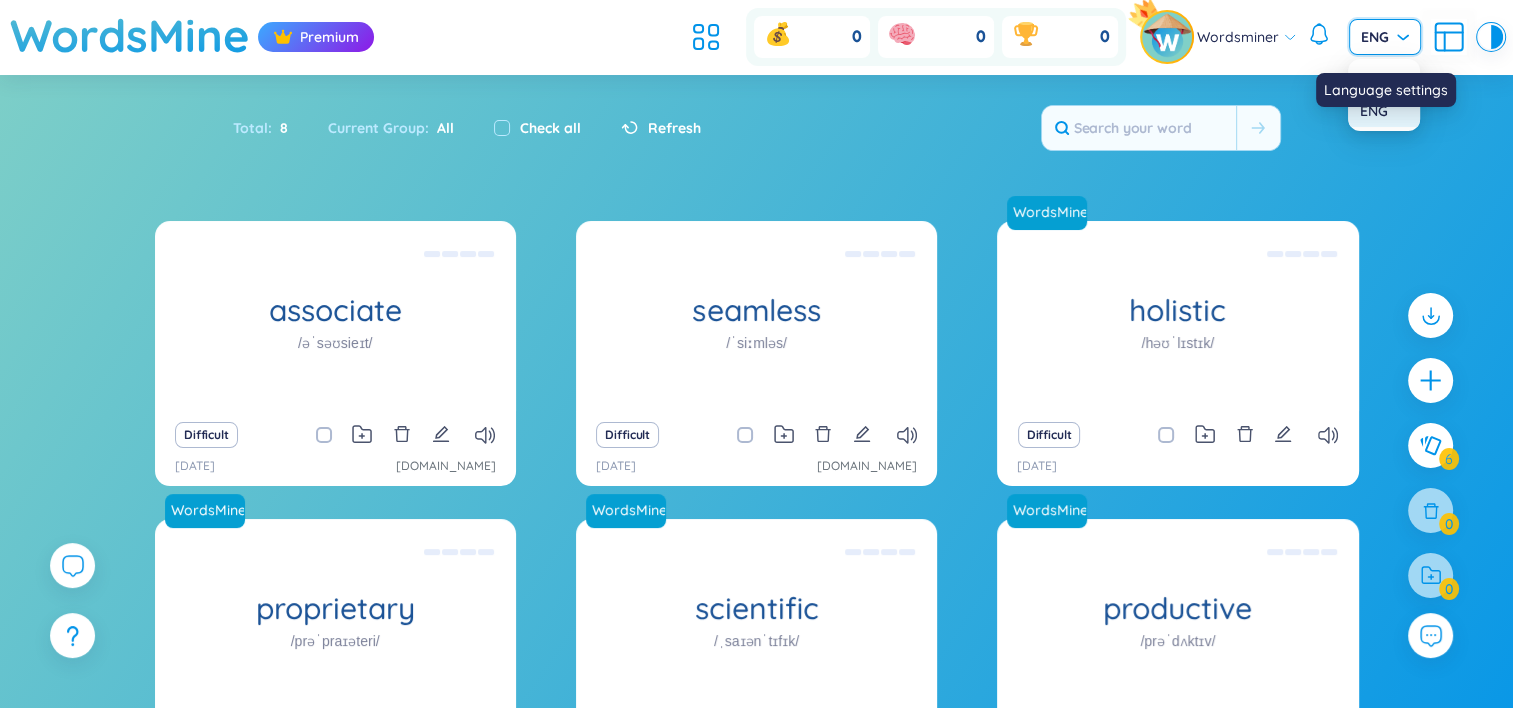 click on "ENG" at bounding box center (1385, 37) 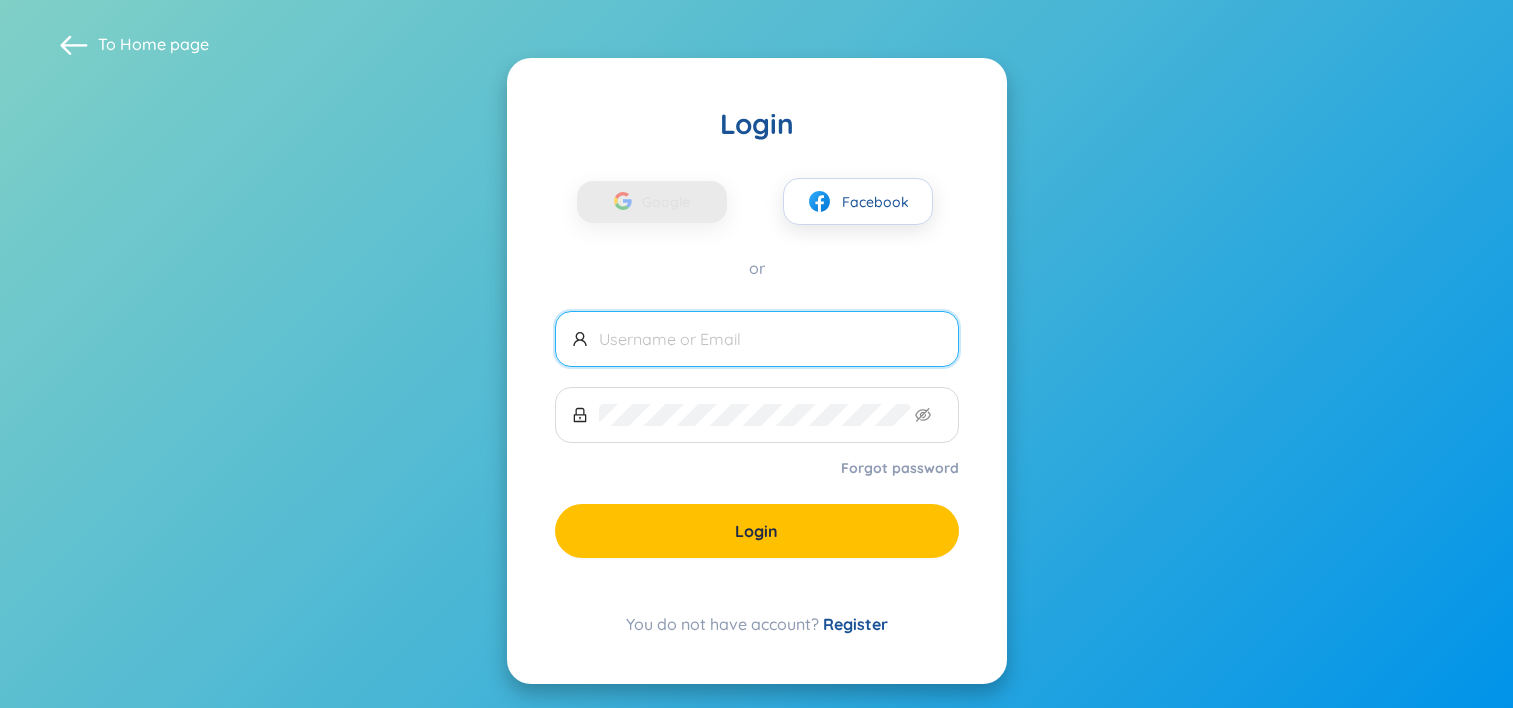scroll, scrollTop: 0, scrollLeft: 0, axis: both 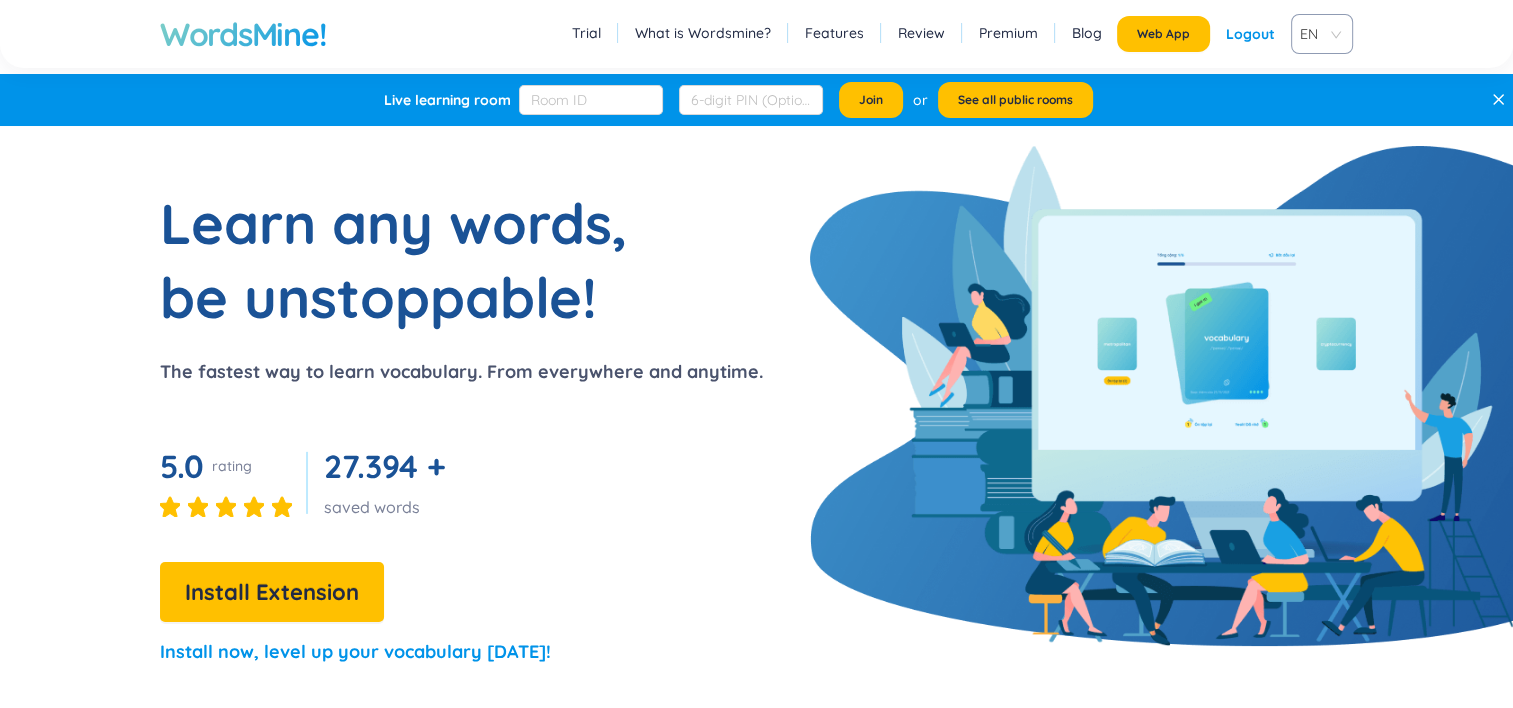 click on "WordsMine! Trial What is Wordsmine? Features Review Premium Blog Web App Logout EN" at bounding box center [756, 34] 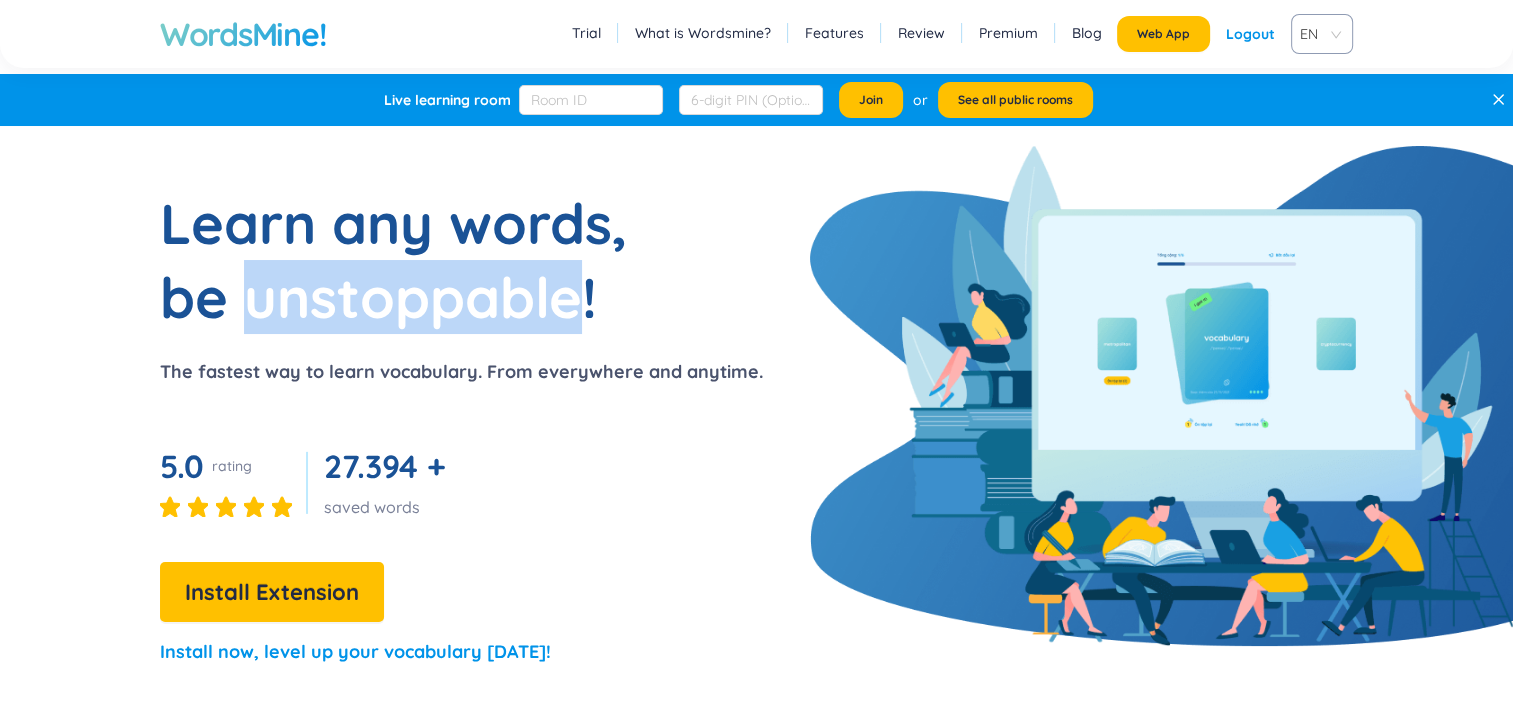 click on "Learn any words, be unstoppable!" at bounding box center [410, 260] 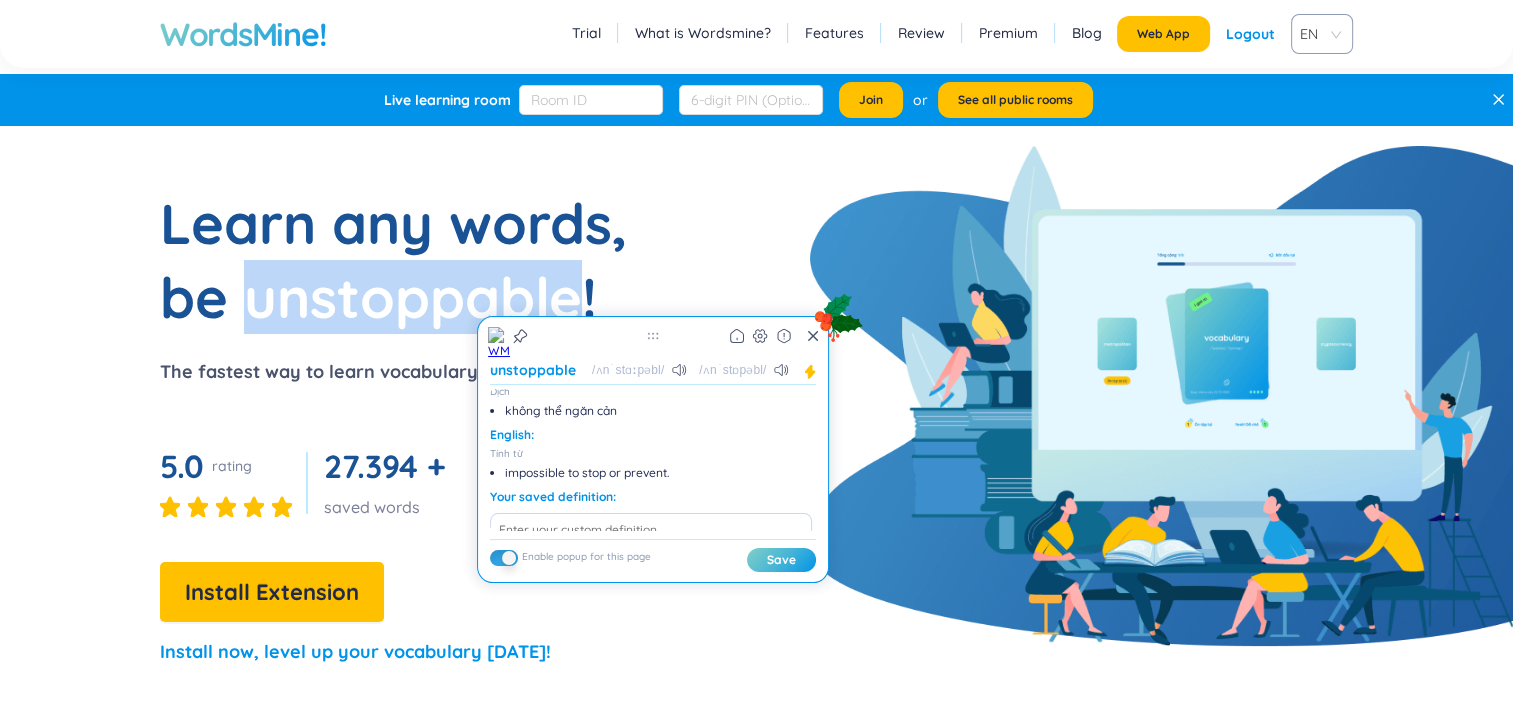 scroll, scrollTop: 0, scrollLeft: 0, axis: both 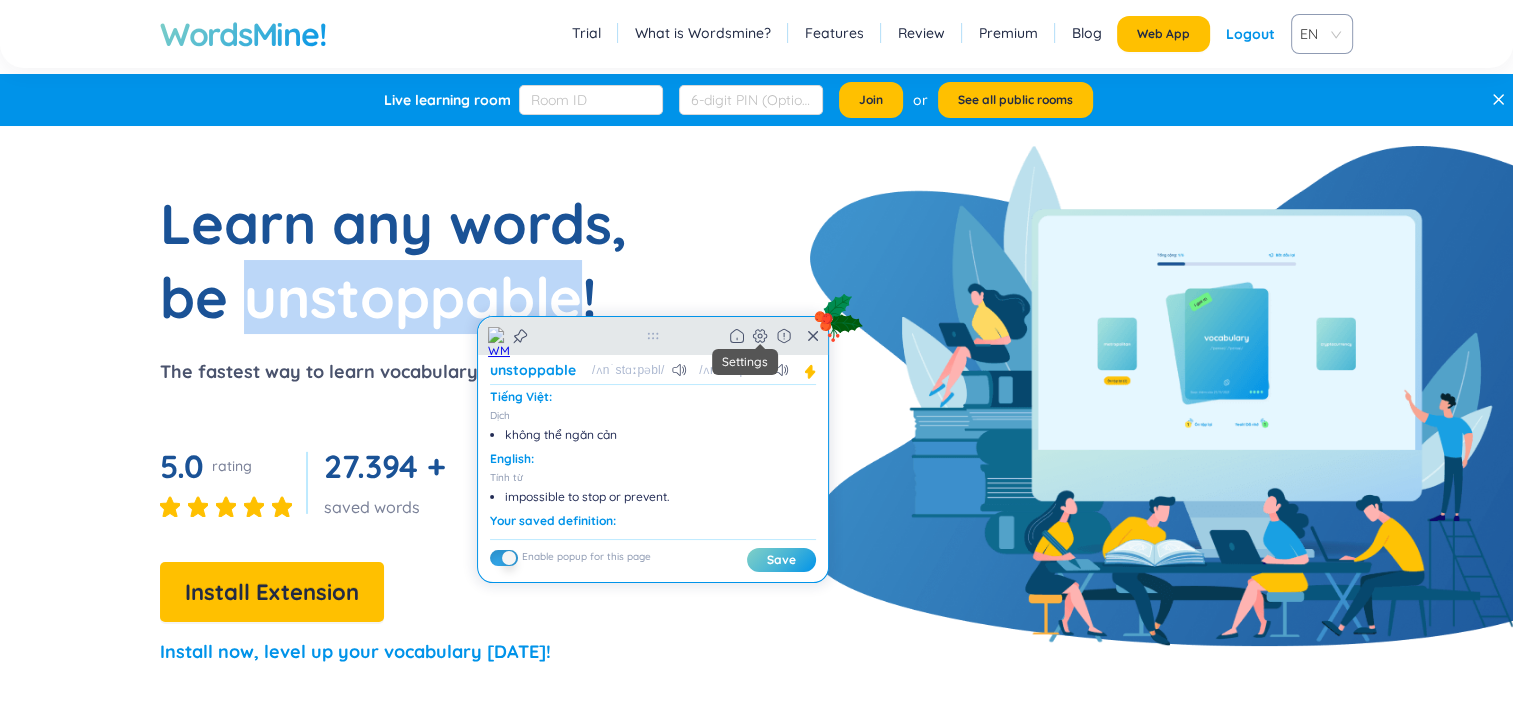 click 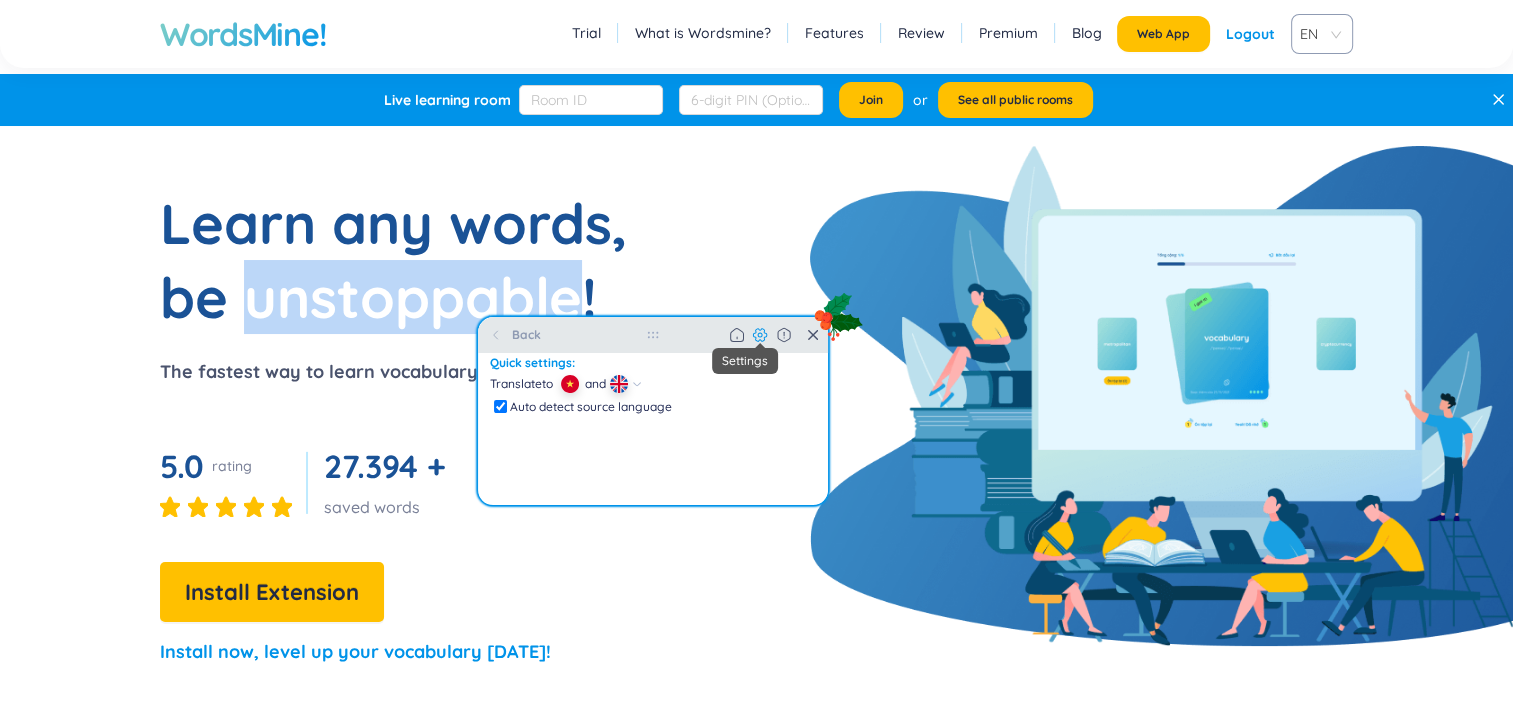 click 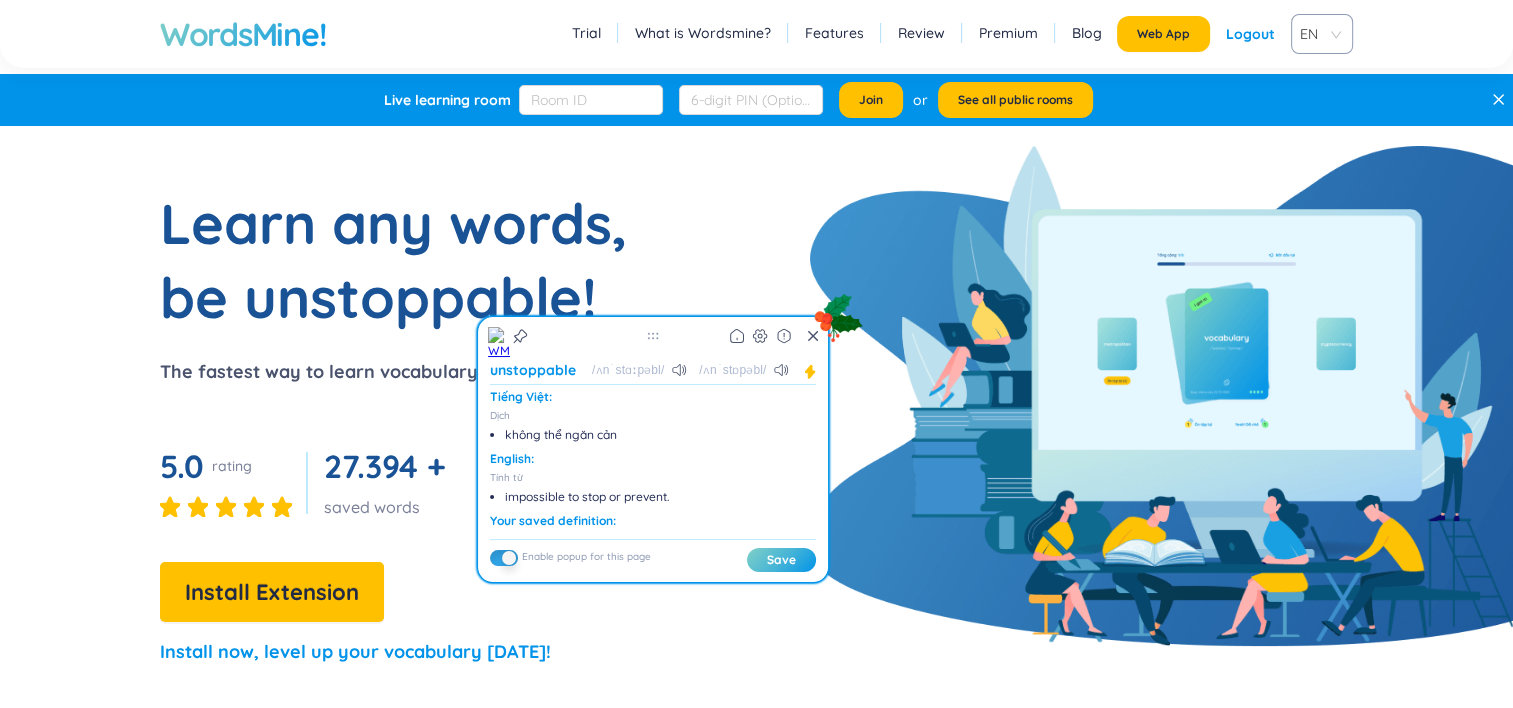 click on "English:" at bounding box center [651, 459] 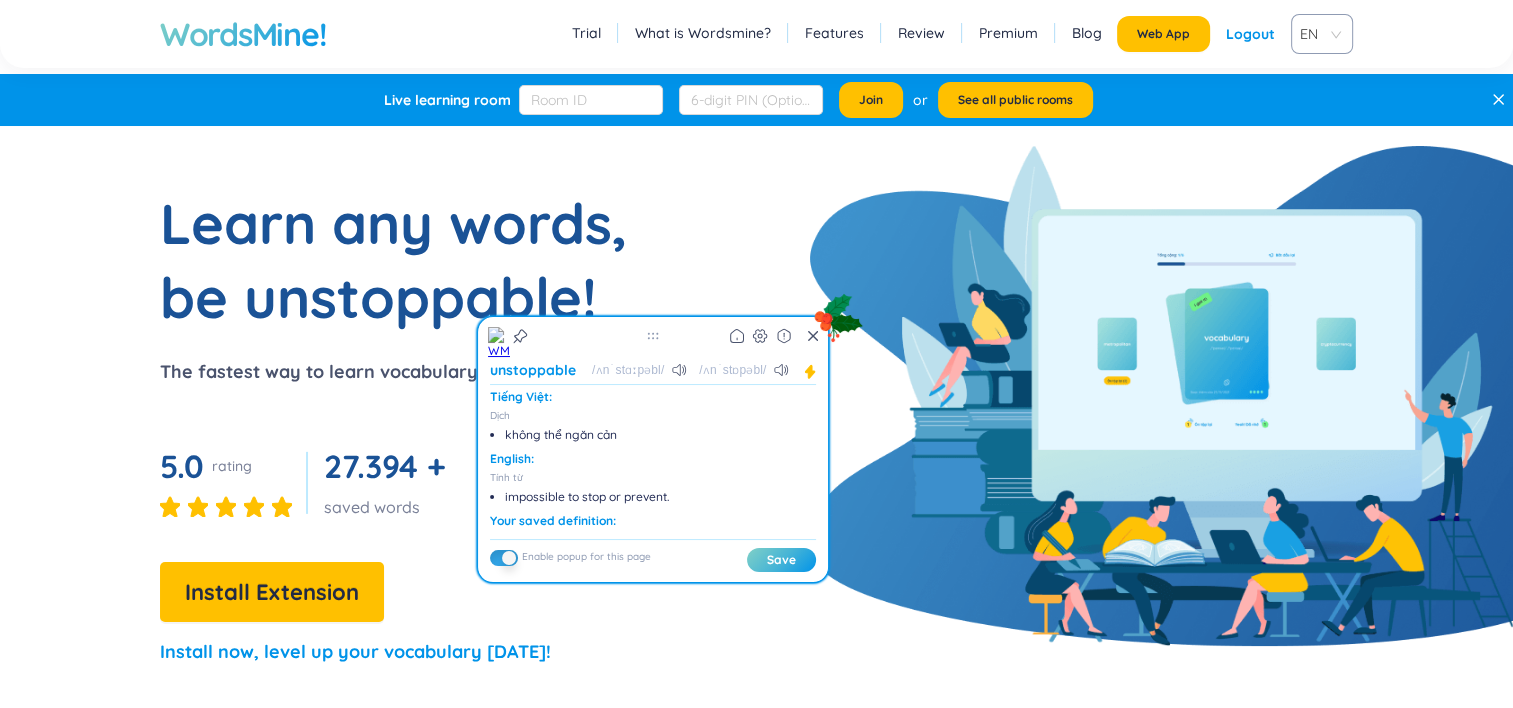 scroll, scrollTop: 71, scrollLeft: 0, axis: vertical 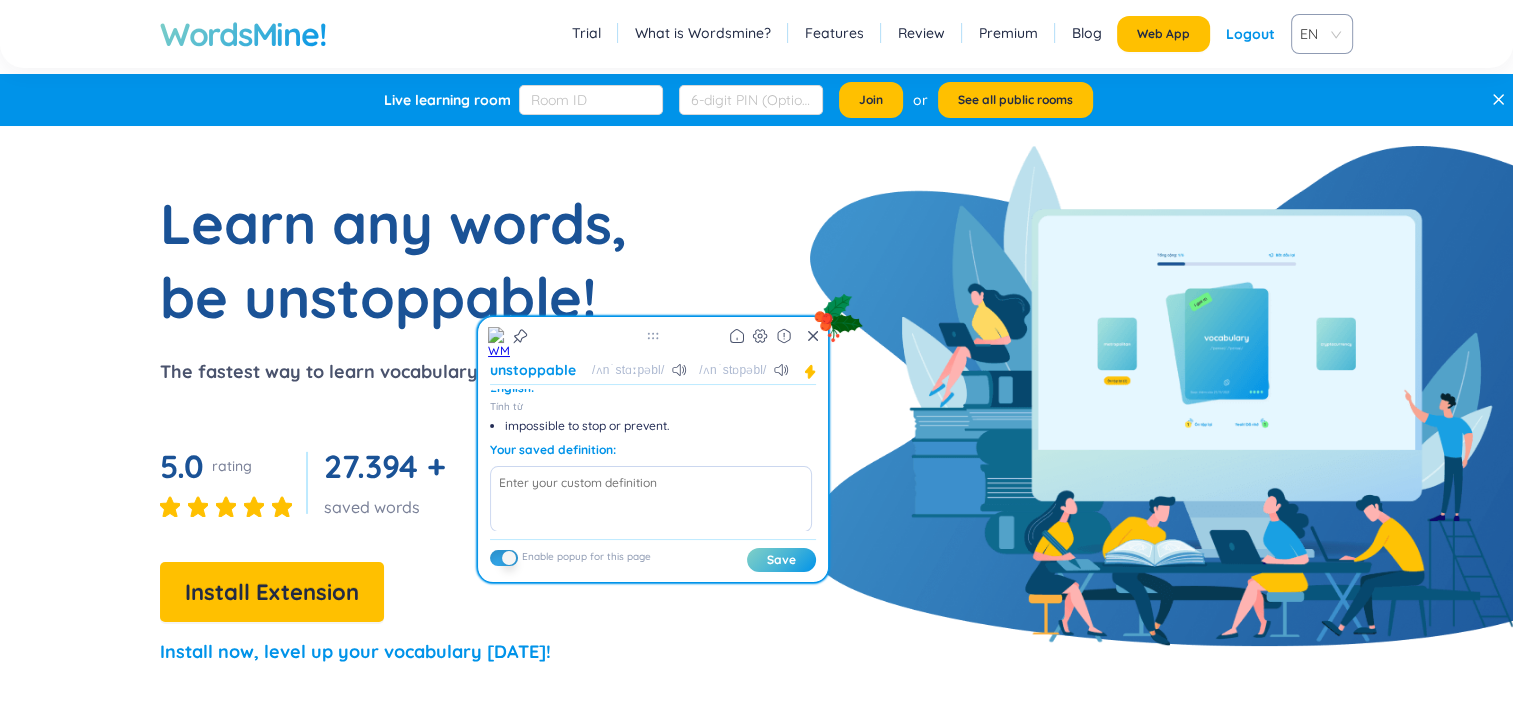 click on "The fastest way to learn vocabulary. From everywhere and anytime." at bounding box center (461, 372) 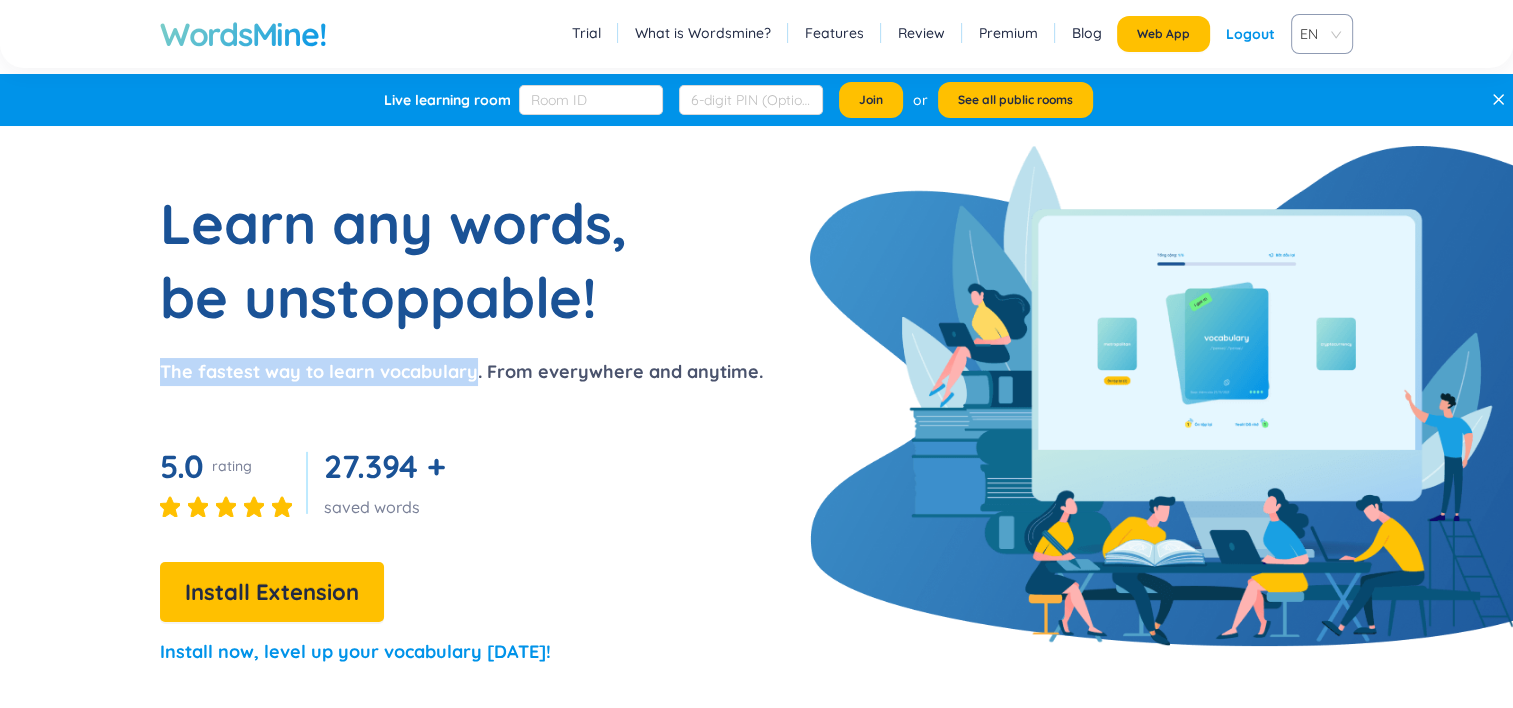 drag, startPoint x: 155, startPoint y: 372, endPoint x: 474, endPoint y: 356, distance: 319.401 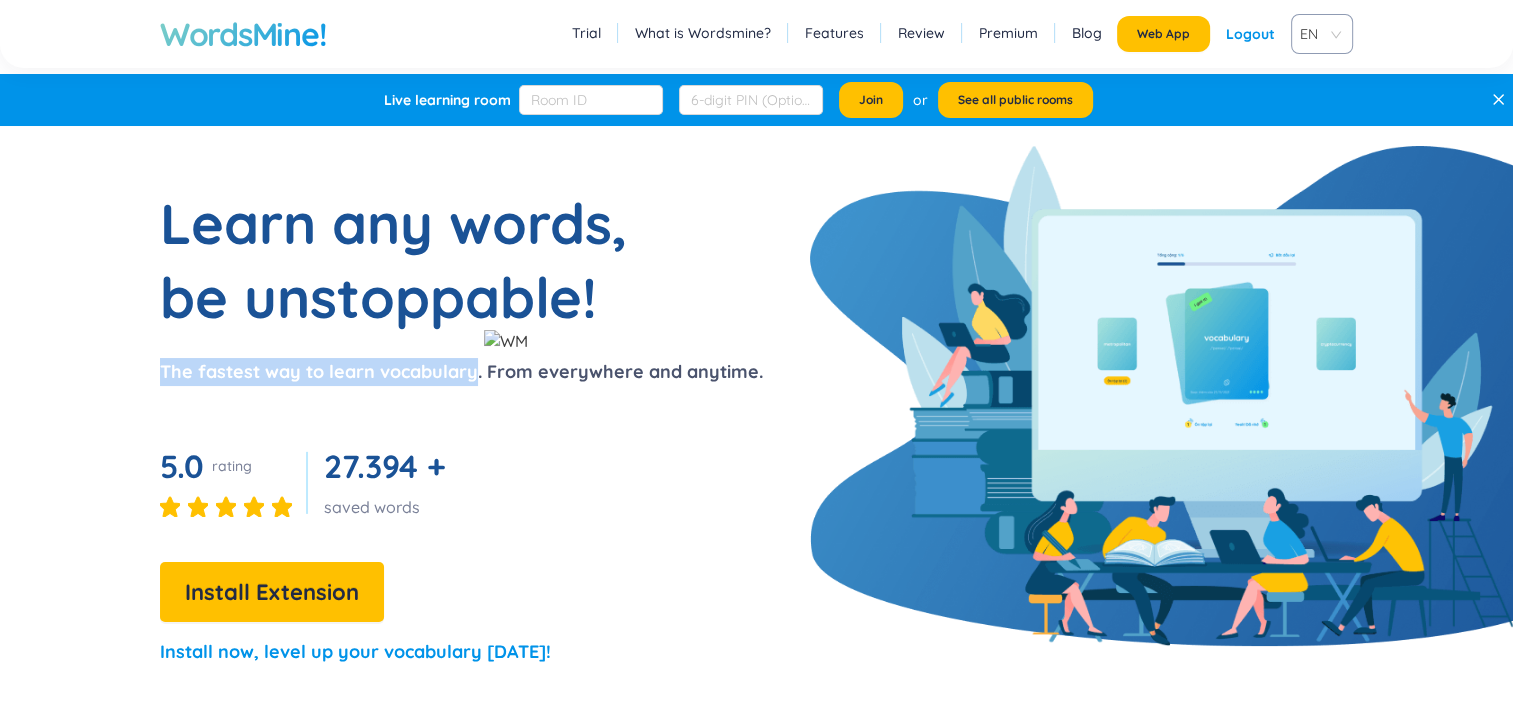 drag, startPoint x: 474, startPoint y: 356, endPoint x: 493, endPoint y: 343, distance: 23.021729 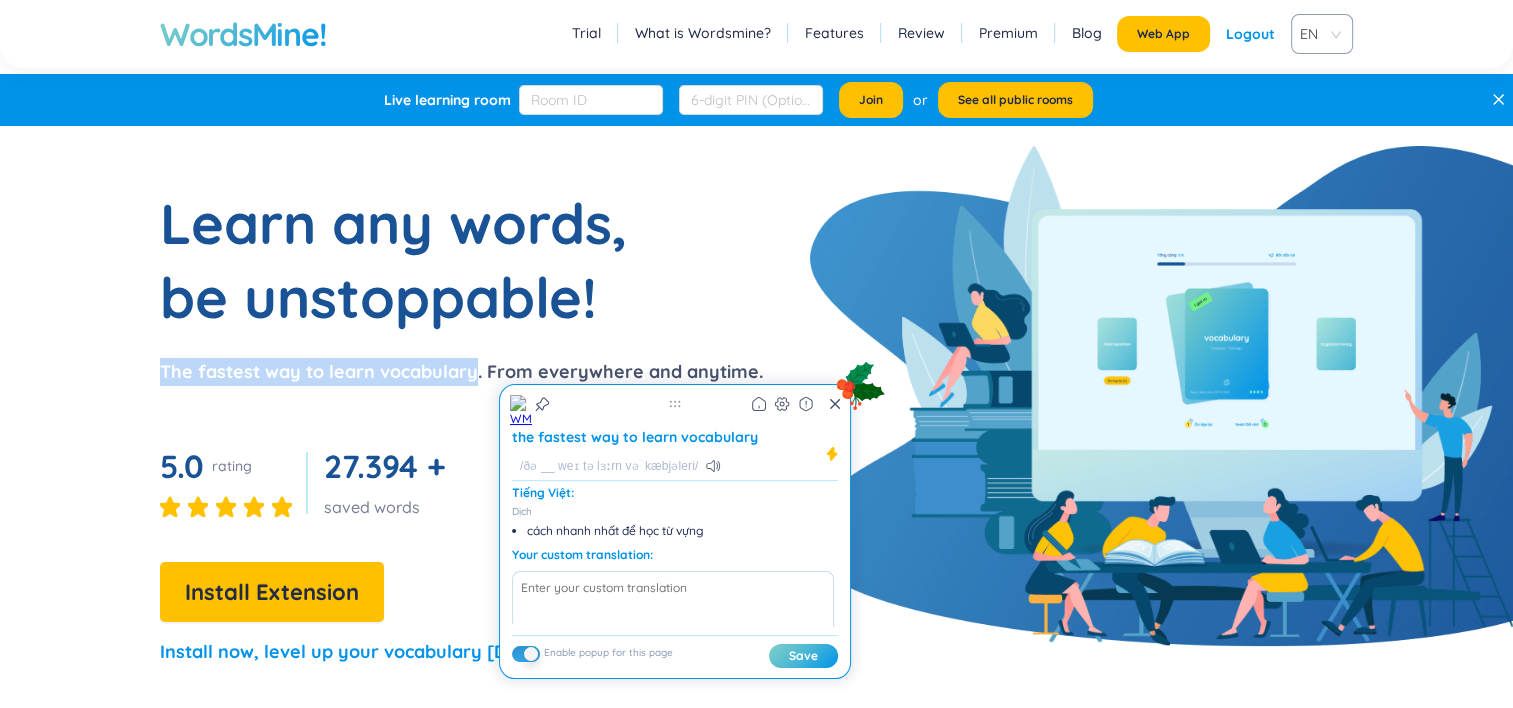 scroll, scrollTop: 9, scrollLeft: 0, axis: vertical 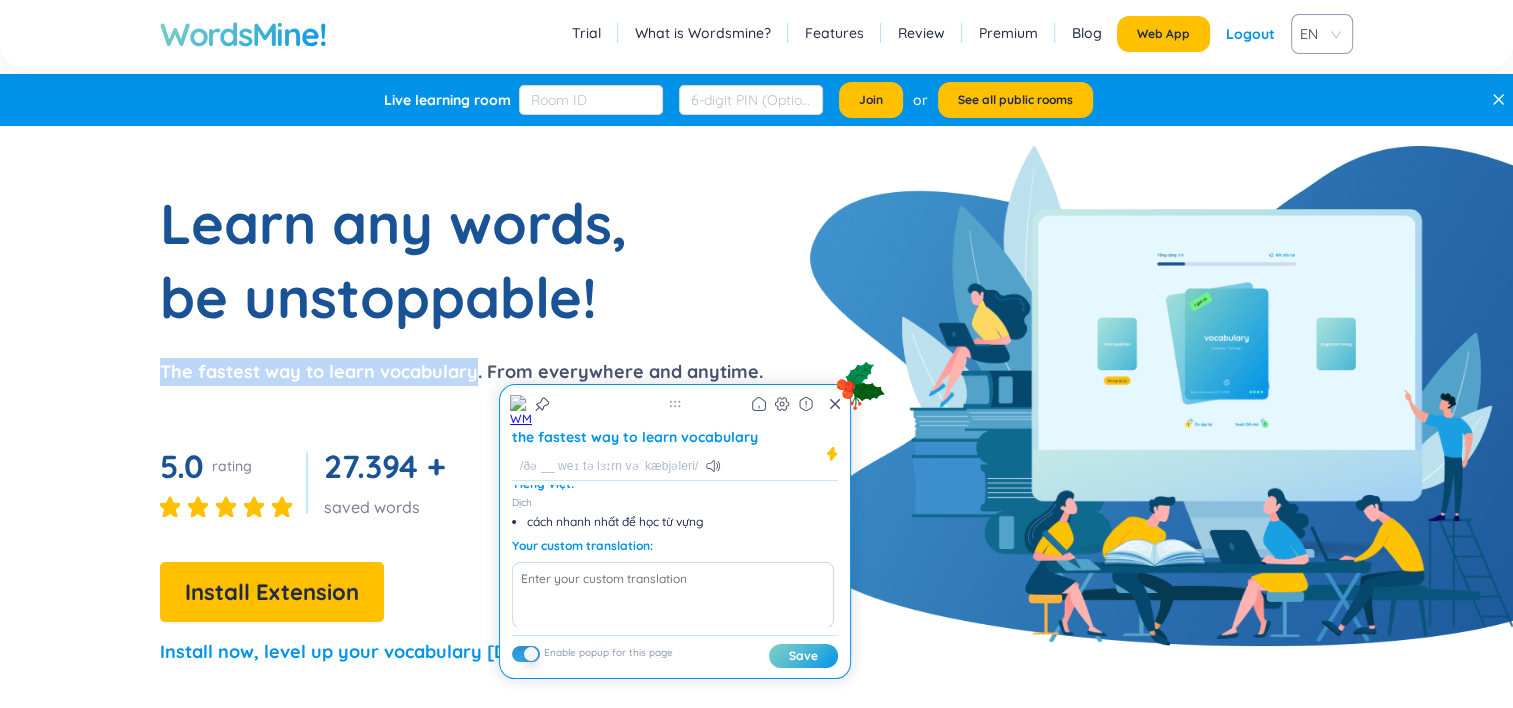 click on "The fastest way to learn vocabulary. From everywhere and anytime." at bounding box center (461, 372) 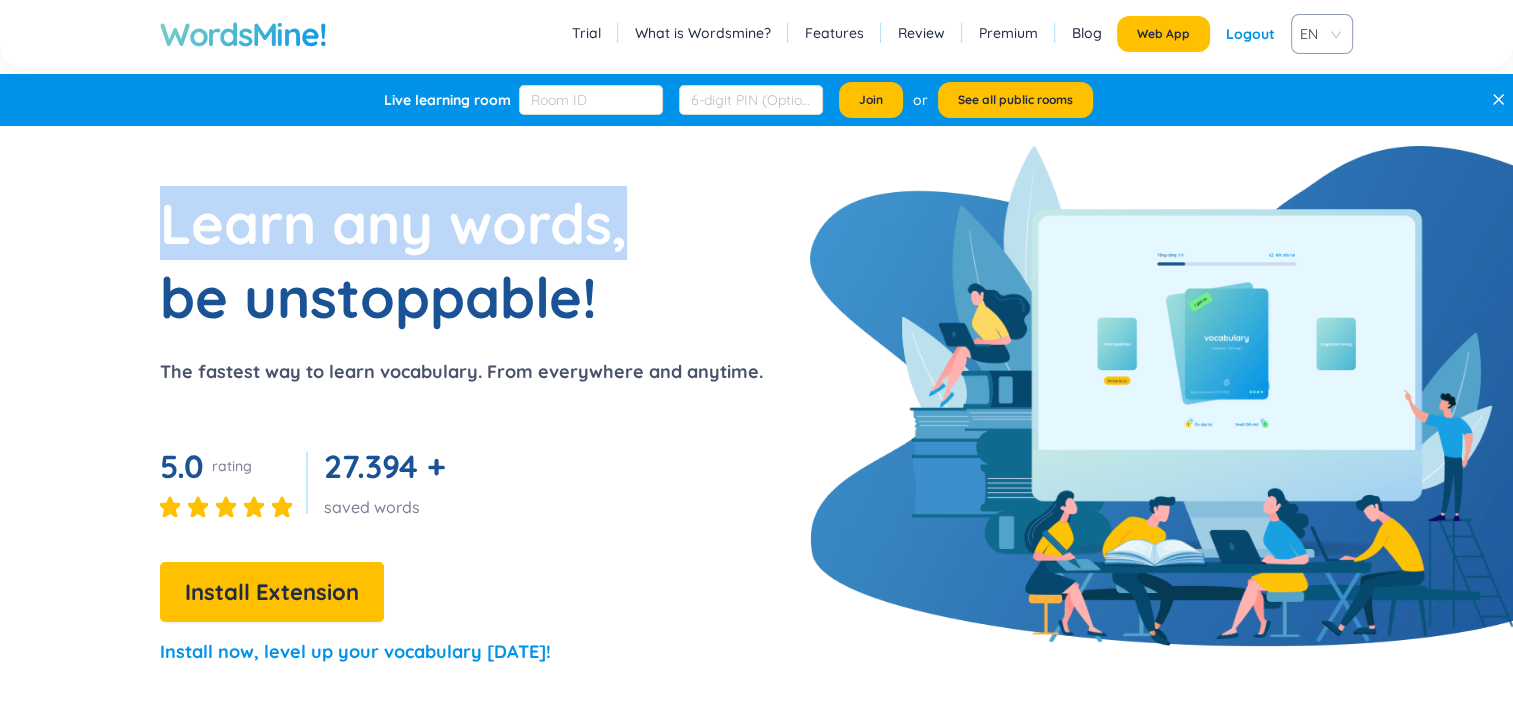 drag, startPoint x: 156, startPoint y: 224, endPoint x: 632, endPoint y: 253, distance: 476.8826 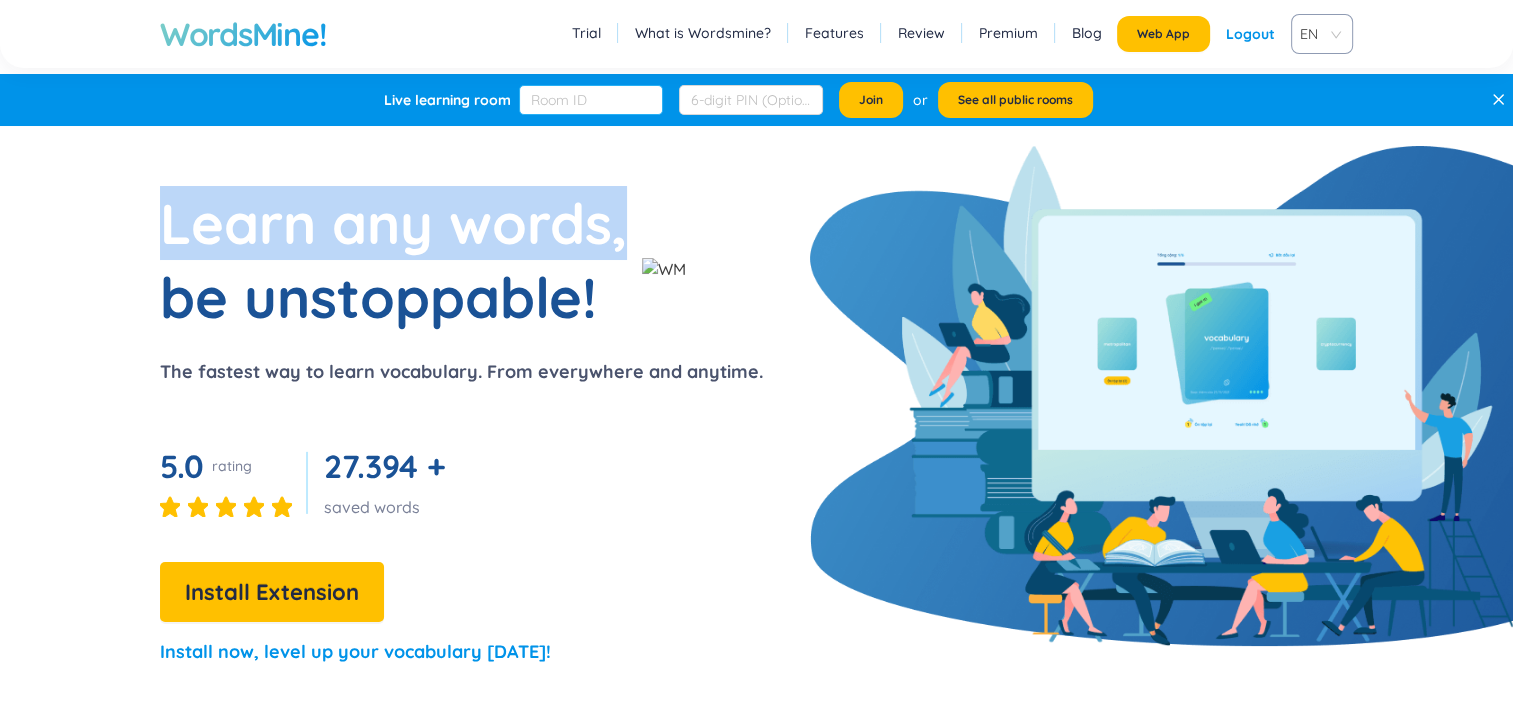 drag, startPoint x: 632, startPoint y: 253, endPoint x: 535, endPoint y: 89, distance: 190.53871 